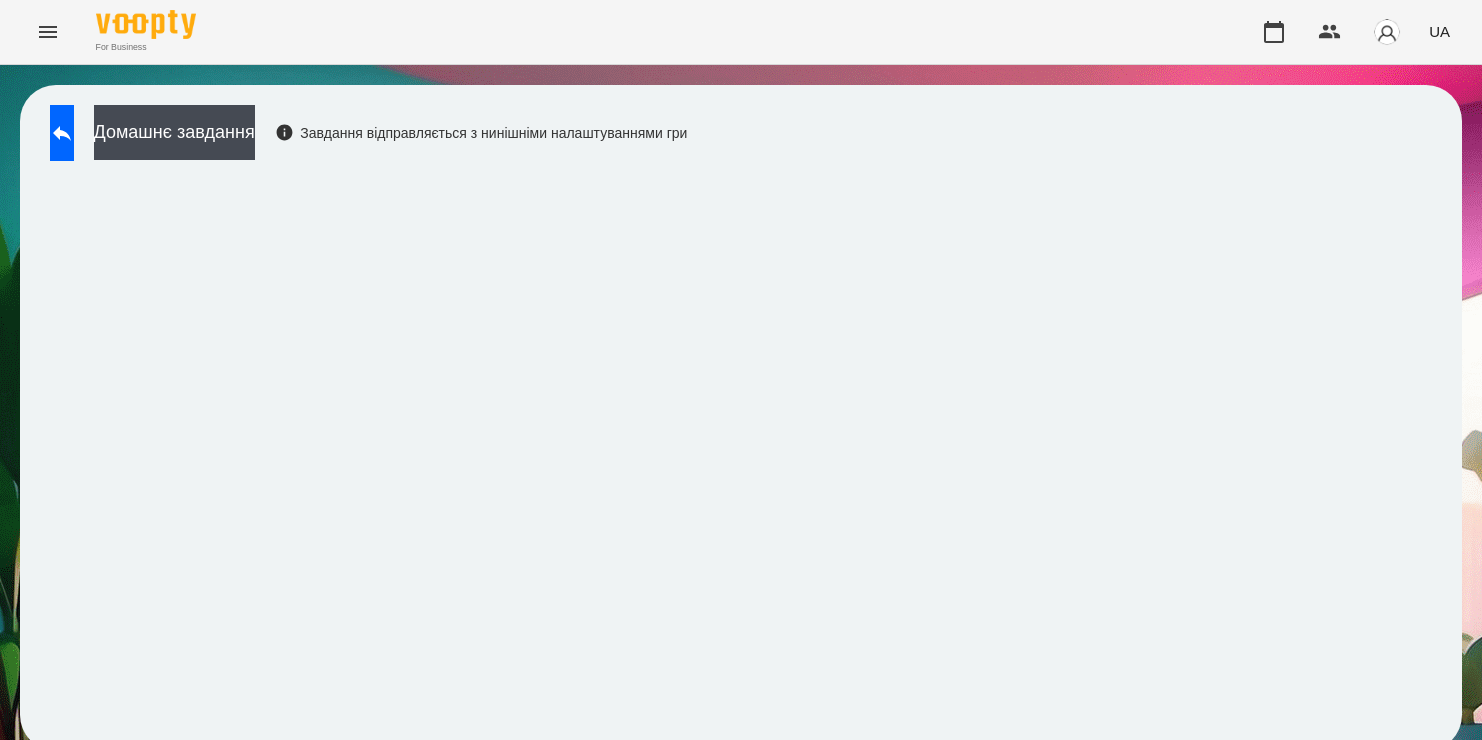 scroll, scrollTop: 0, scrollLeft: 0, axis: both 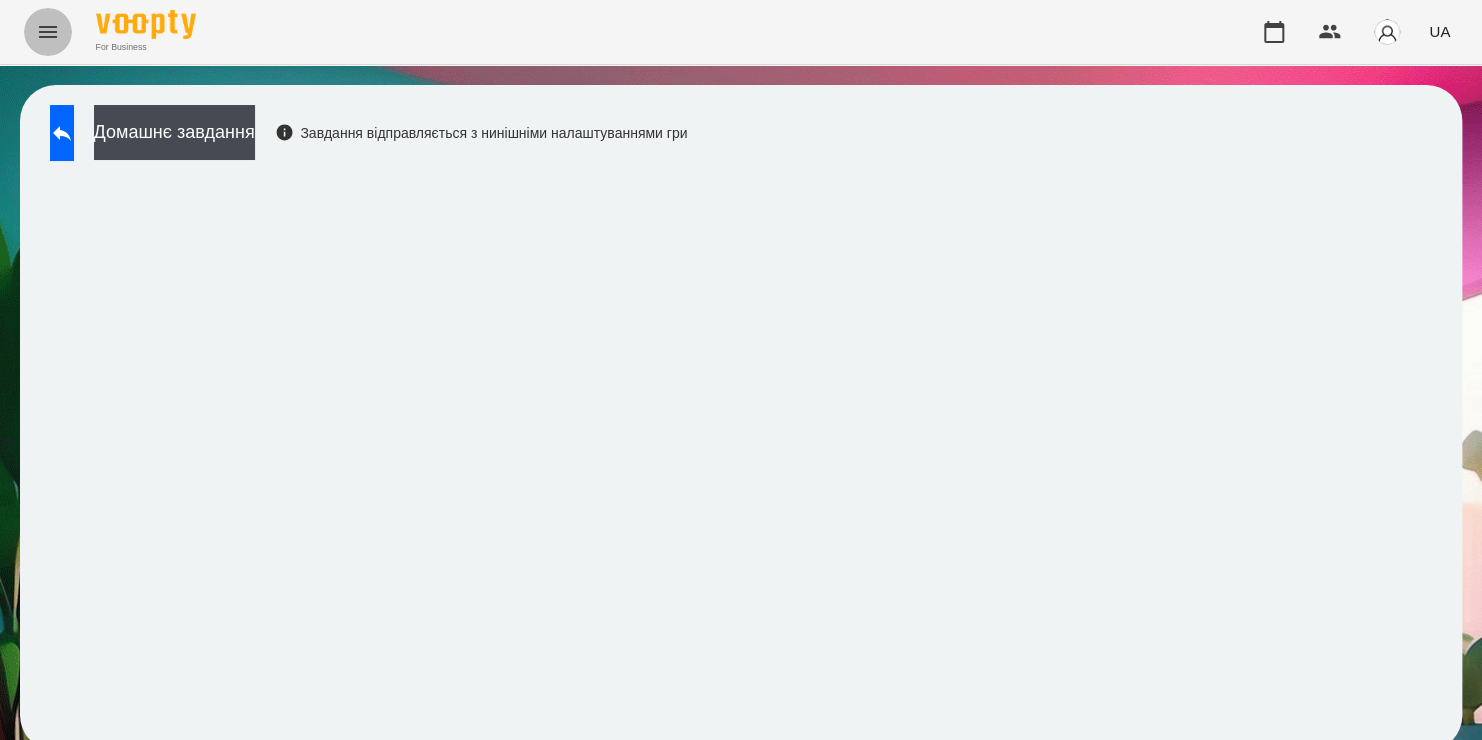 click 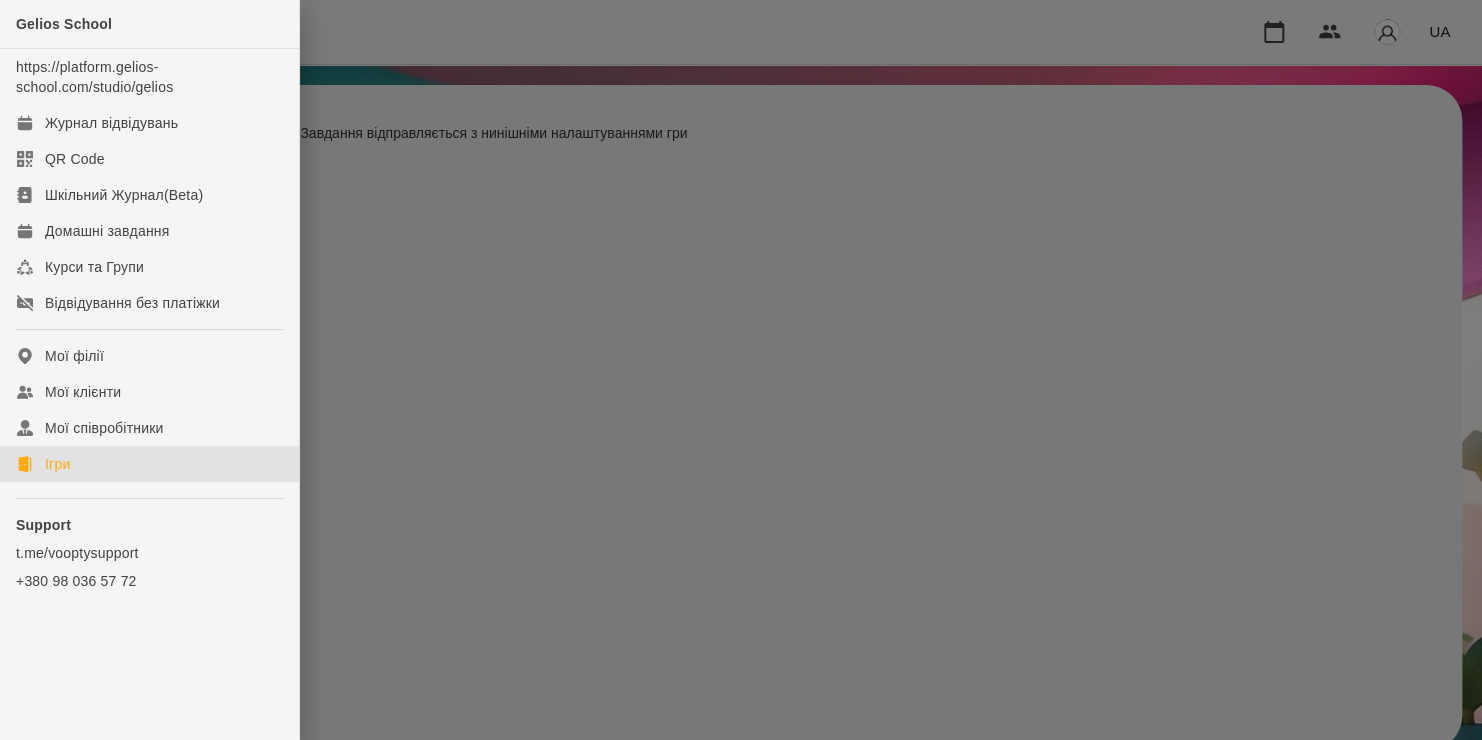 click on "Ігри" 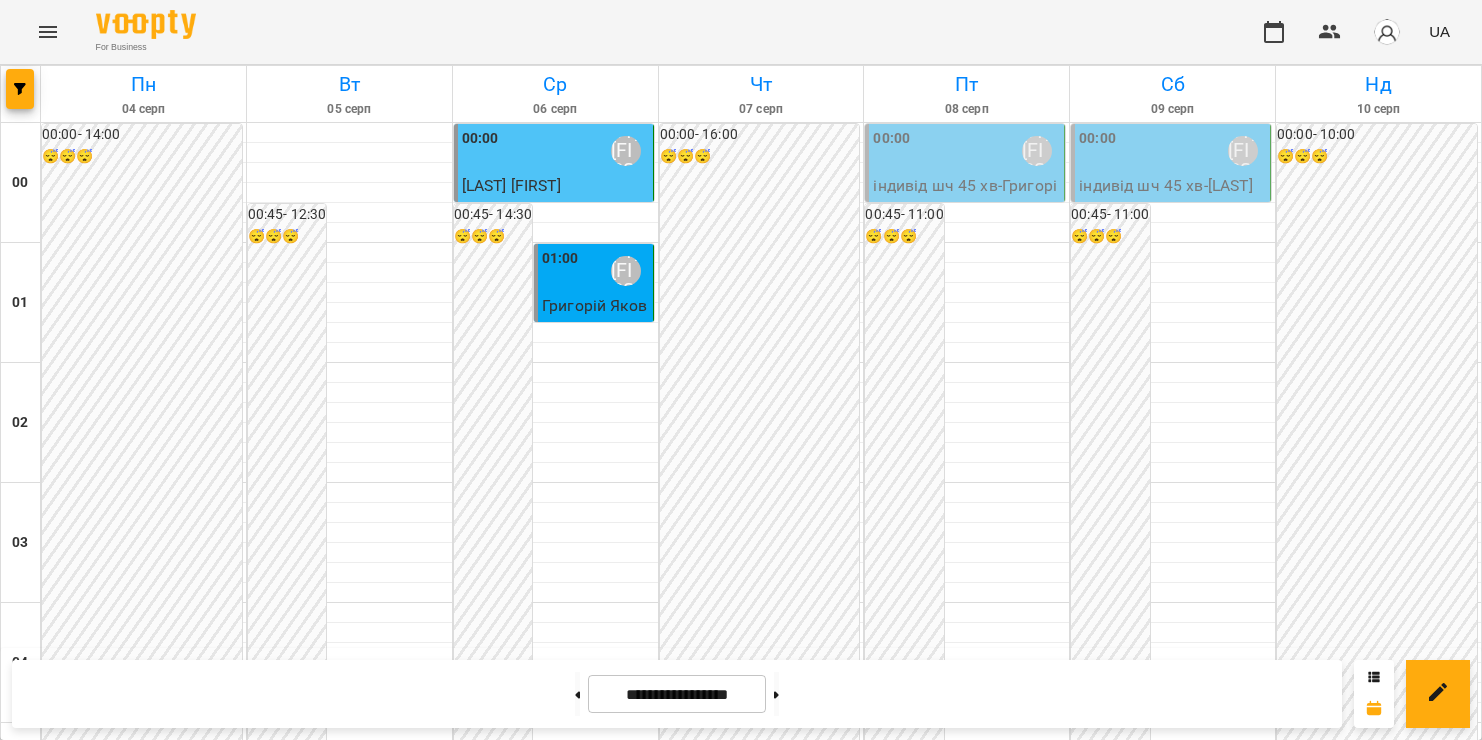scroll, scrollTop: 0, scrollLeft: 0, axis: both 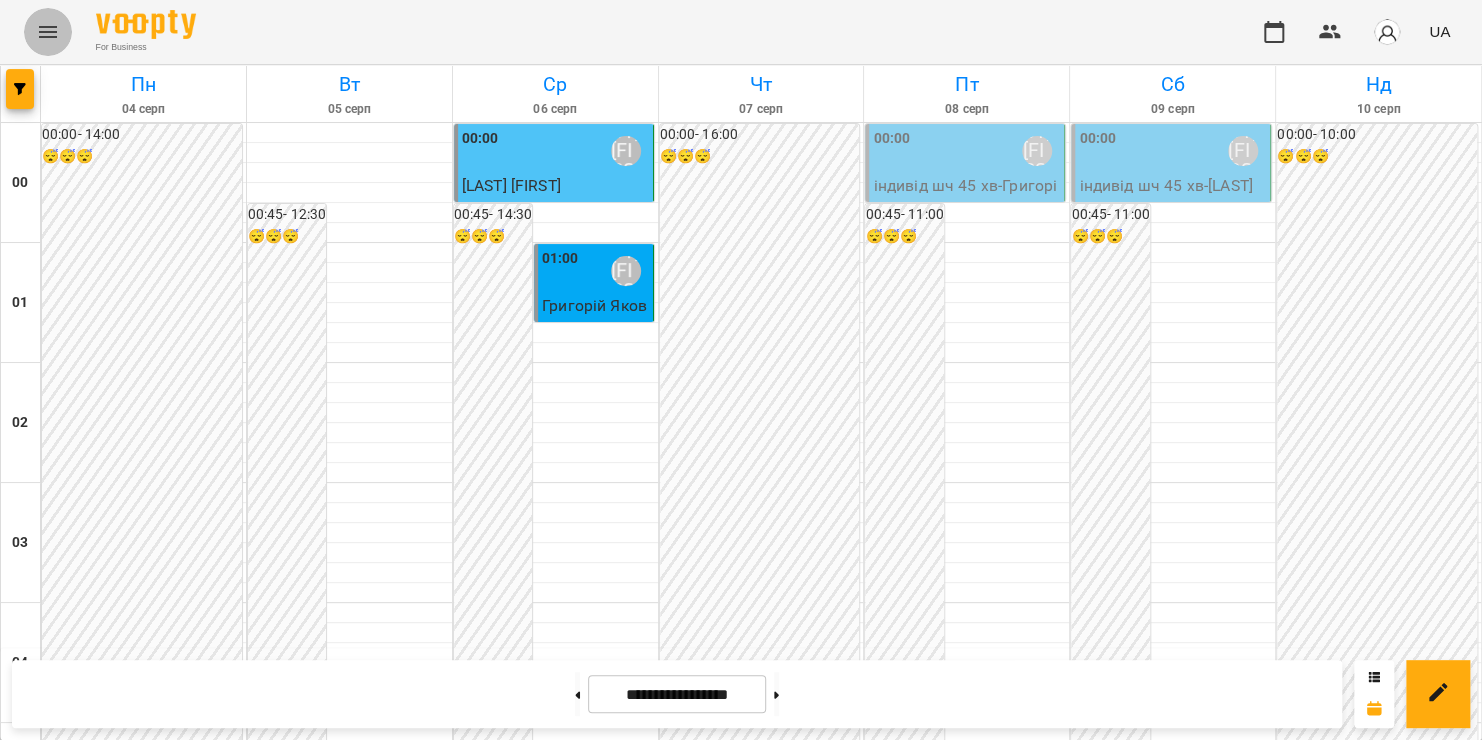 click 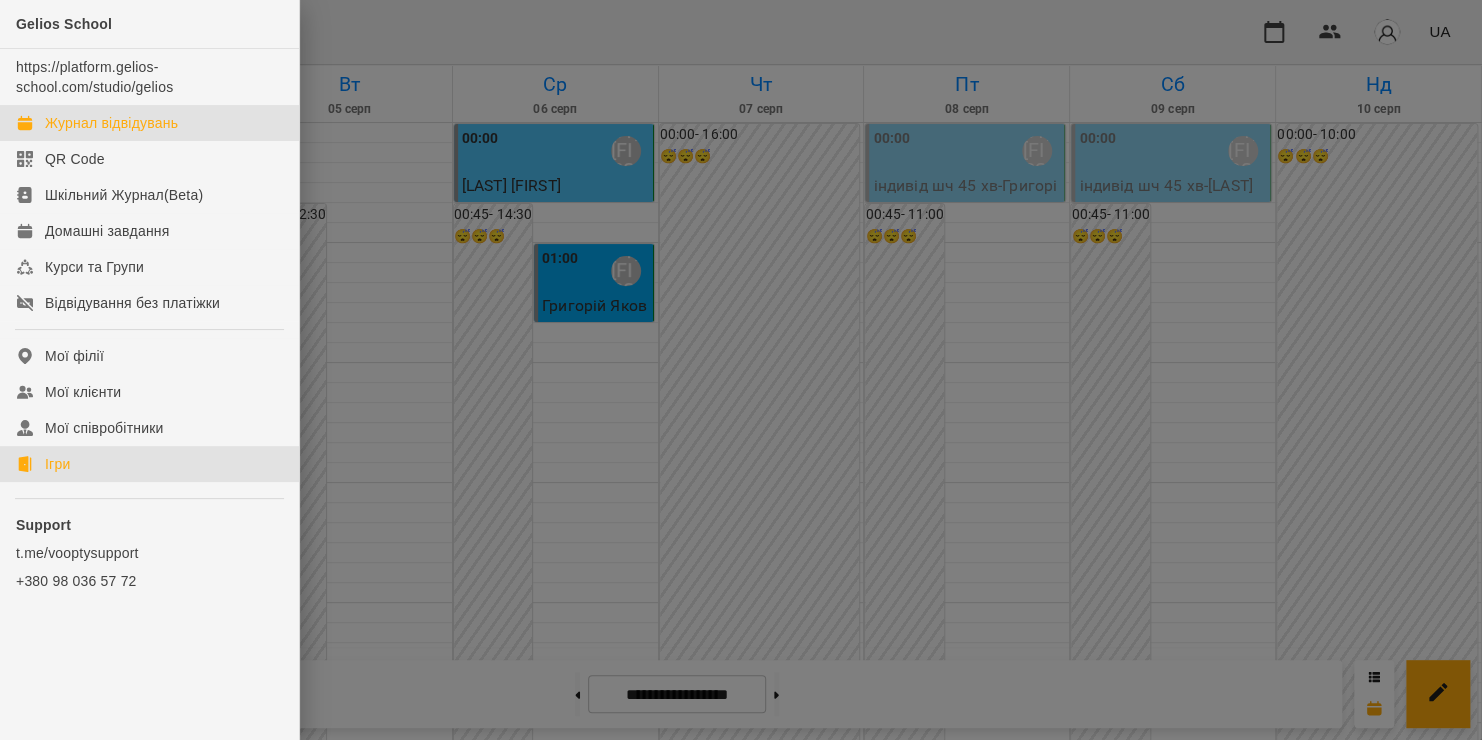 click on "Ігри" 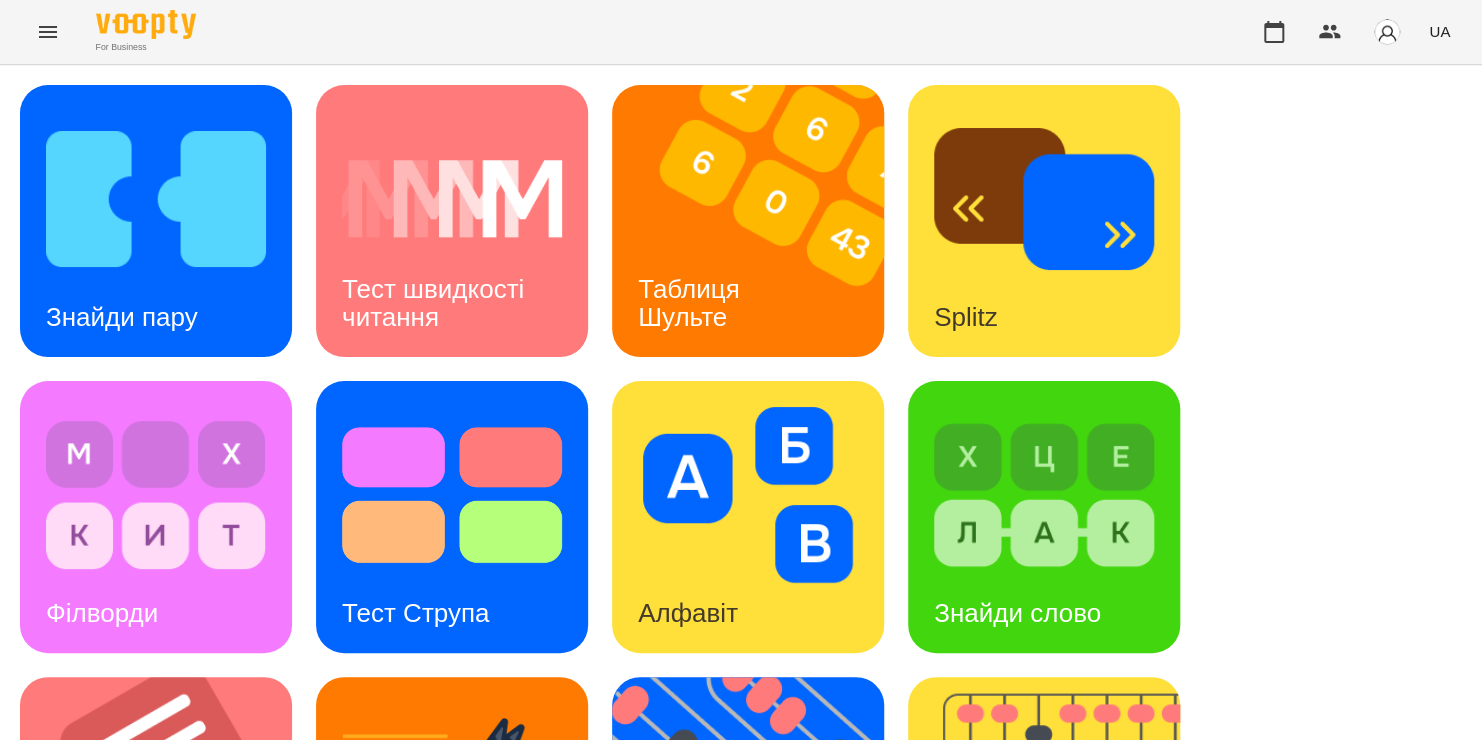 scroll, scrollTop: 362, scrollLeft: 0, axis: vertical 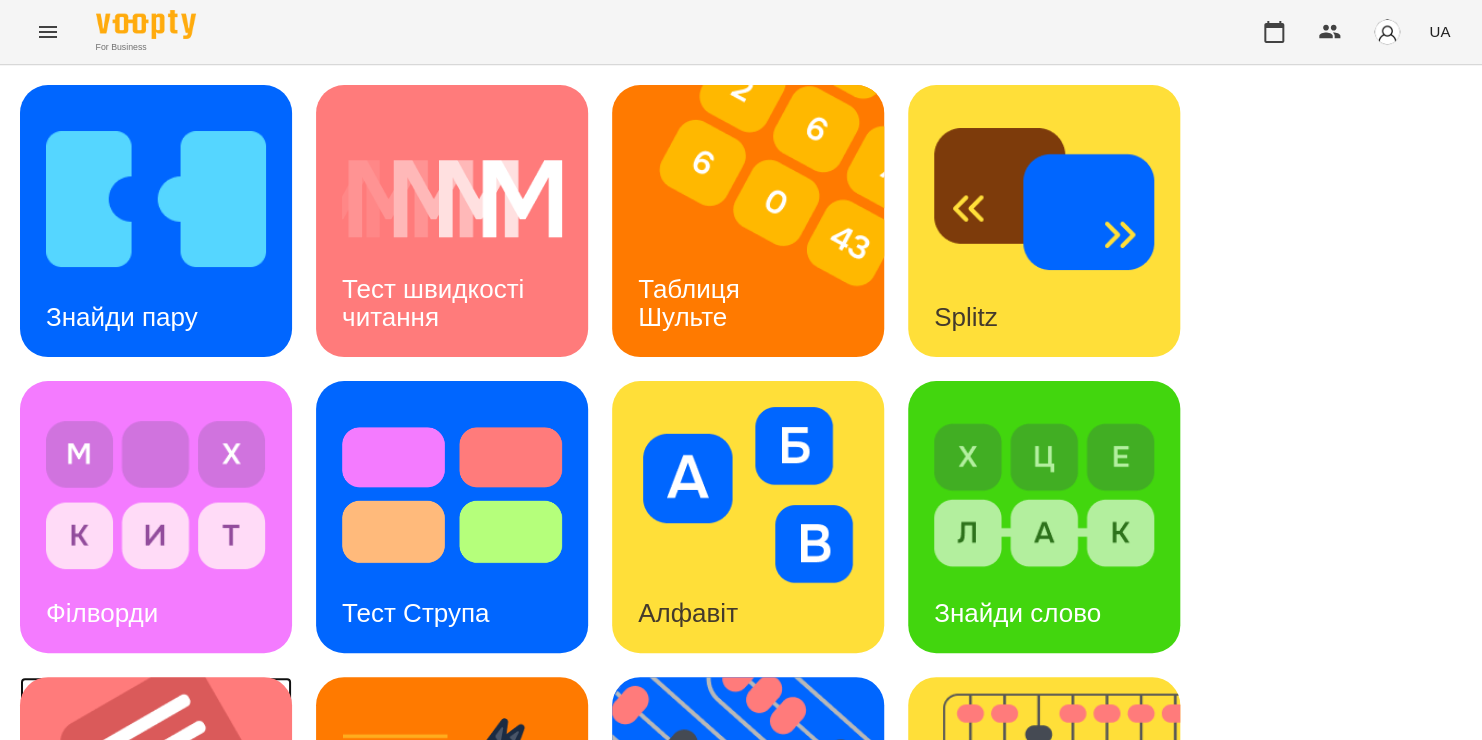 click at bounding box center (168, 813) 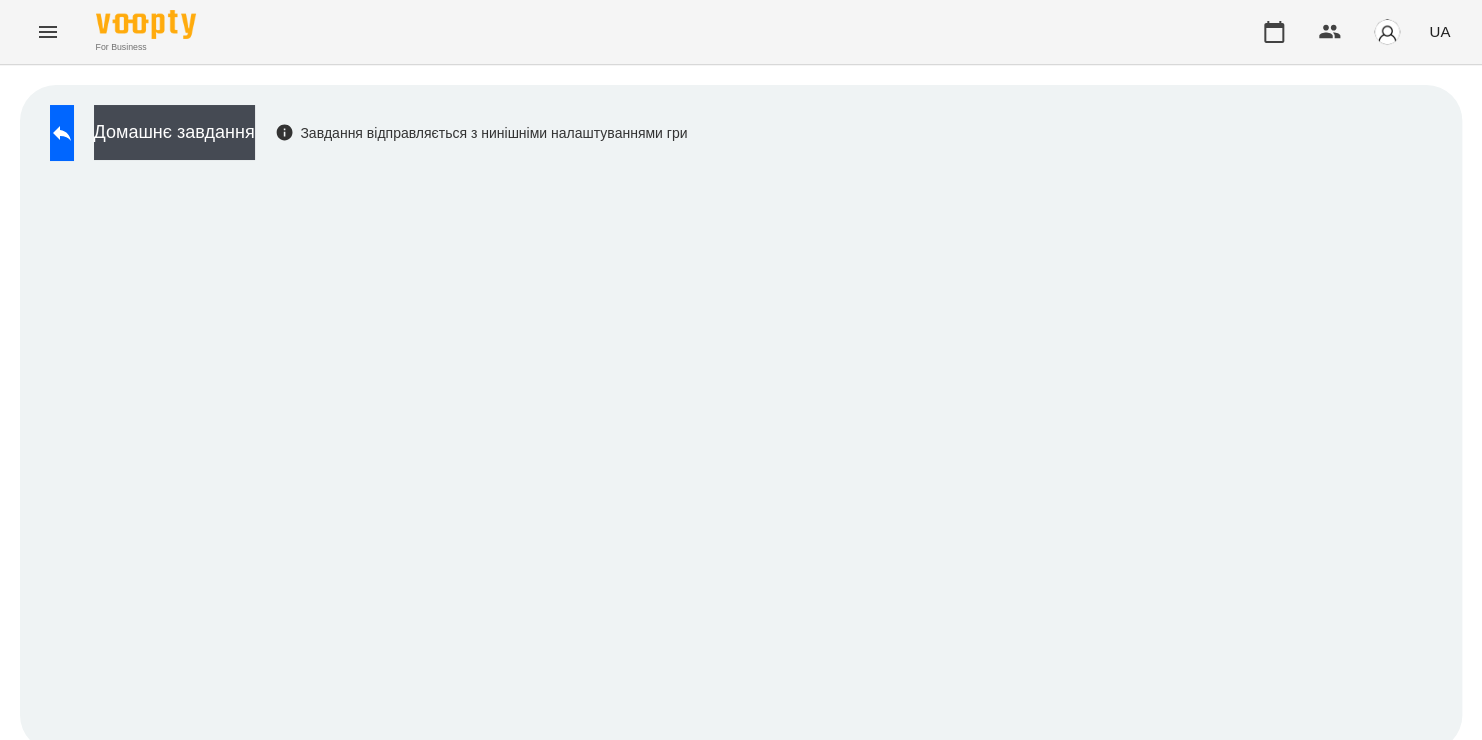 scroll, scrollTop: 0, scrollLeft: 0, axis: both 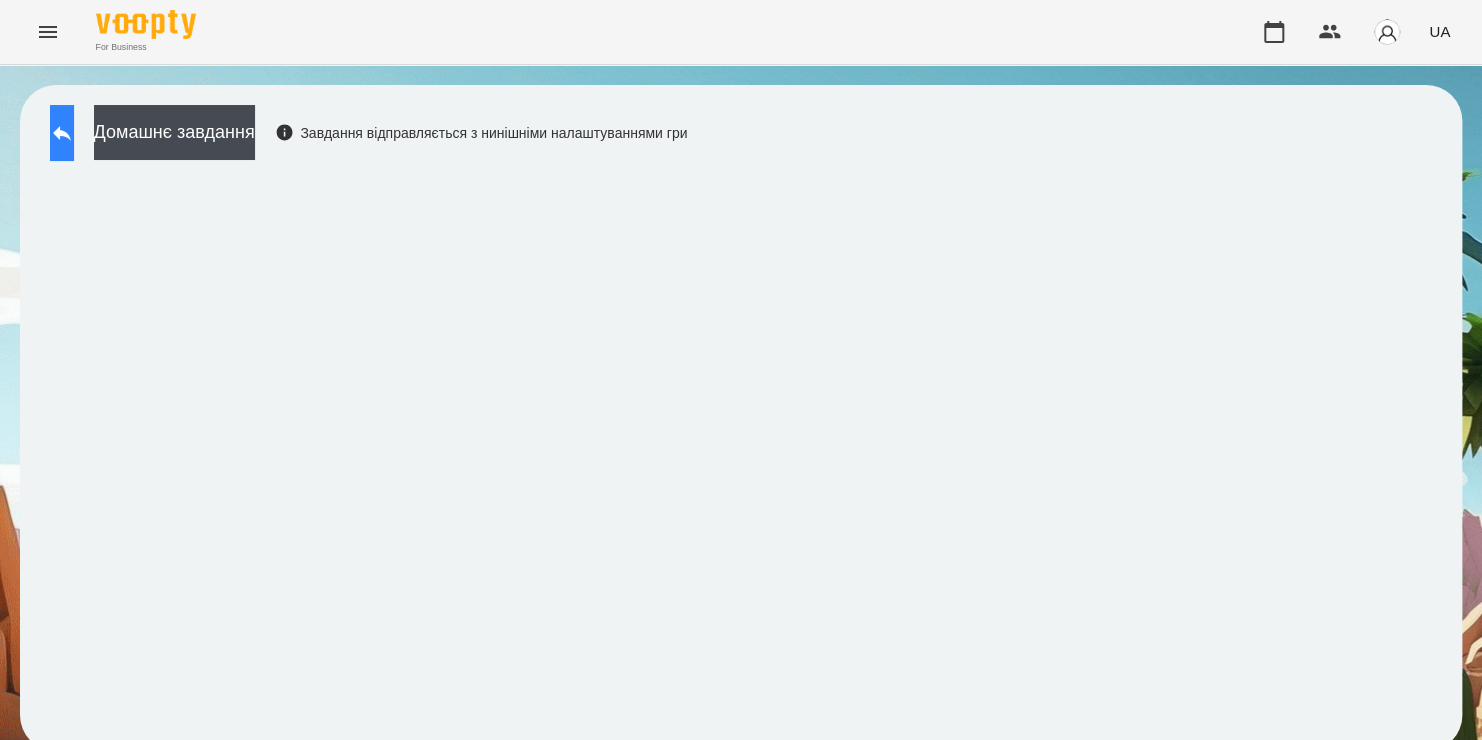 click 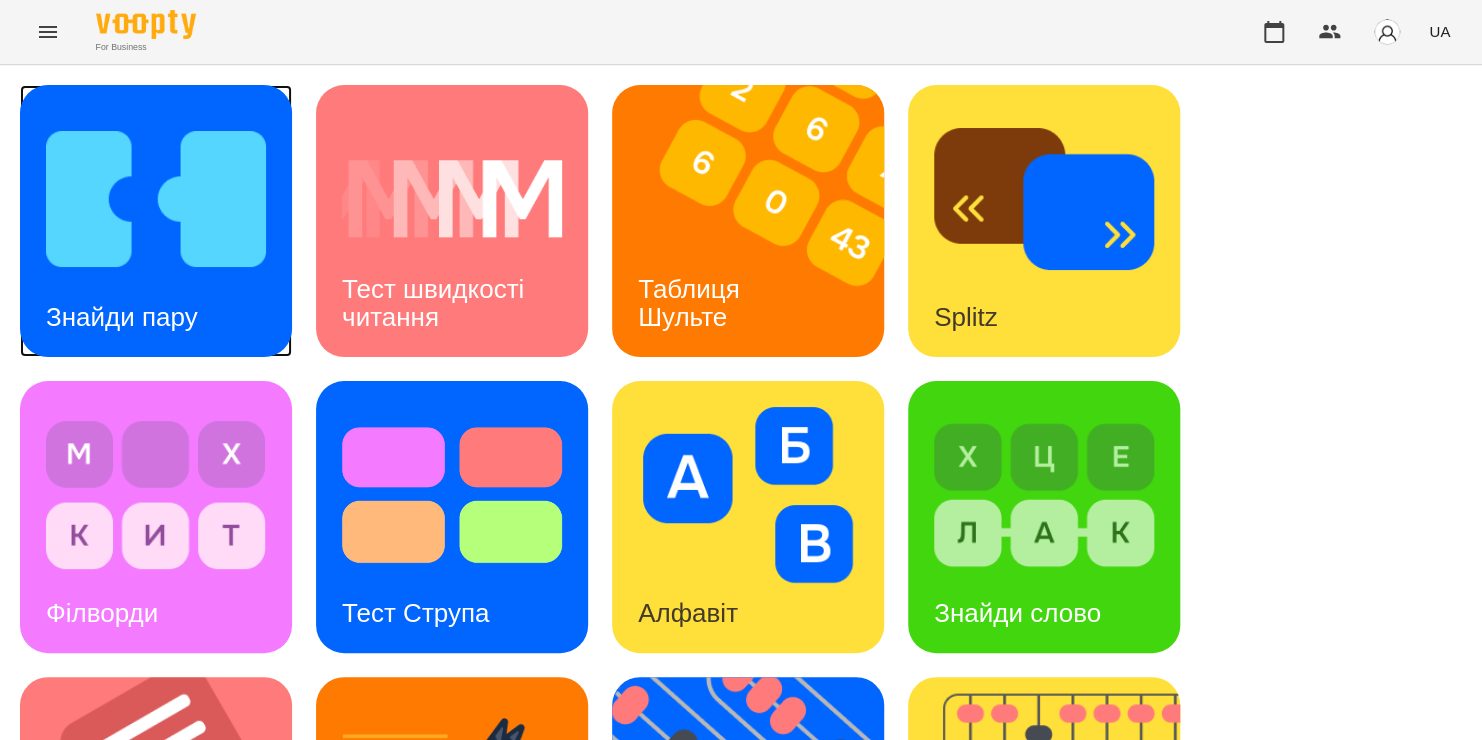 click at bounding box center (156, 199) 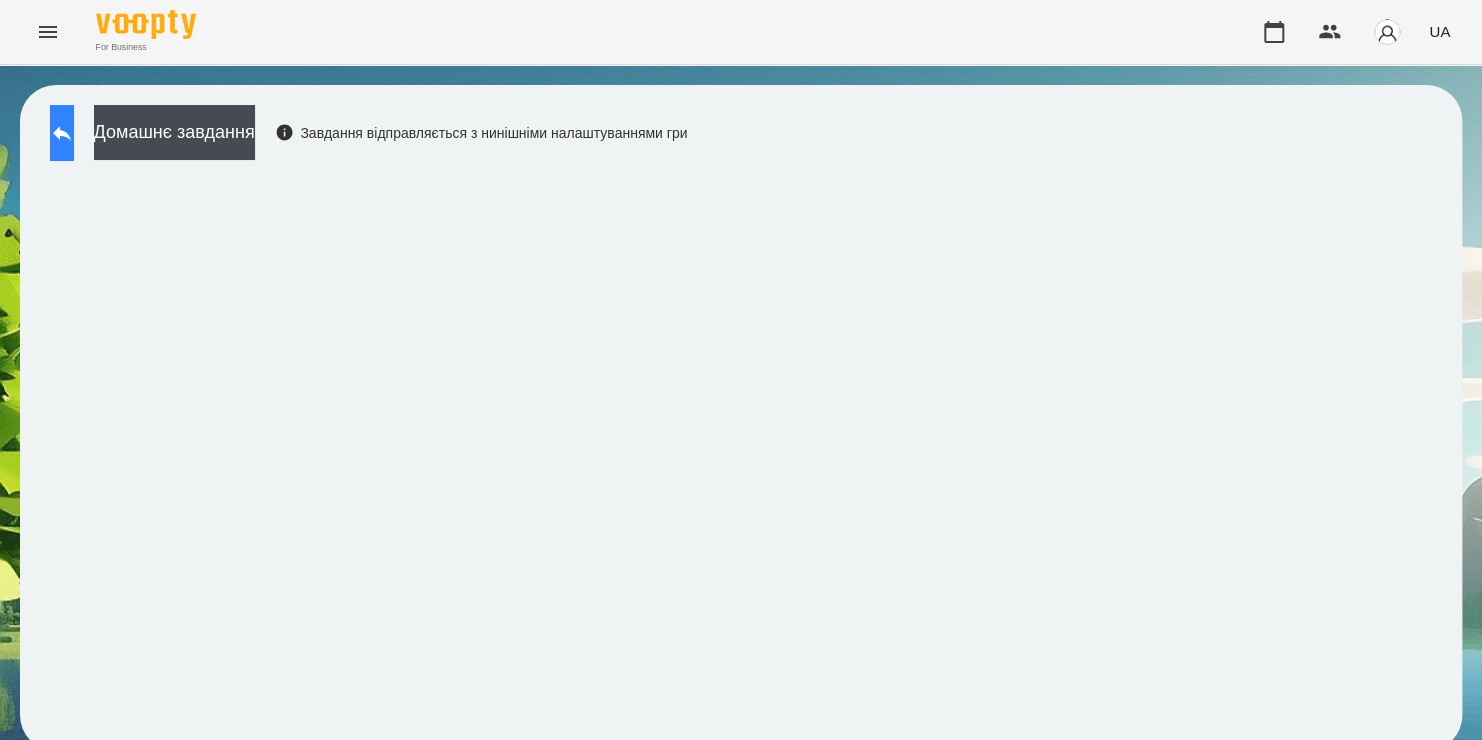 click at bounding box center (62, 133) 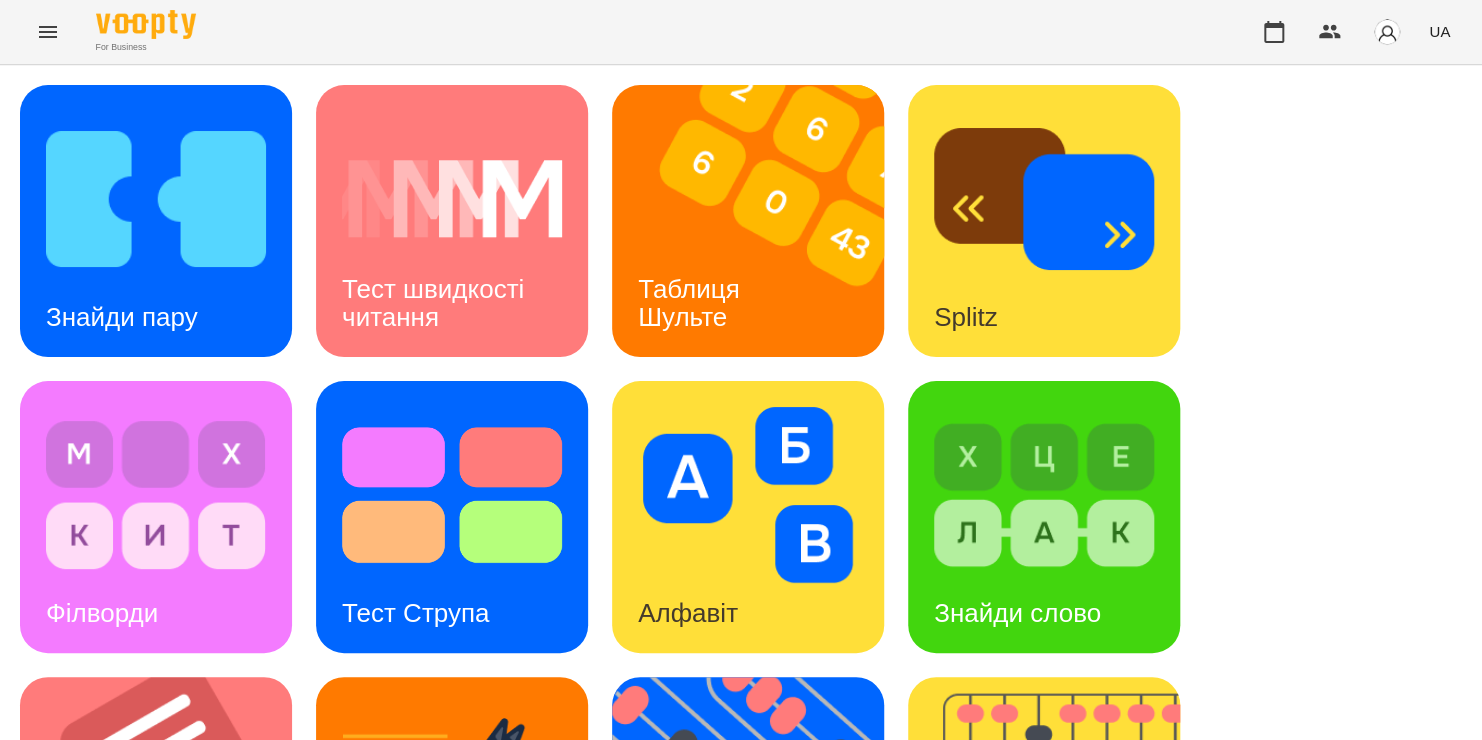 scroll, scrollTop: 268, scrollLeft: 0, axis: vertical 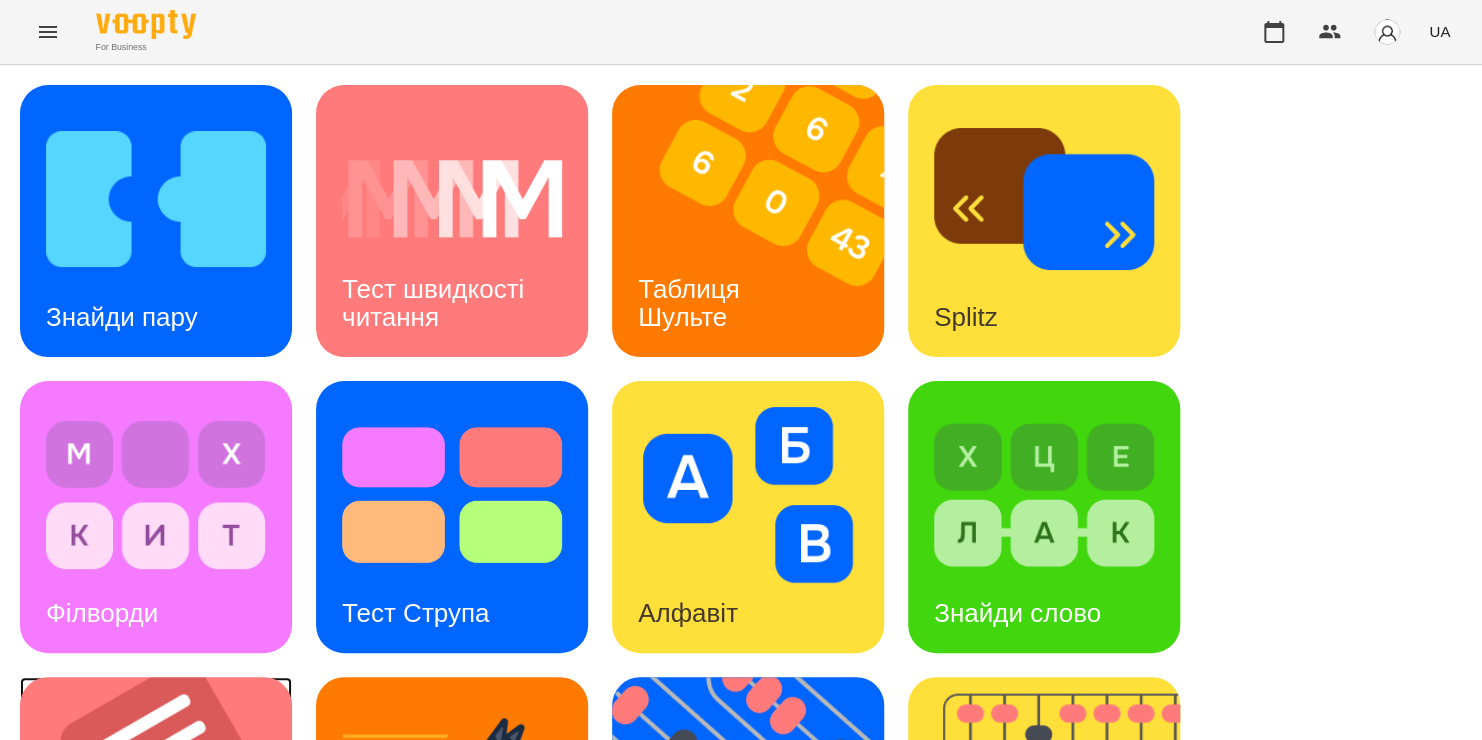 click at bounding box center [168, 813] 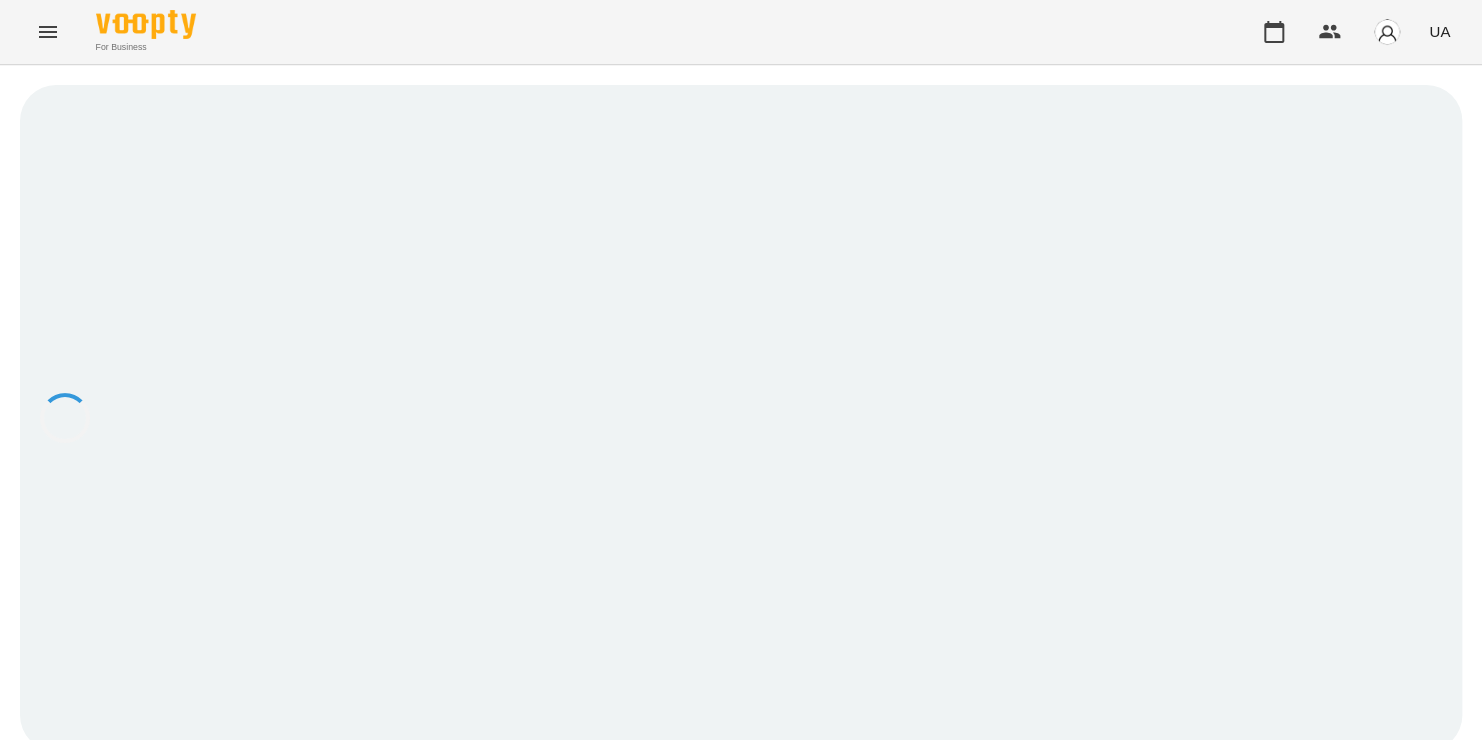 scroll, scrollTop: 0, scrollLeft: 0, axis: both 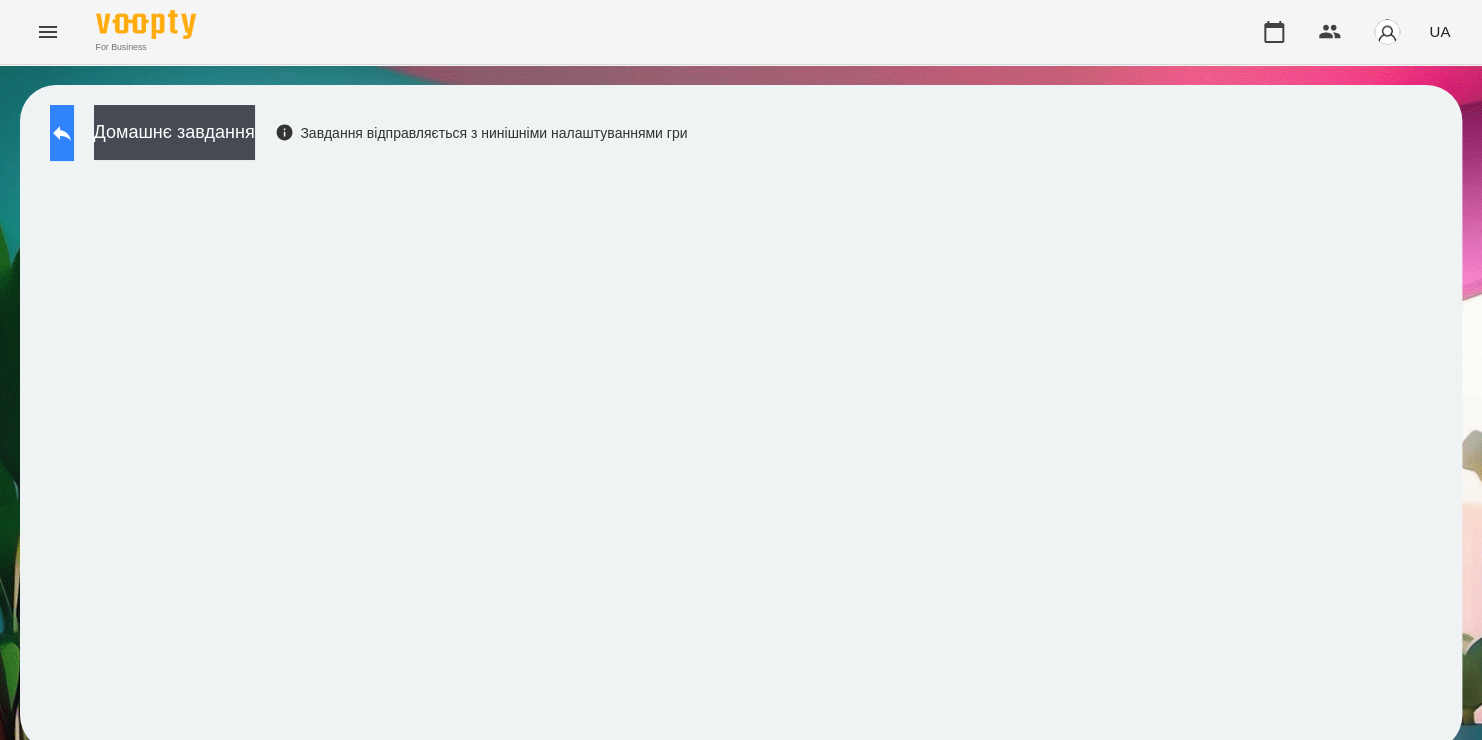 click 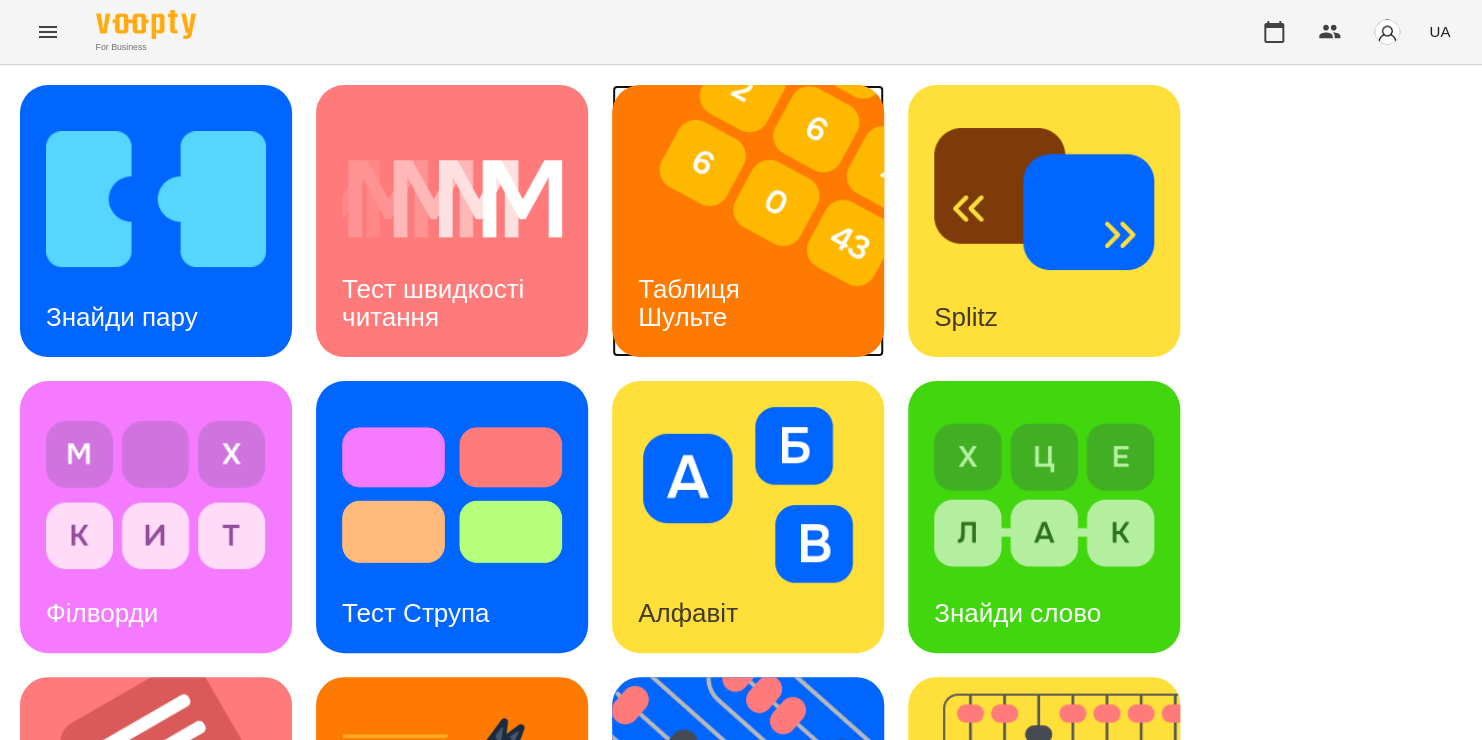 click at bounding box center (760, 221) 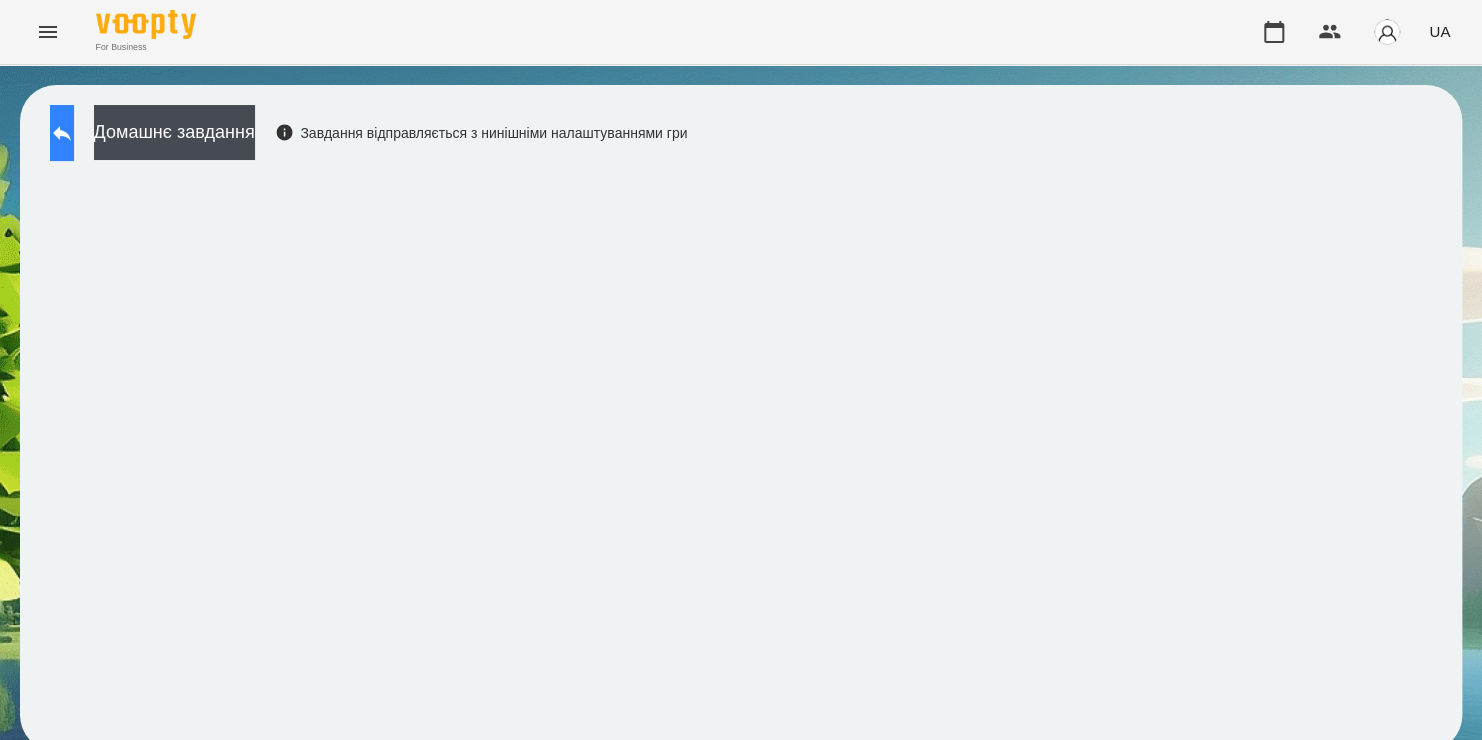 click at bounding box center [62, 133] 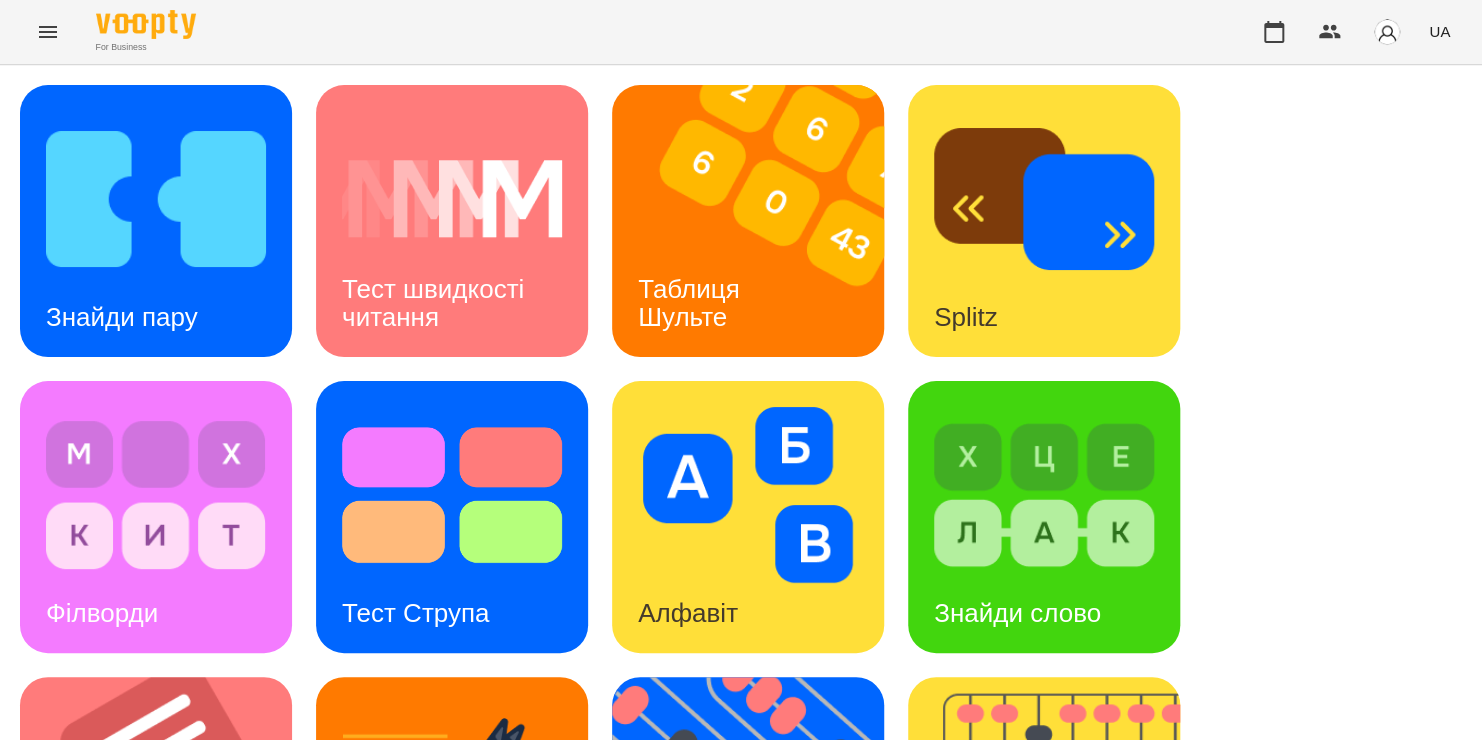 scroll, scrollTop: 328, scrollLeft: 0, axis: vertical 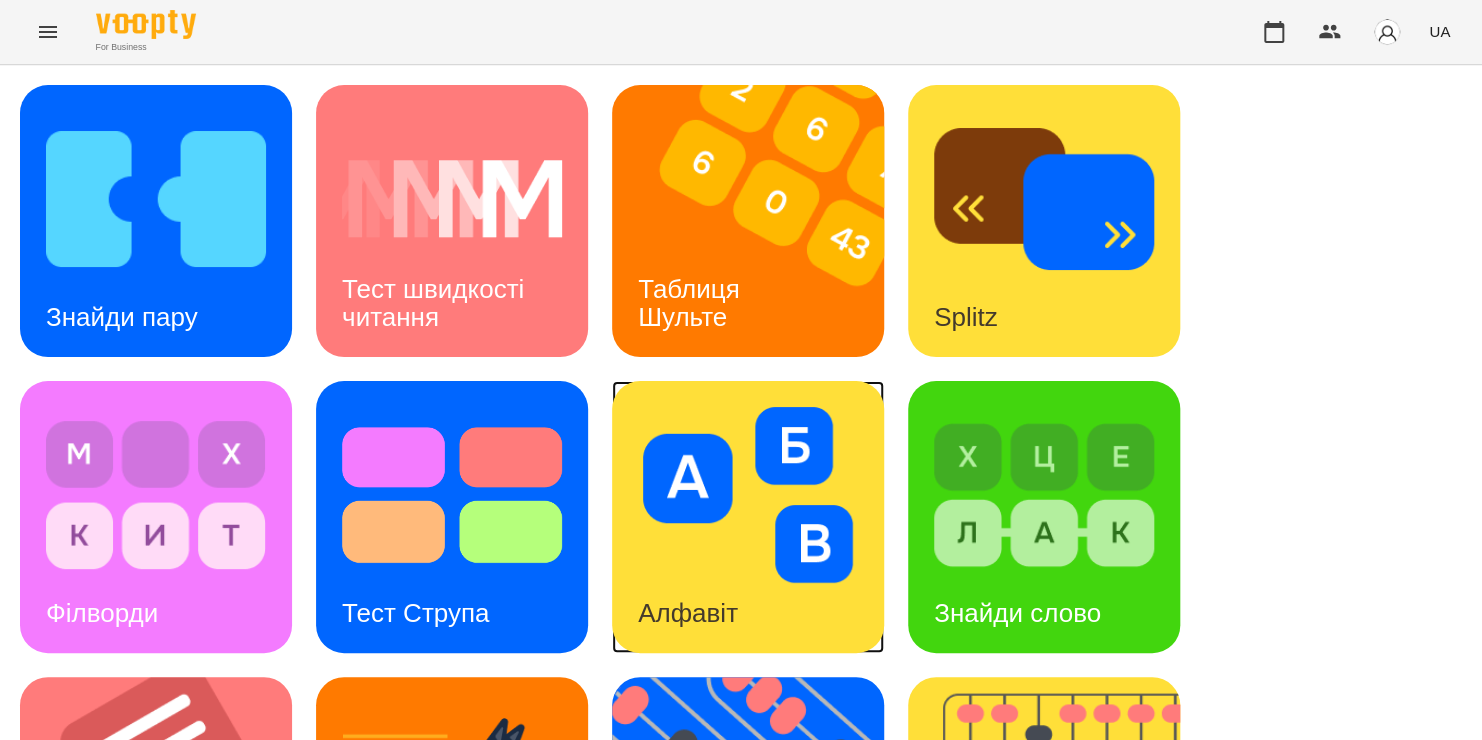 click on "Алфавіт" at bounding box center (688, 613) 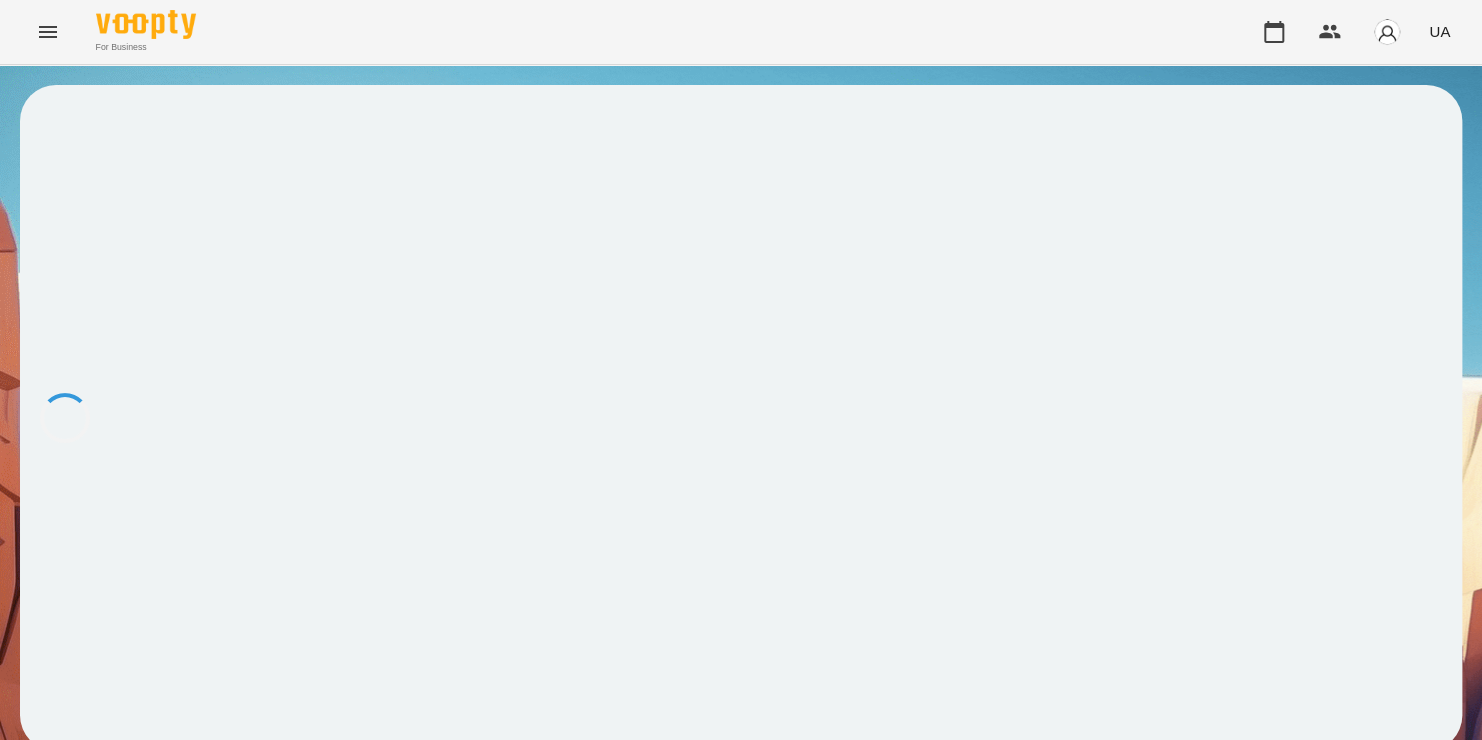 scroll, scrollTop: 0, scrollLeft: 0, axis: both 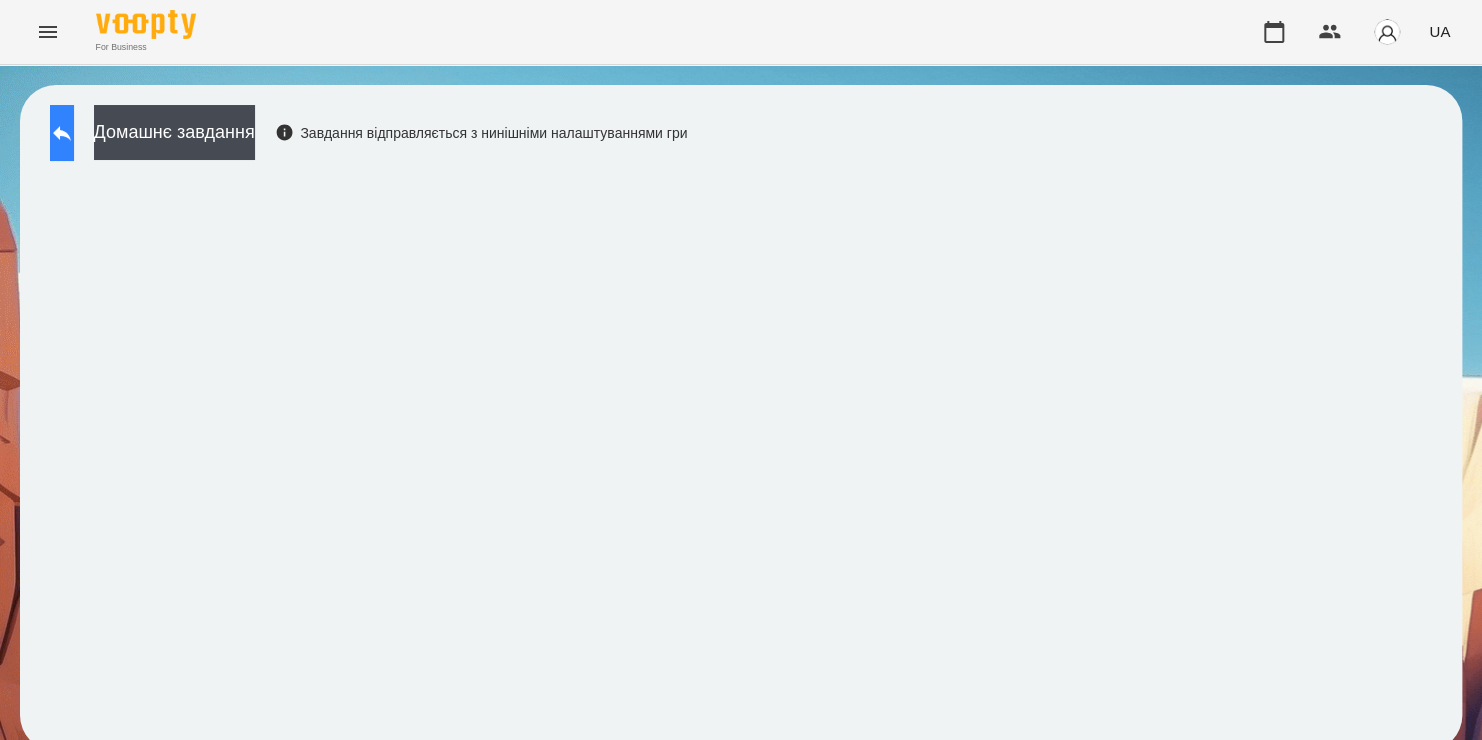 click 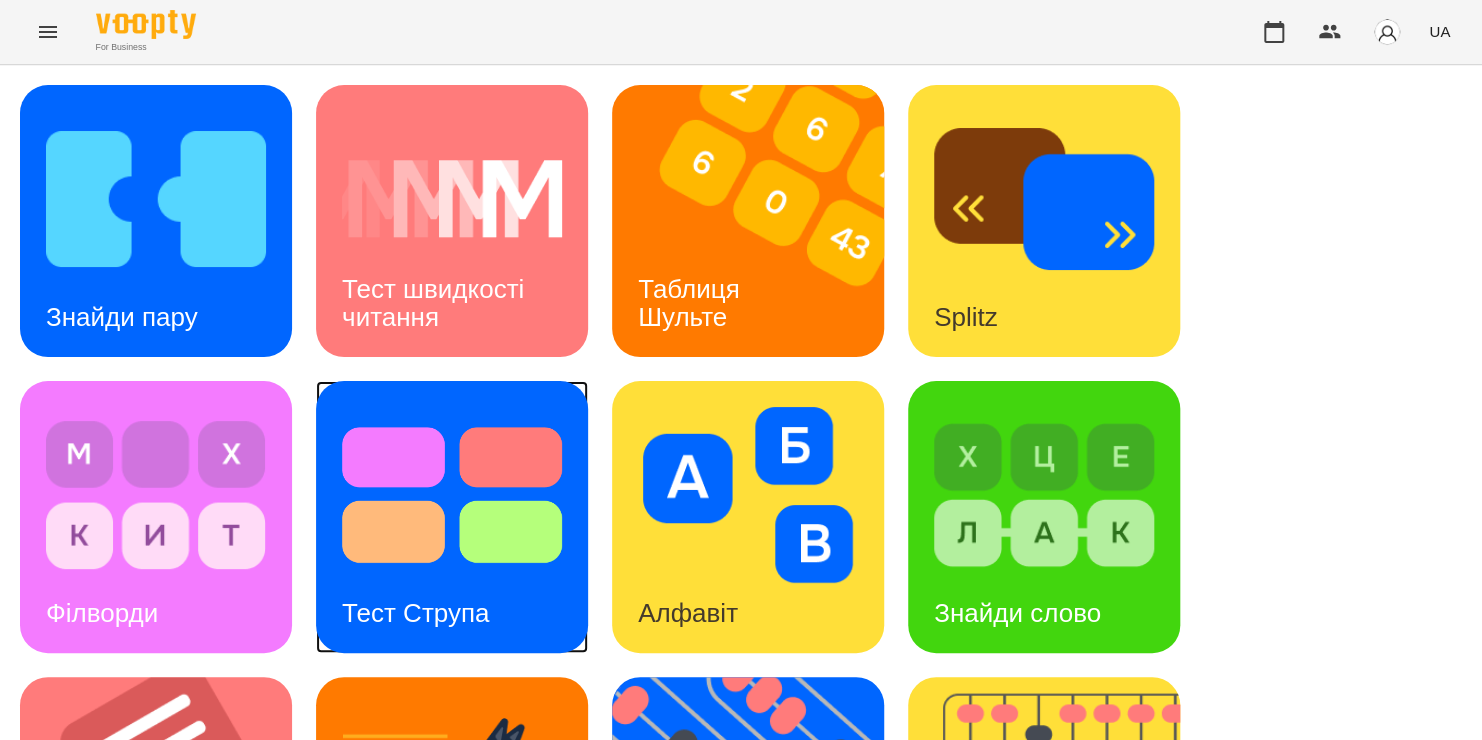 click on "Тест Струпа" at bounding box center [452, 517] 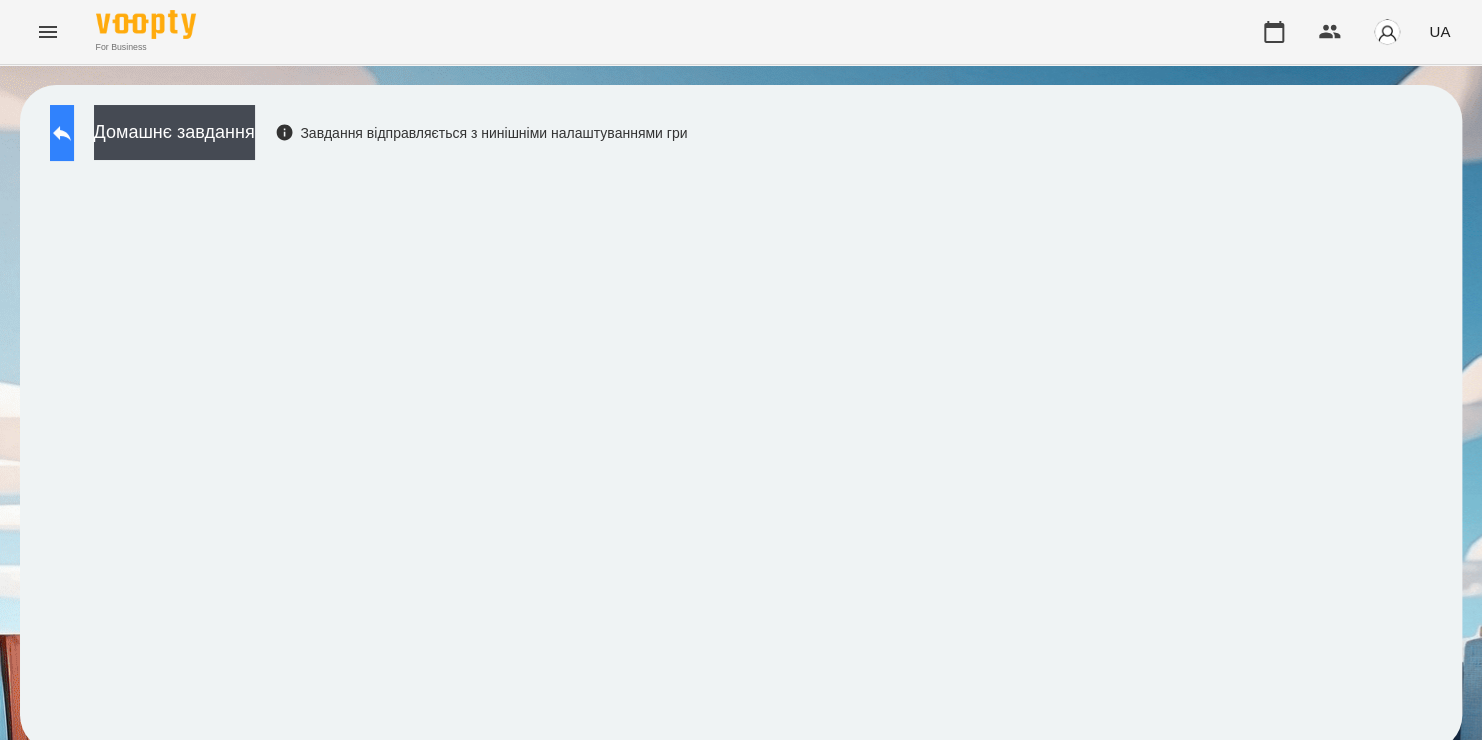 click 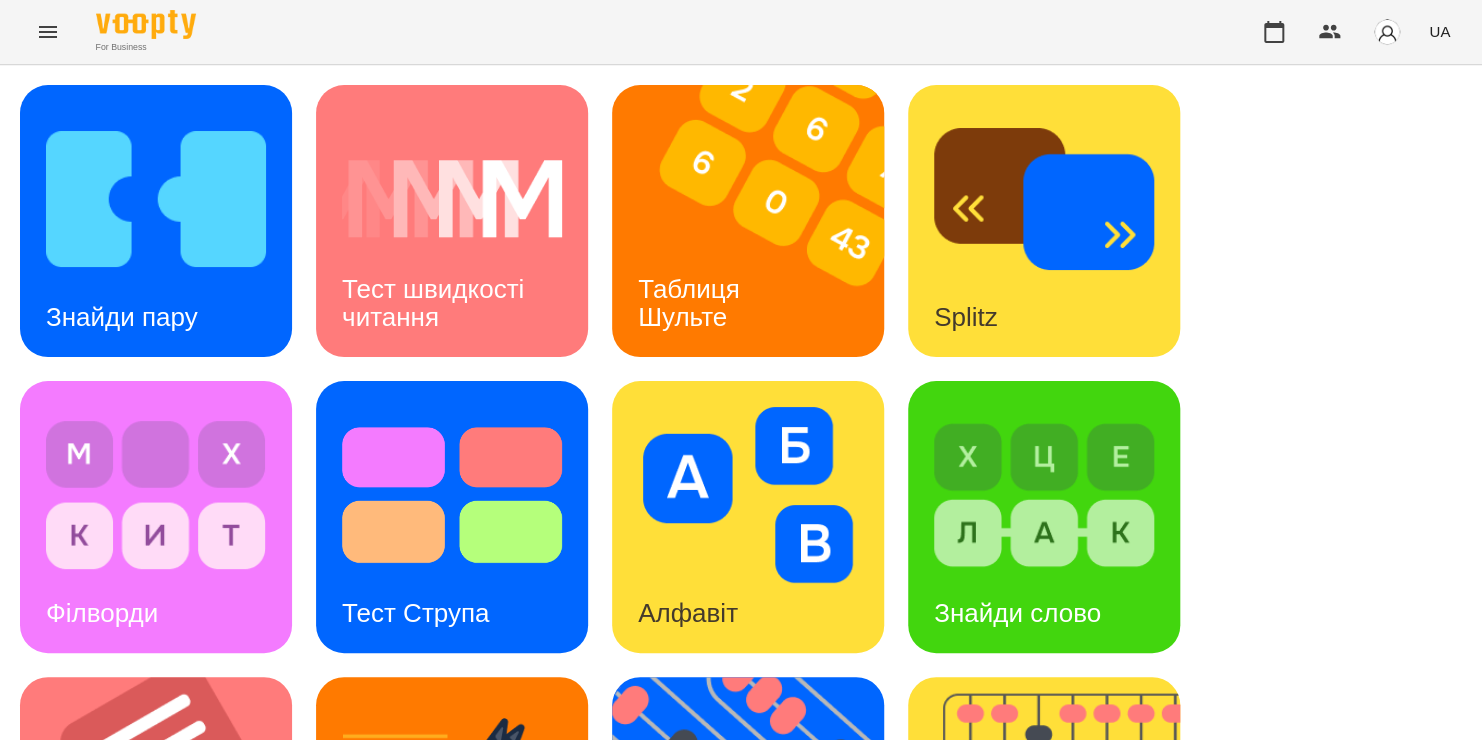 scroll, scrollTop: 426, scrollLeft: 0, axis: vertical 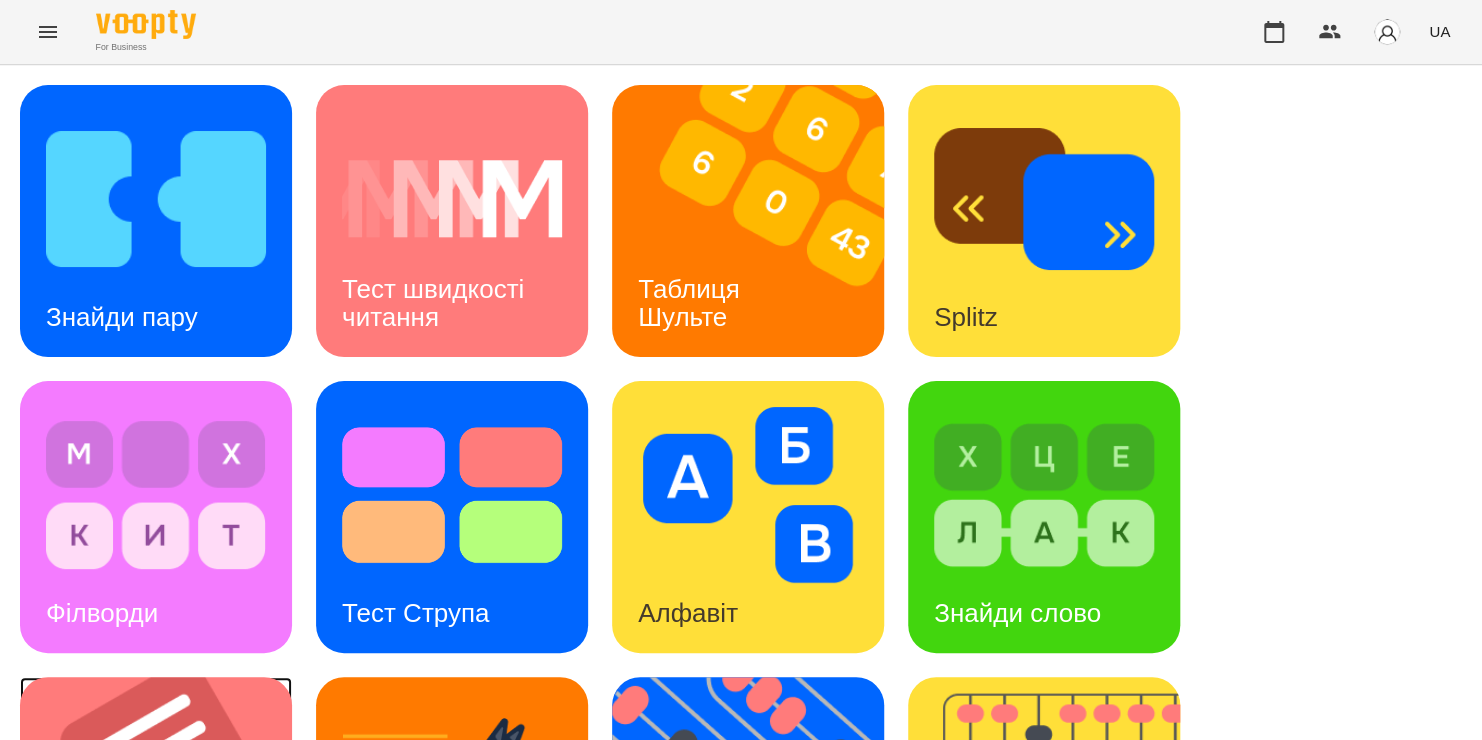 click on "Тексти" at bounding box center [86, 909] 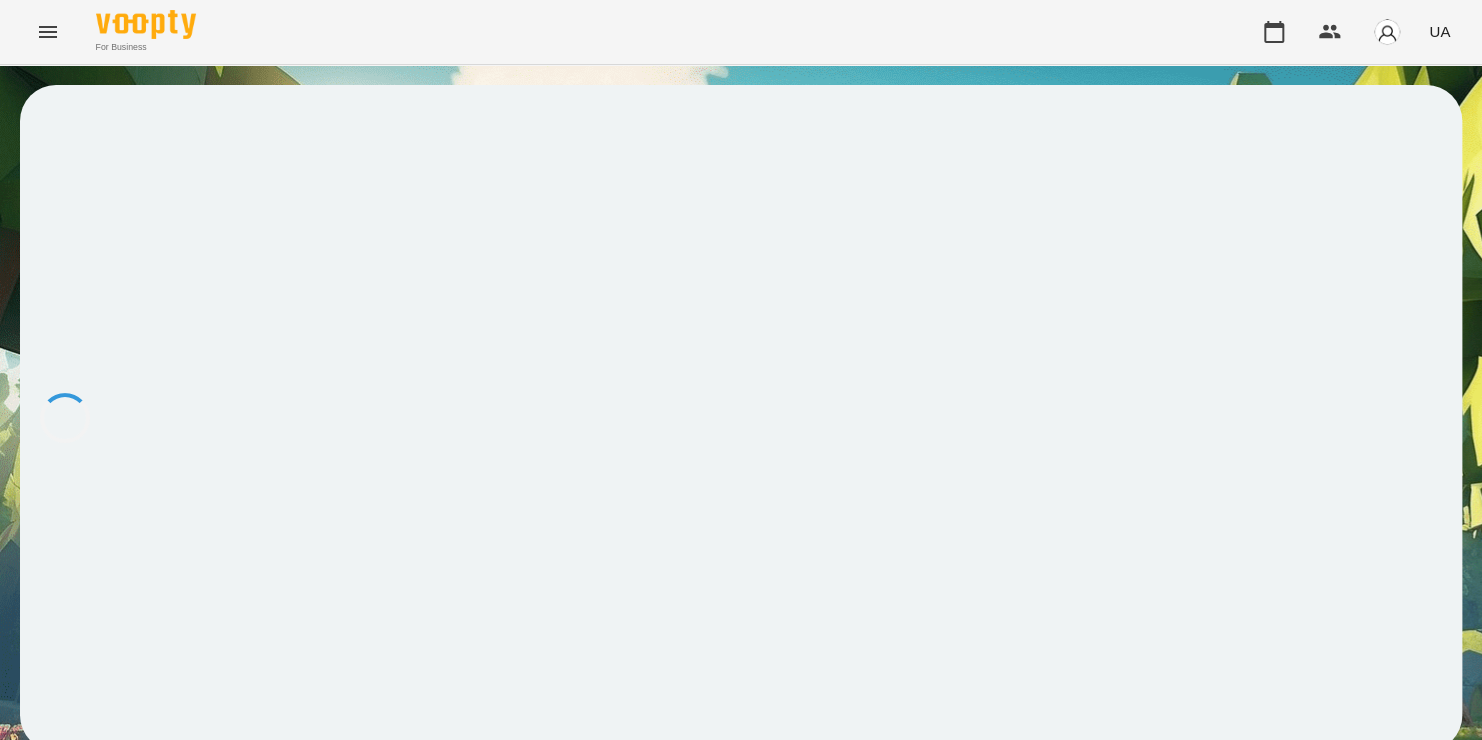 scroll, scrollTop: 0, scrollLeft: 0, axis: both 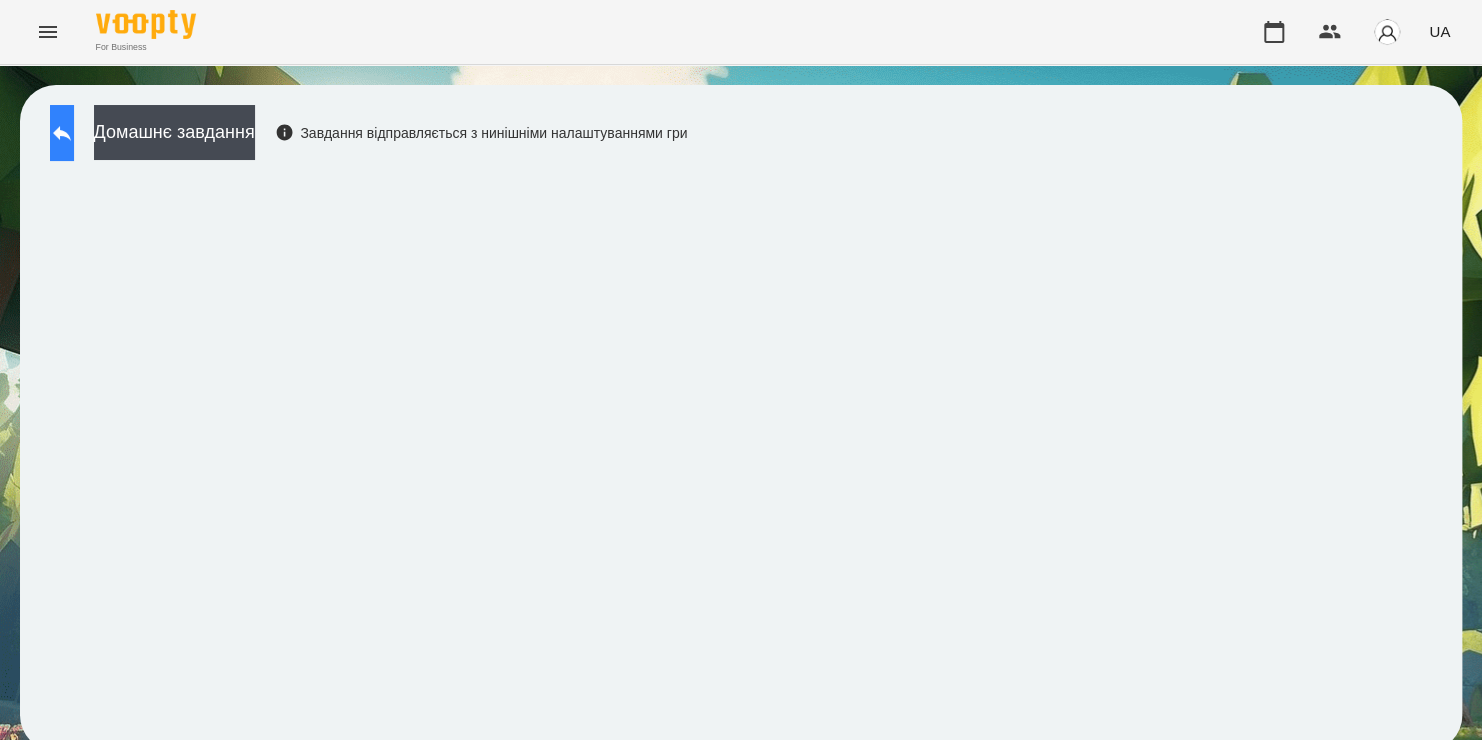 click 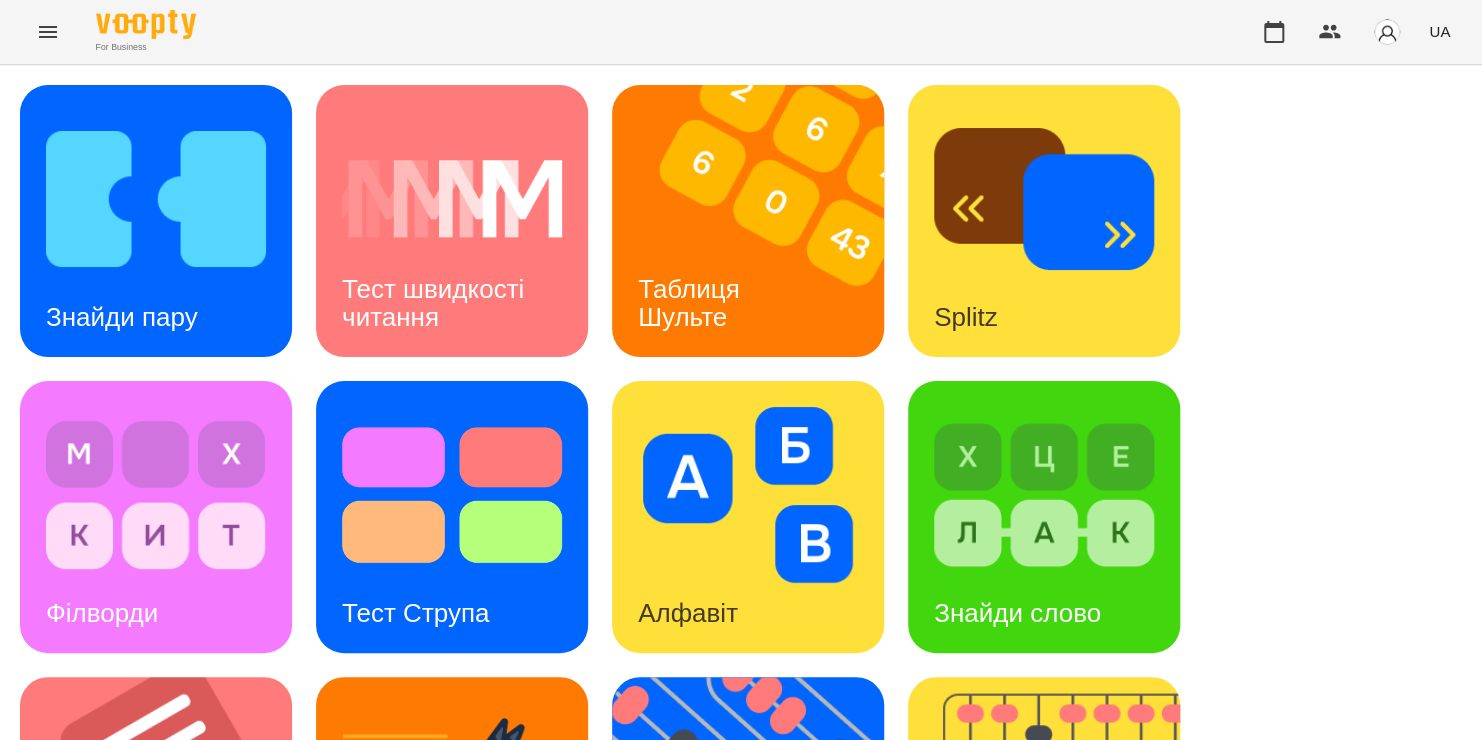 scroll, scrollTop: 808, scrollLeft: 0, axis: vertical 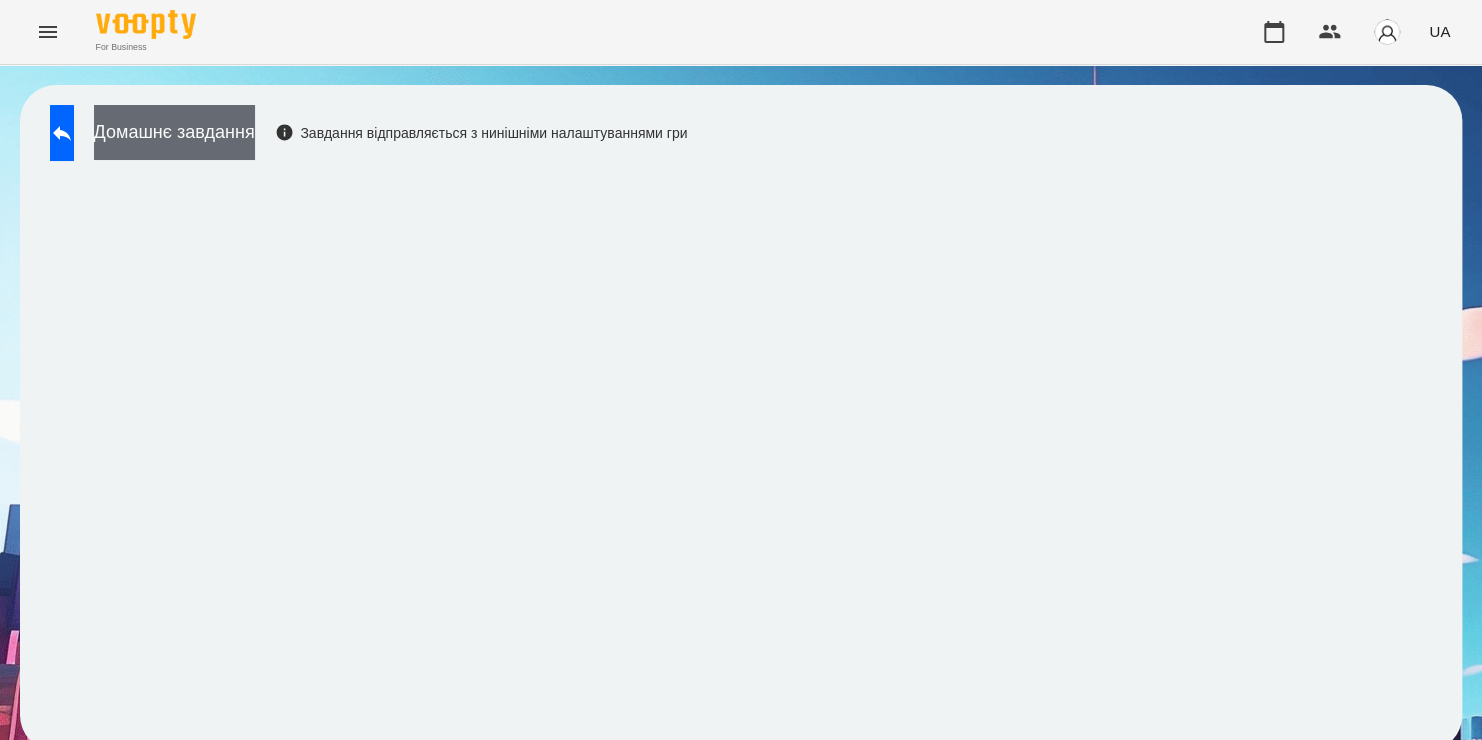 click on "Домашнє завдання" at bounding box center (174, 132) 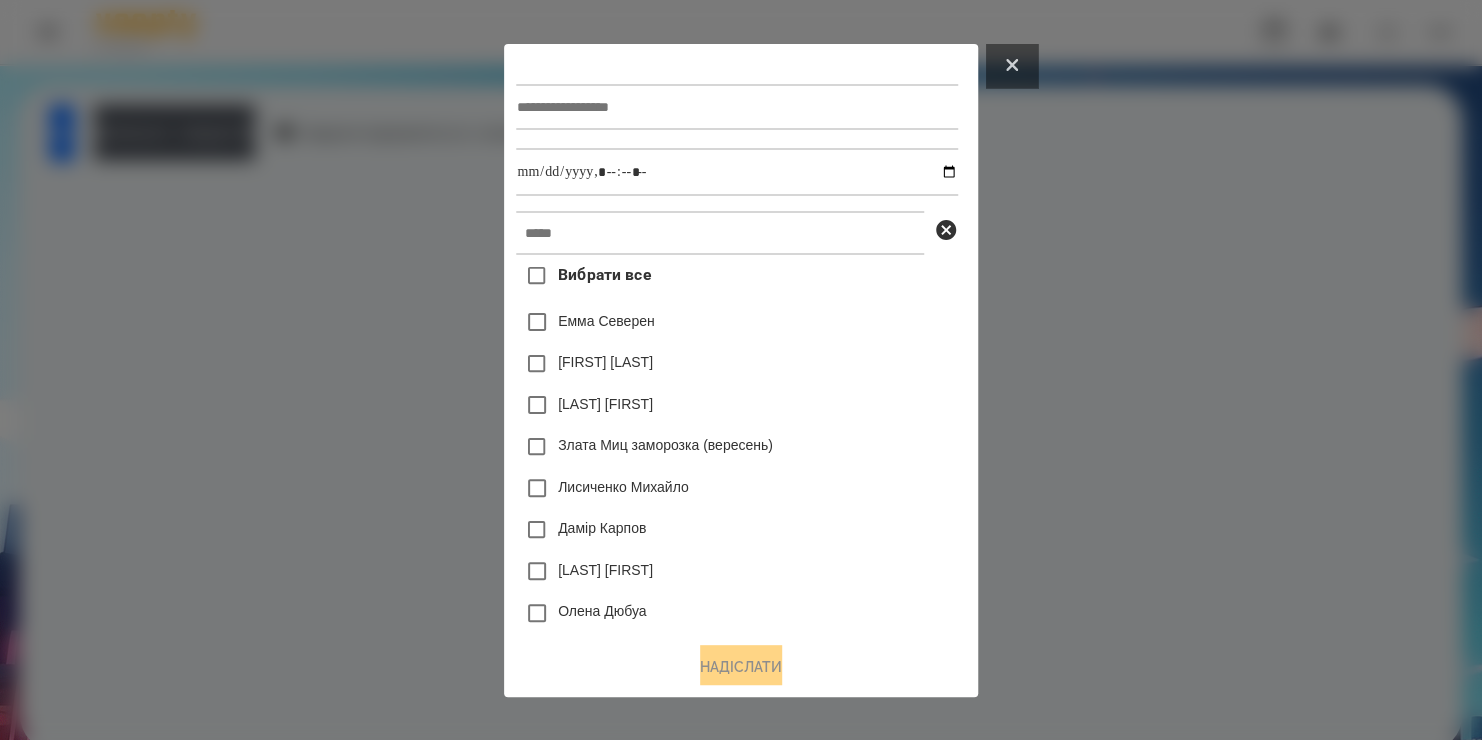 click at bounding box center [1012, 66] 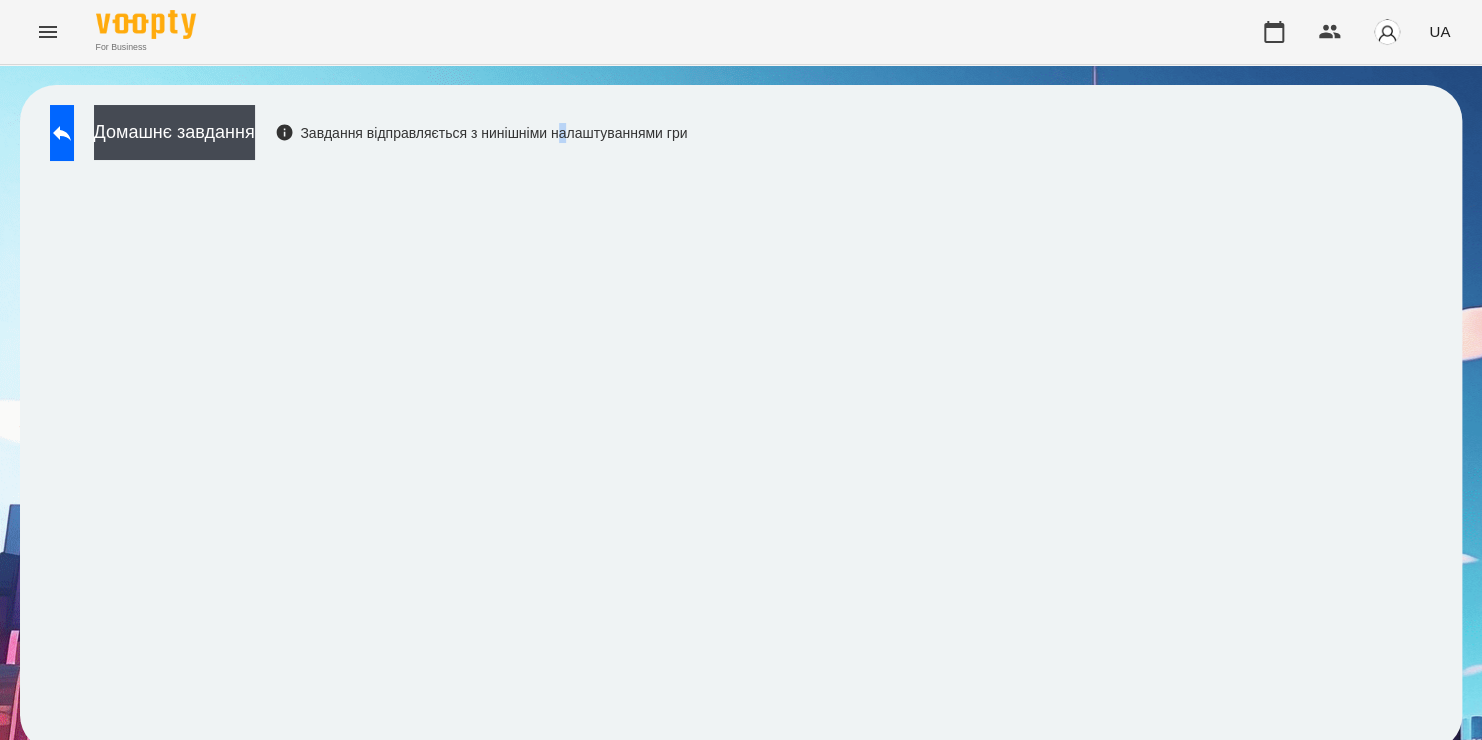 drag, startPoint x: 698, startPoint y: 166, endPoint x: 687, endPoint y: 167, distance: 11.045361 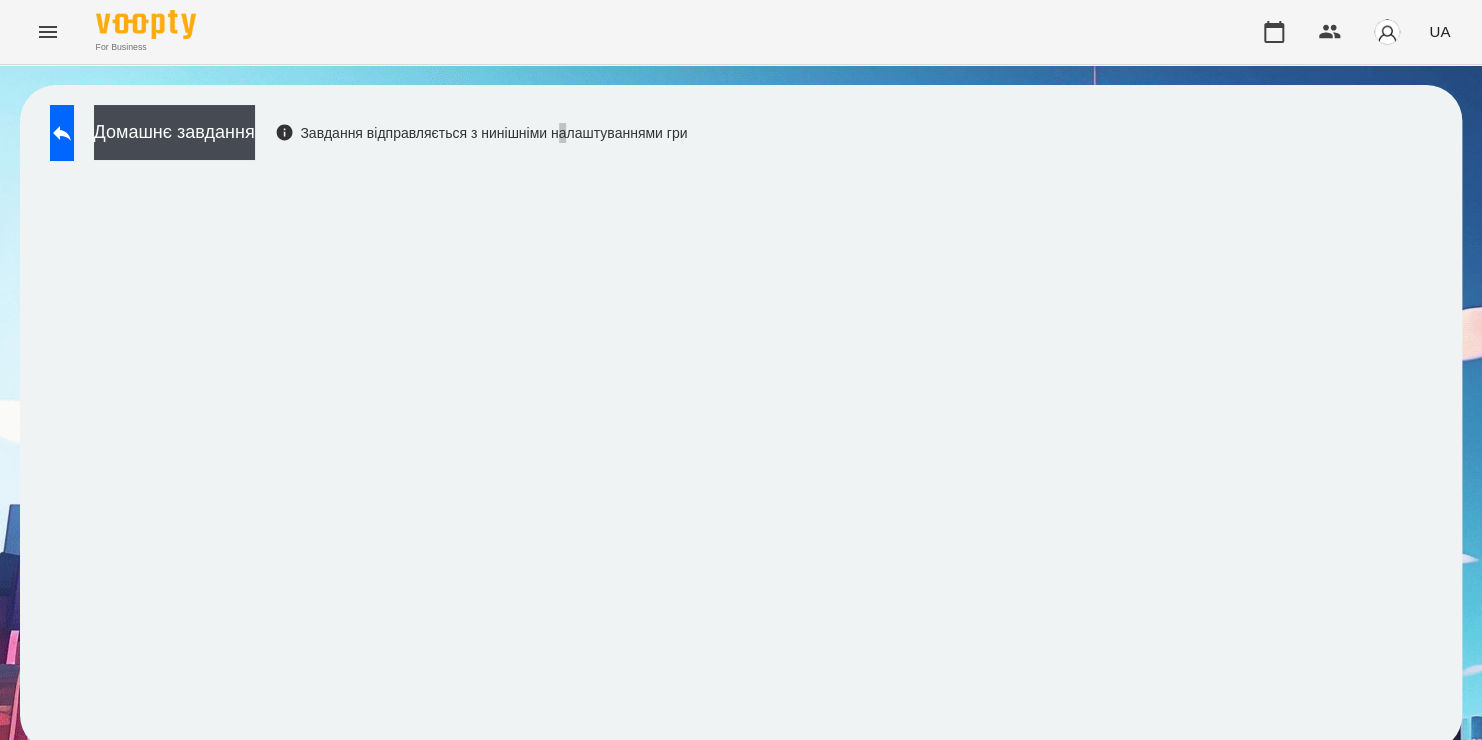 click on "Домашнє завдання Завдання відправляється з нинішніми налаштуваннями гри" at bounding box center (363, 138) 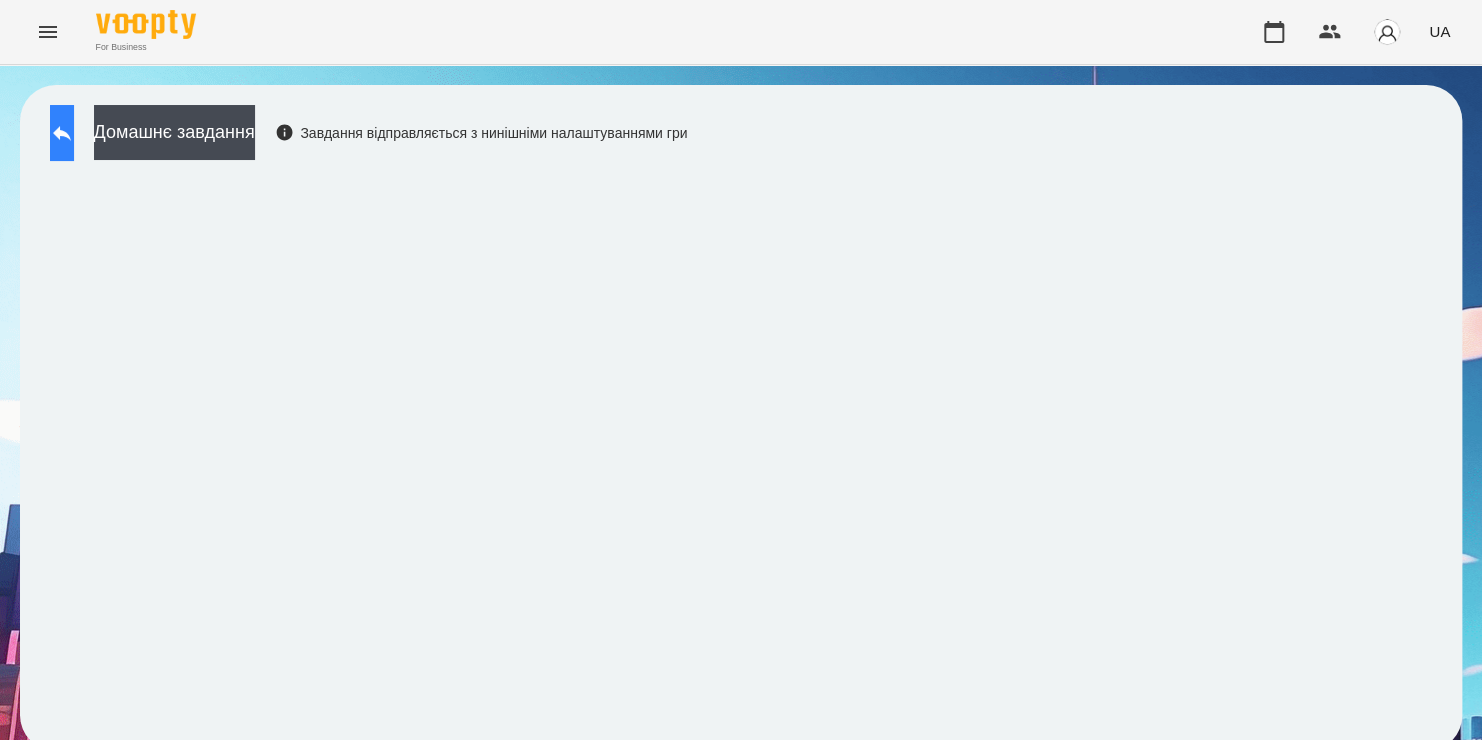 click at bounding box center [62, 133] 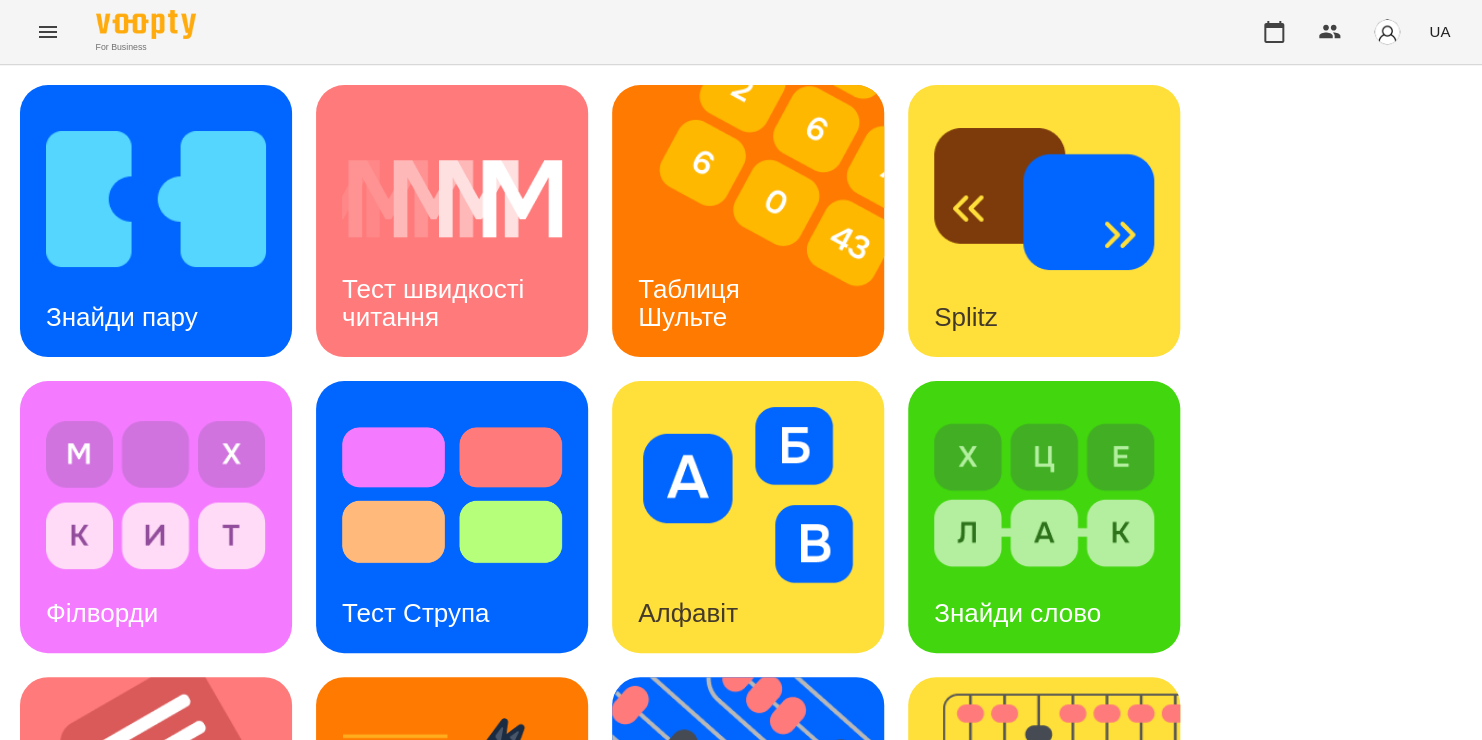 scroll, scrollTop: 591, scrollLeft: 0, axis: vertical 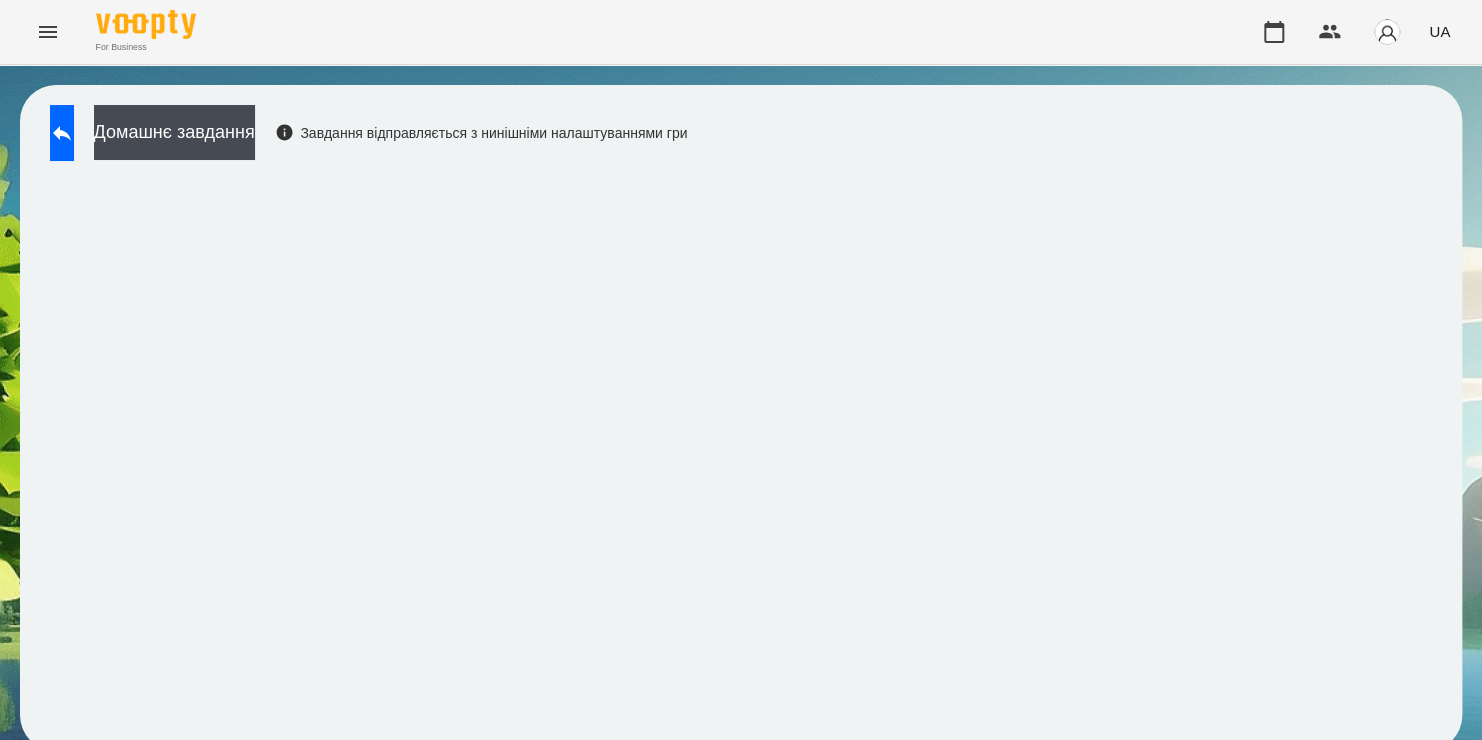 click on "For Business UA" at bounding box center (741, 32) 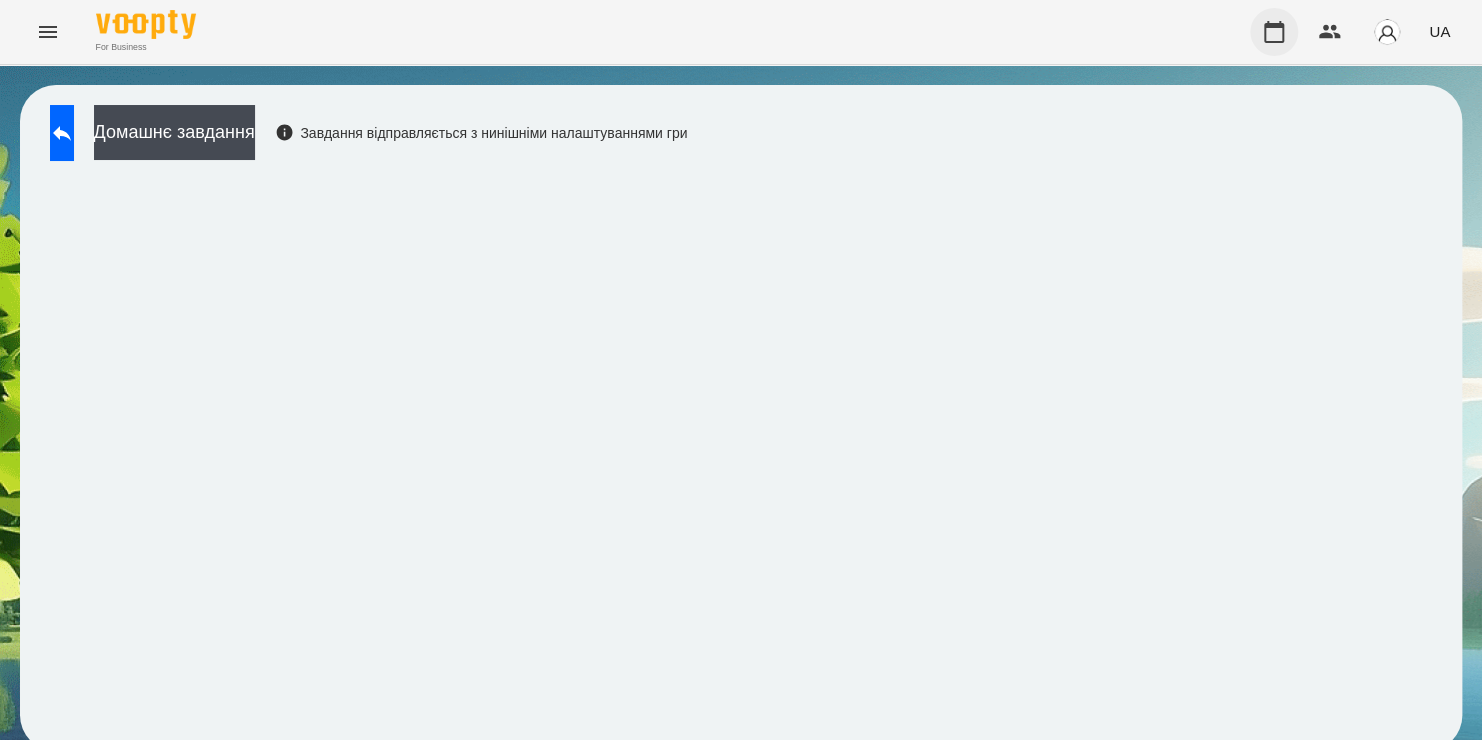 click at bounding box center (1274, 32) 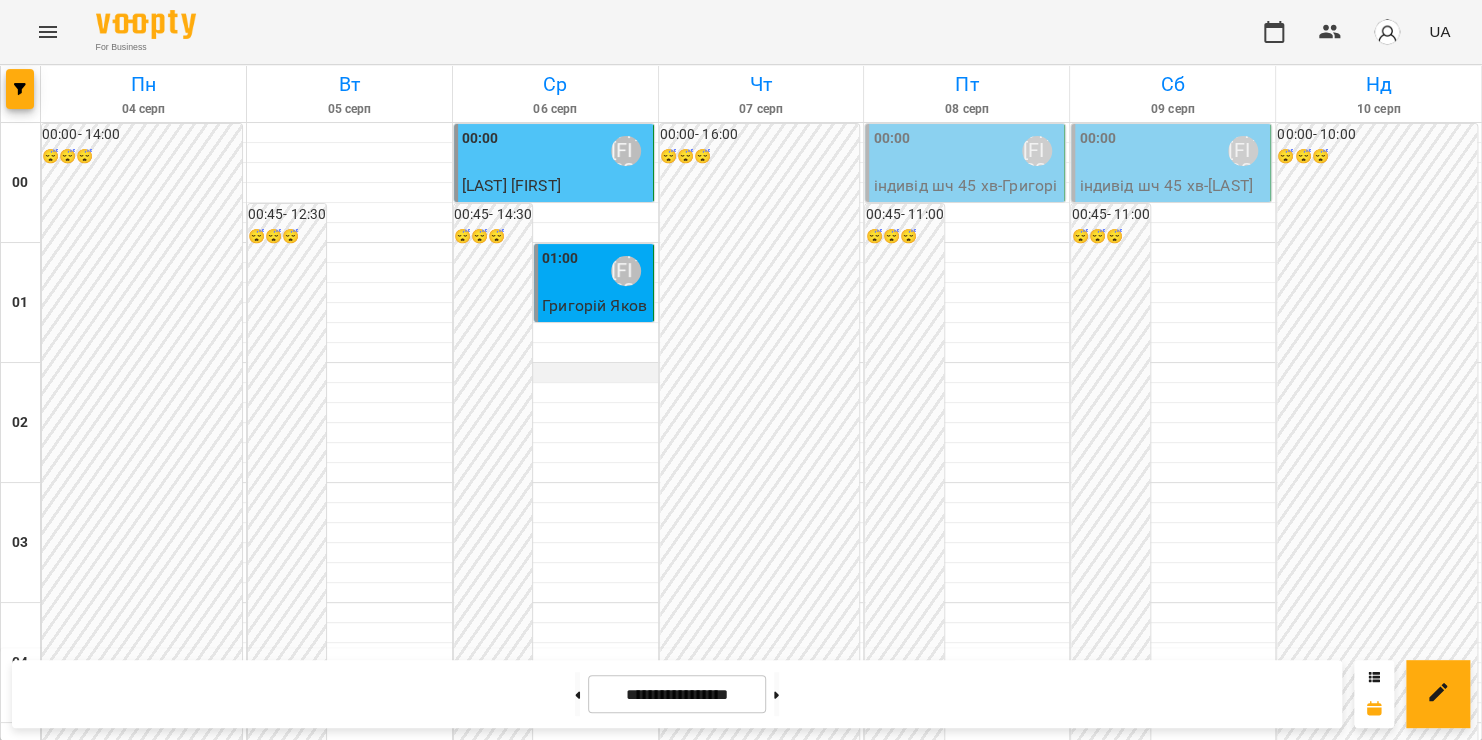 scroll, scrollTop: 1880, scrollLeft: 0, axis: vertical 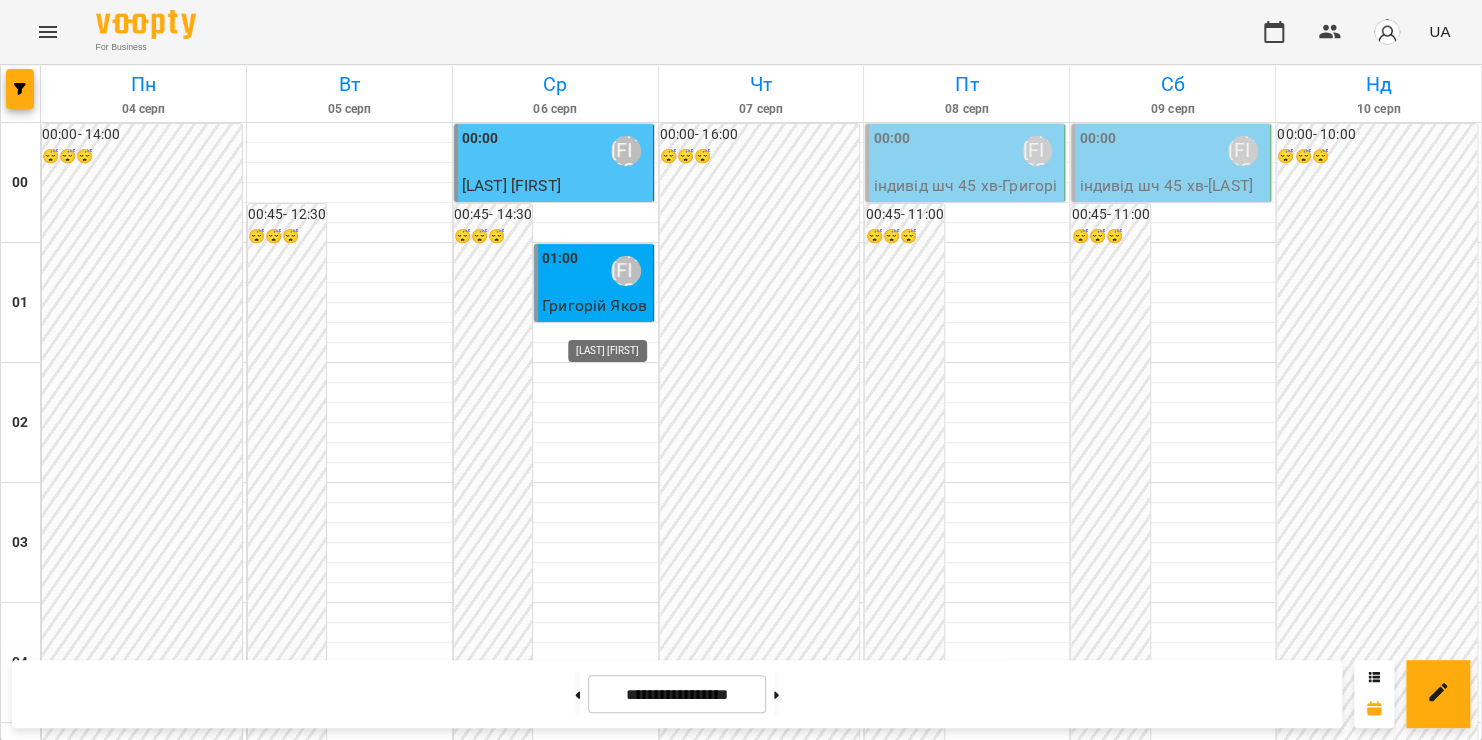 click on "[LAST] [FIRST]" at bounding box center (626, 2191) 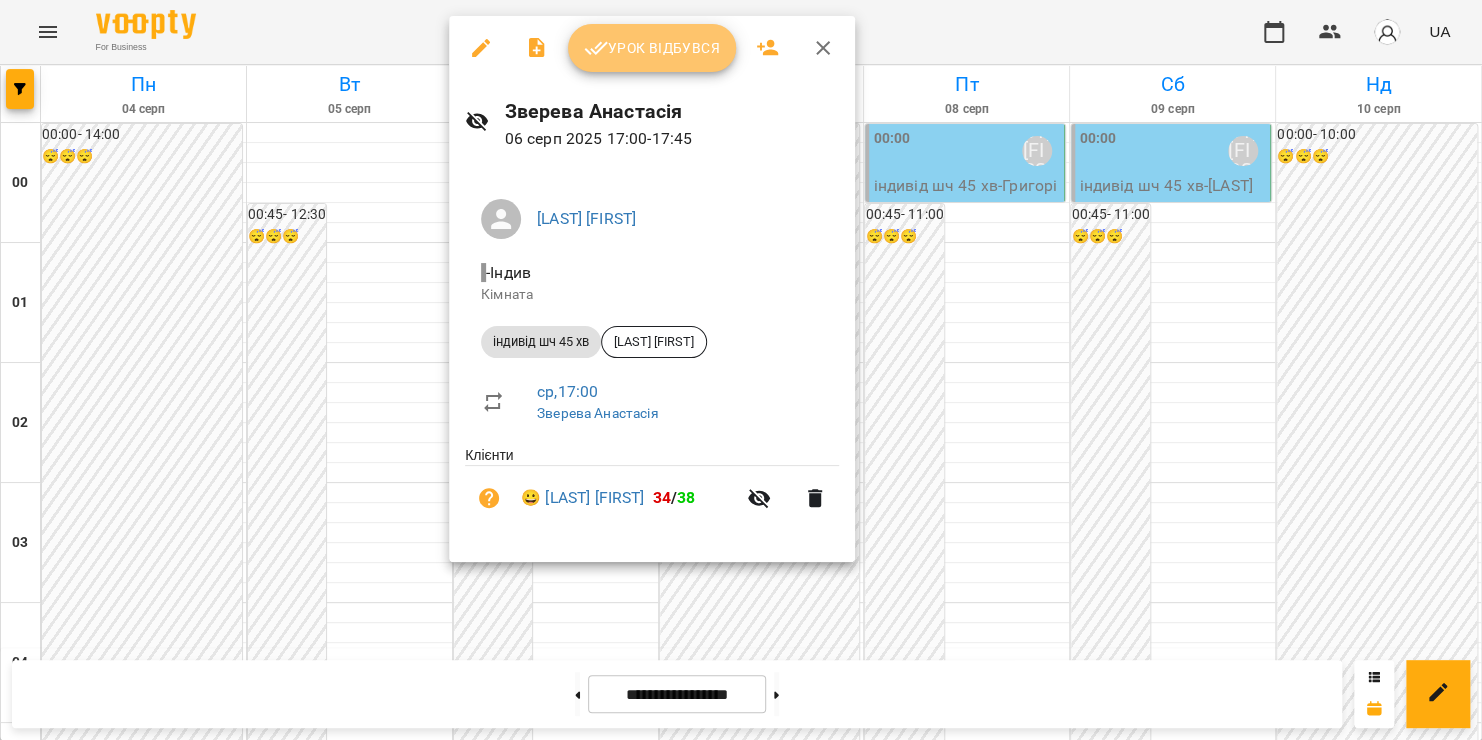 click on "Урок відбувся" at bounding box center (652, 48) 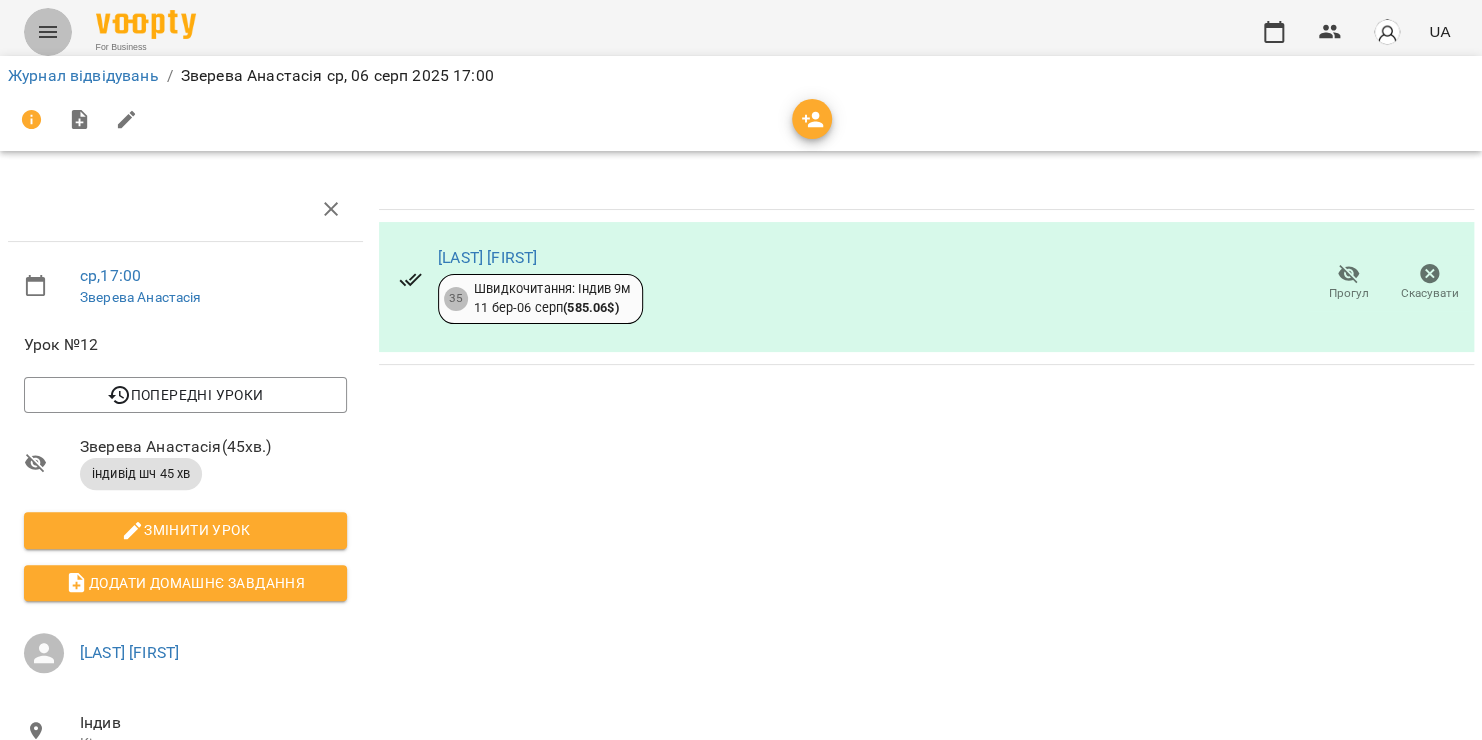 click 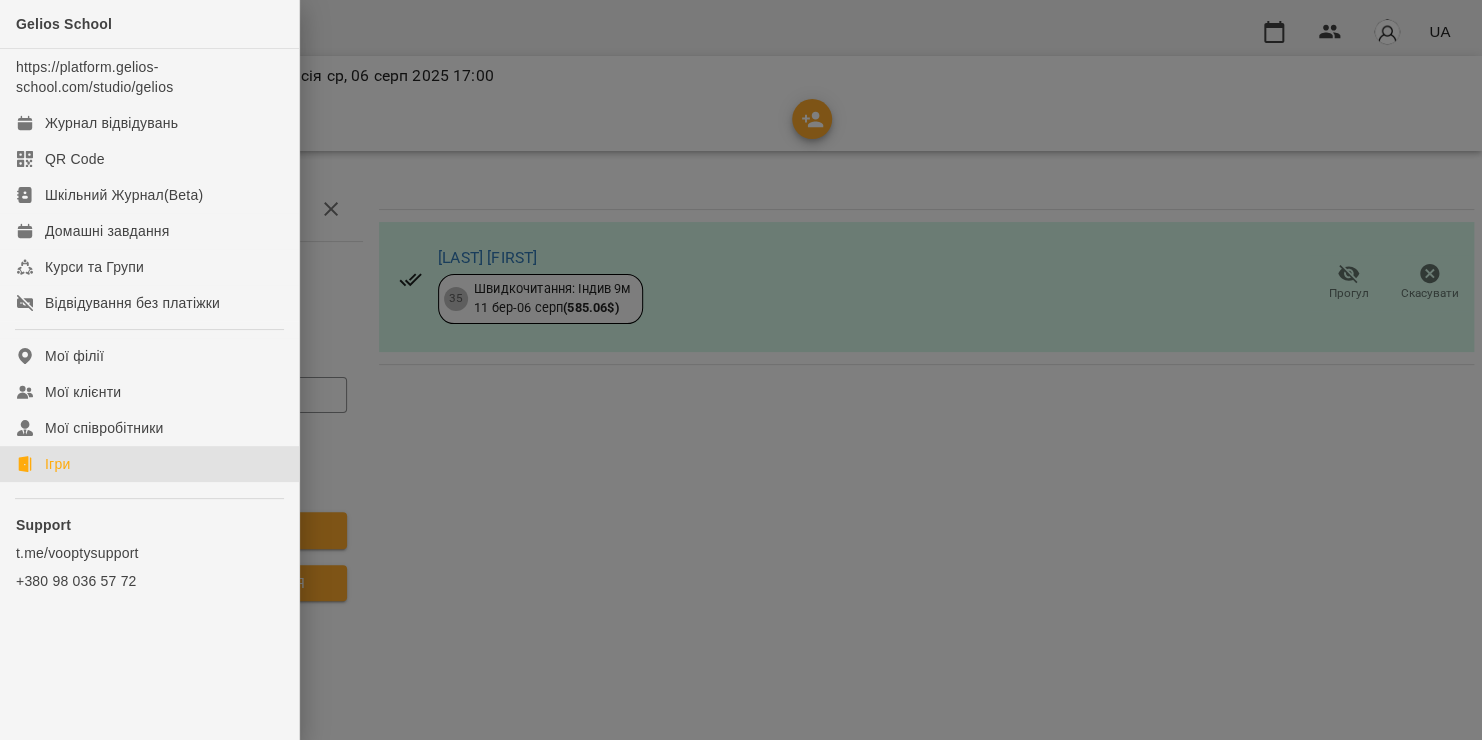 click on "Ігри" at bounding box center [57, 464] 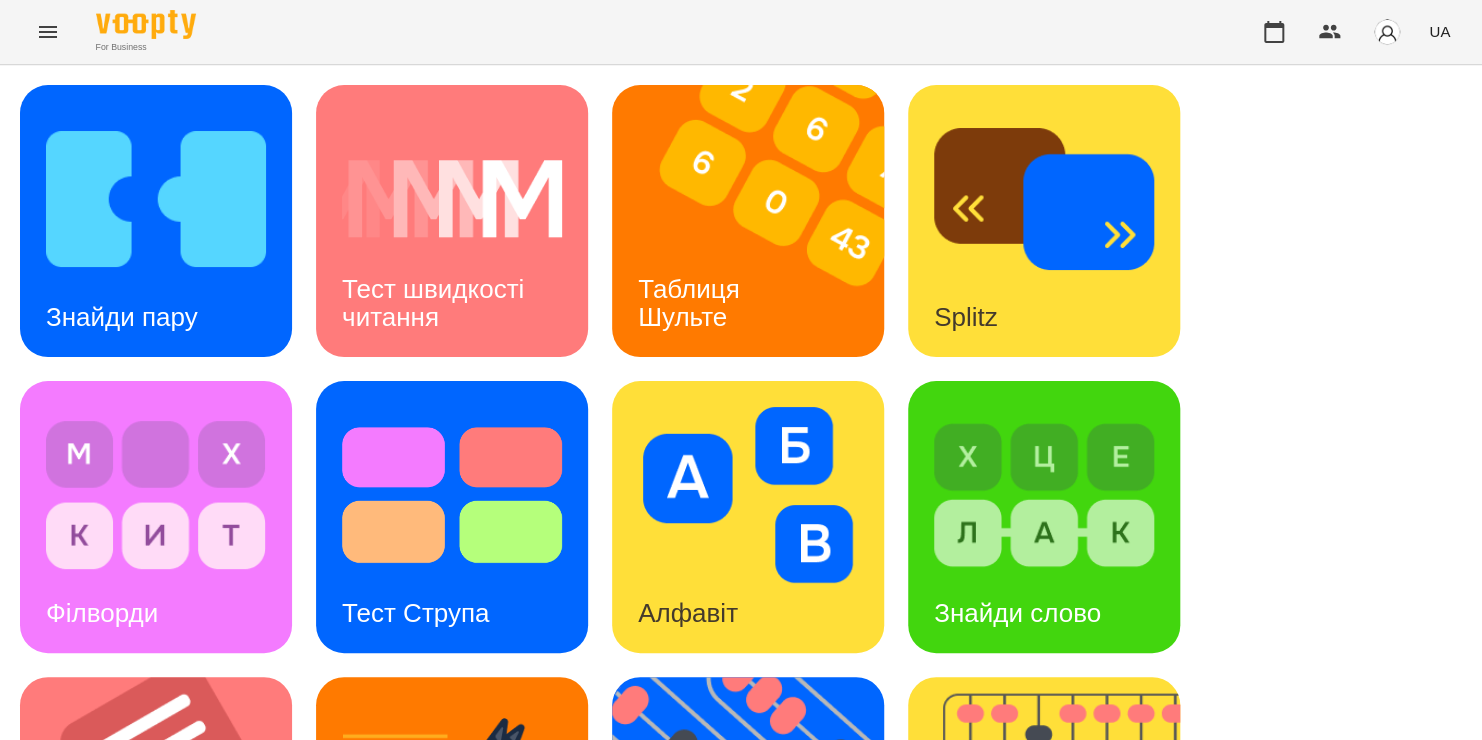 scroll, scrollTop: 315, scrollLeft: 0, axis: vertical 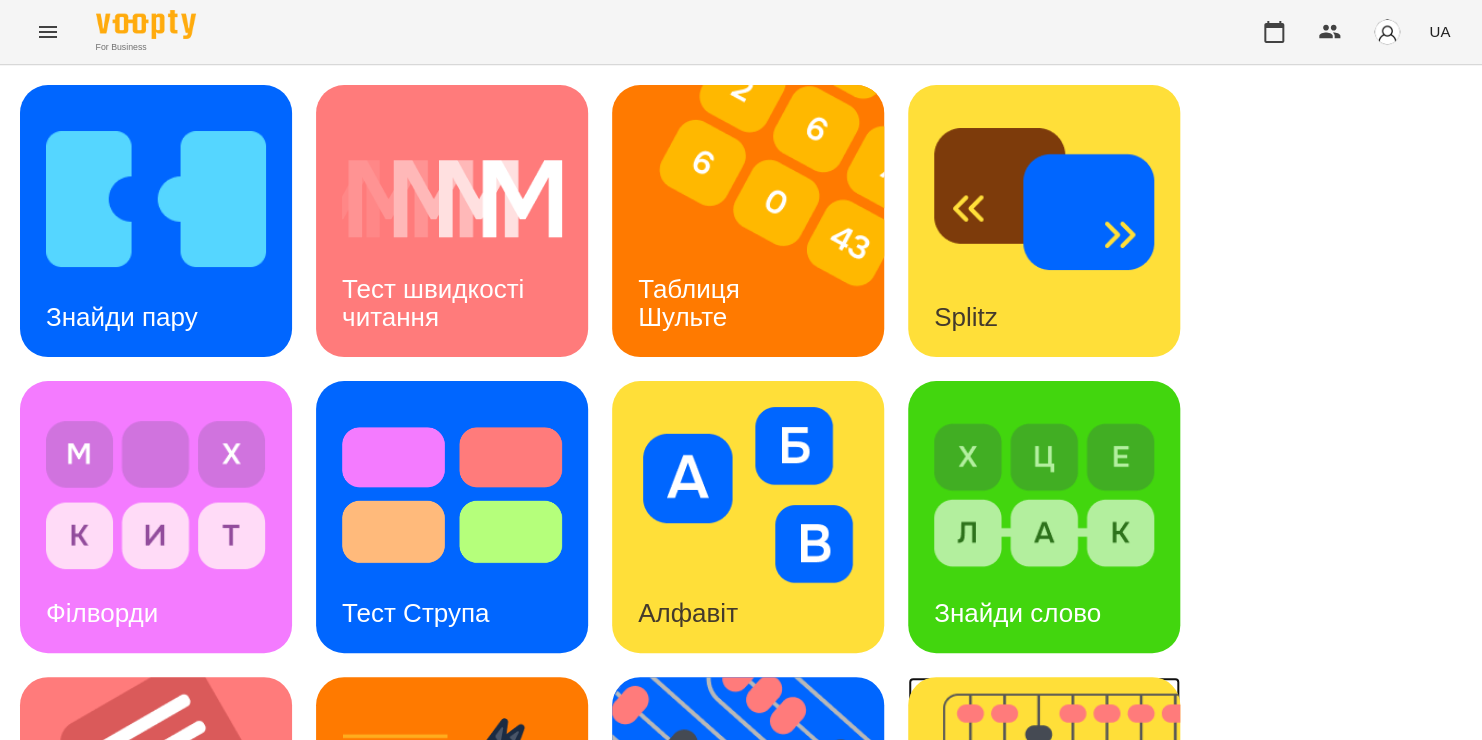click at bounding box center [1056, 813] 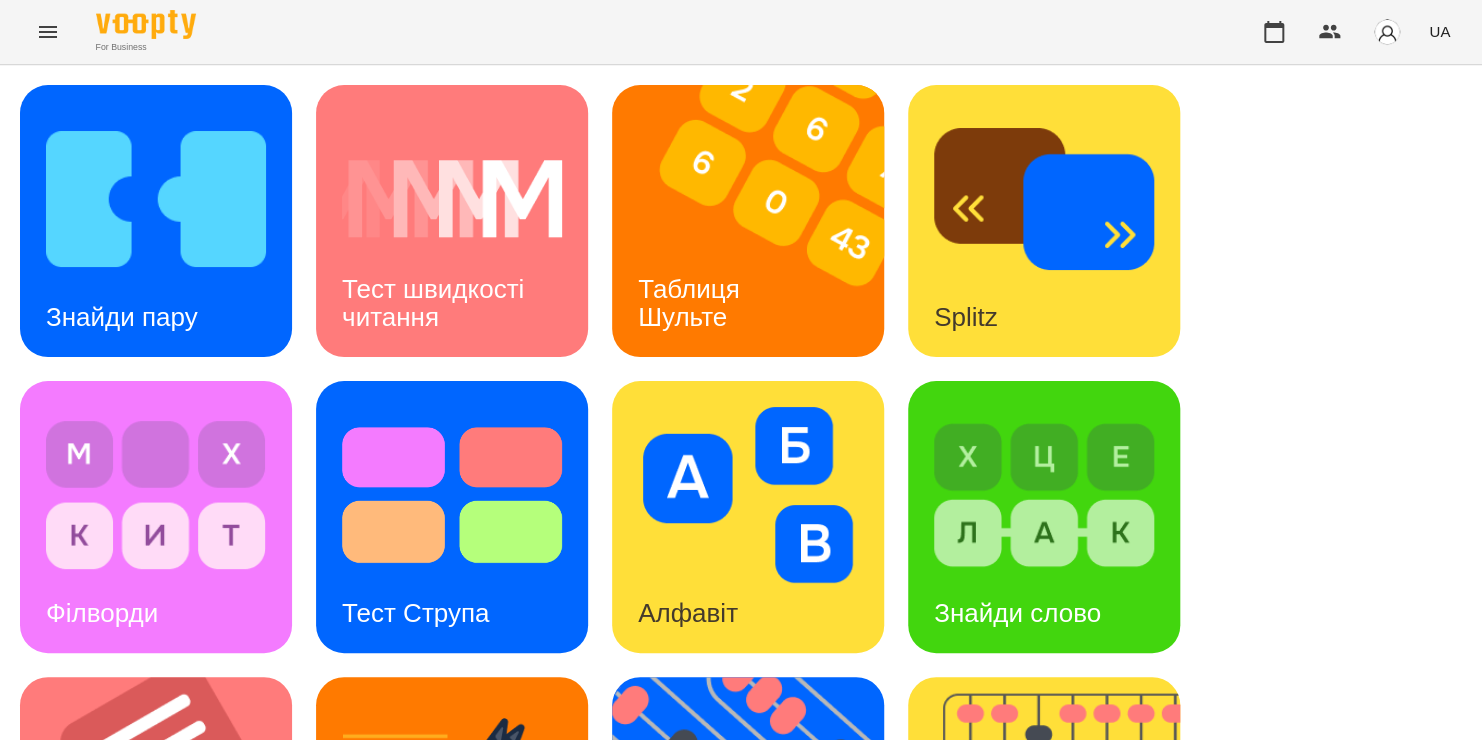 scroll, scrollTop: 0, scrollLeft: 0, axis: both 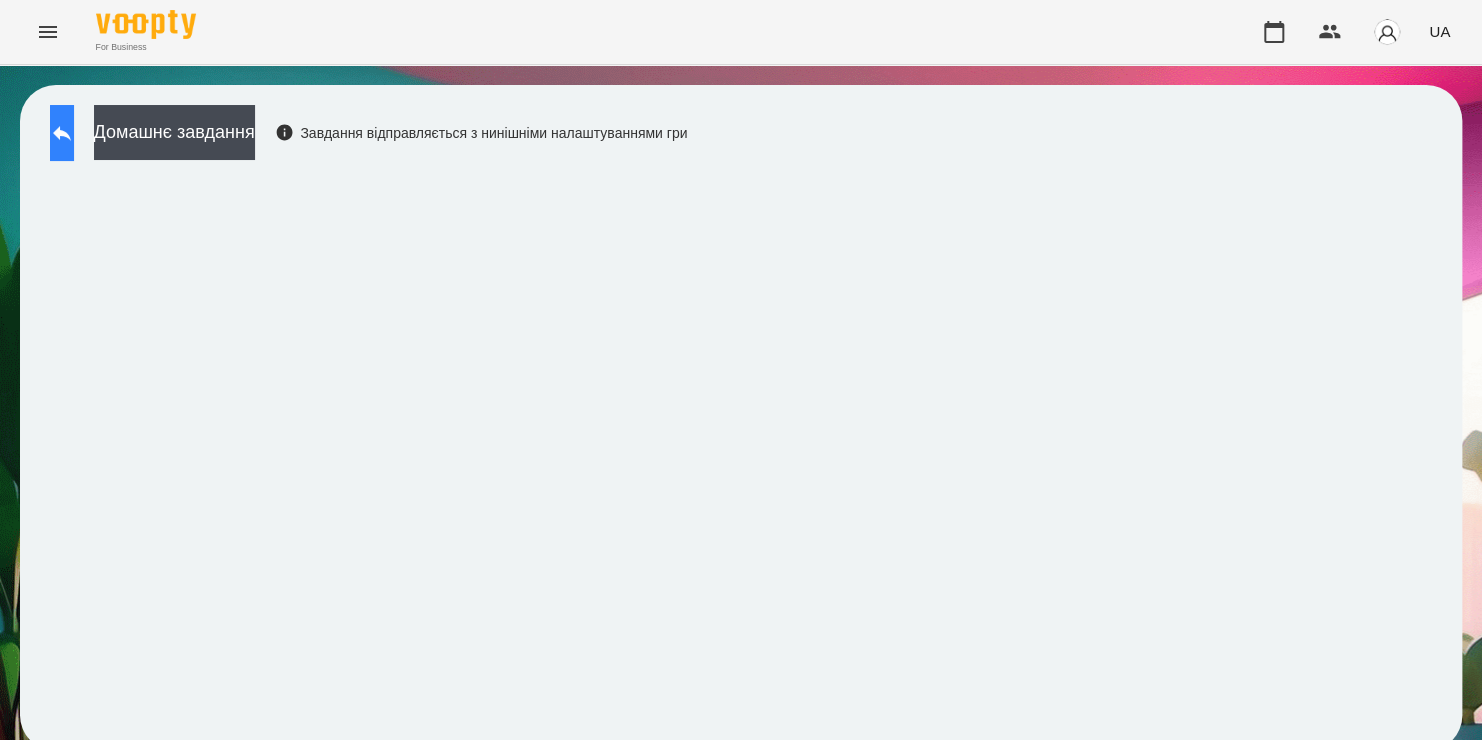 click 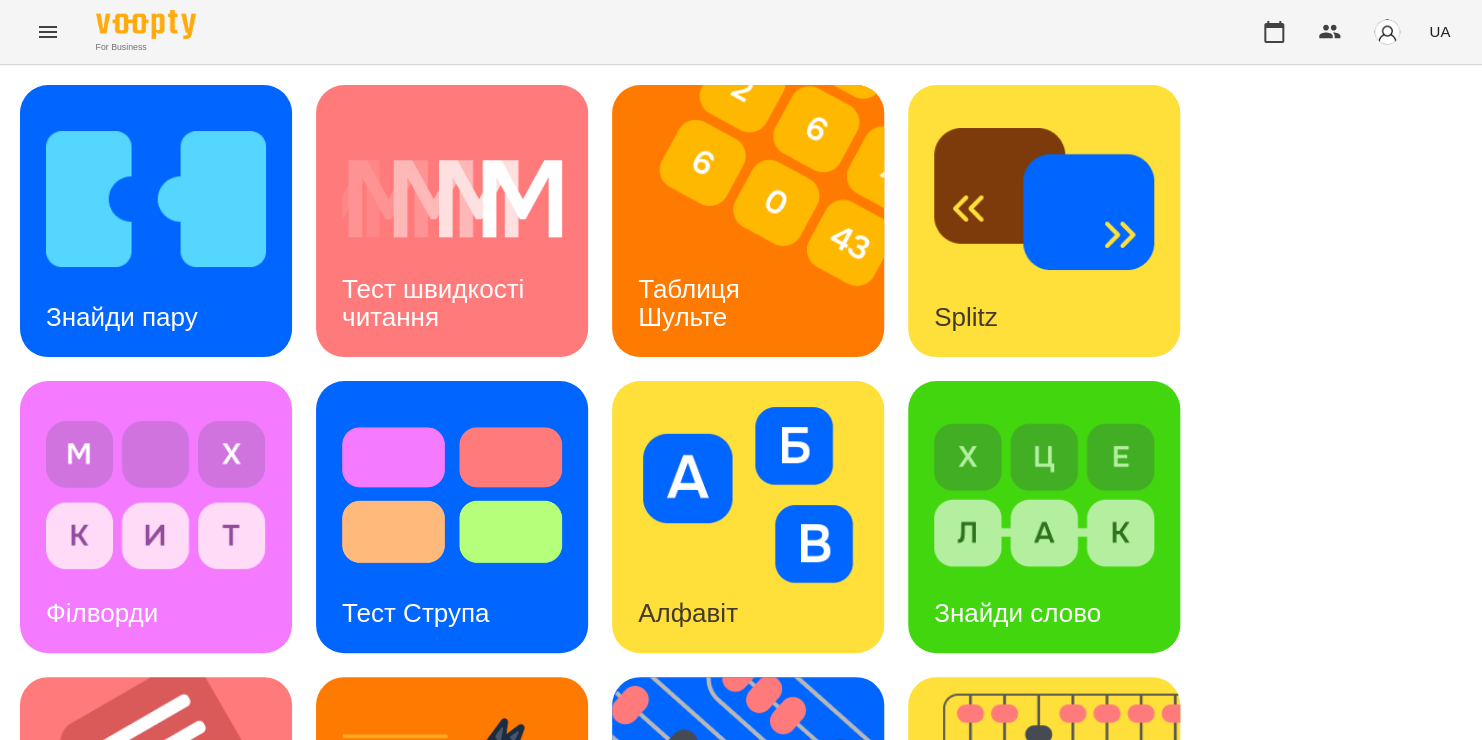 scroll, scrollTop: 744, scrollLeft: 0, axis: vertical 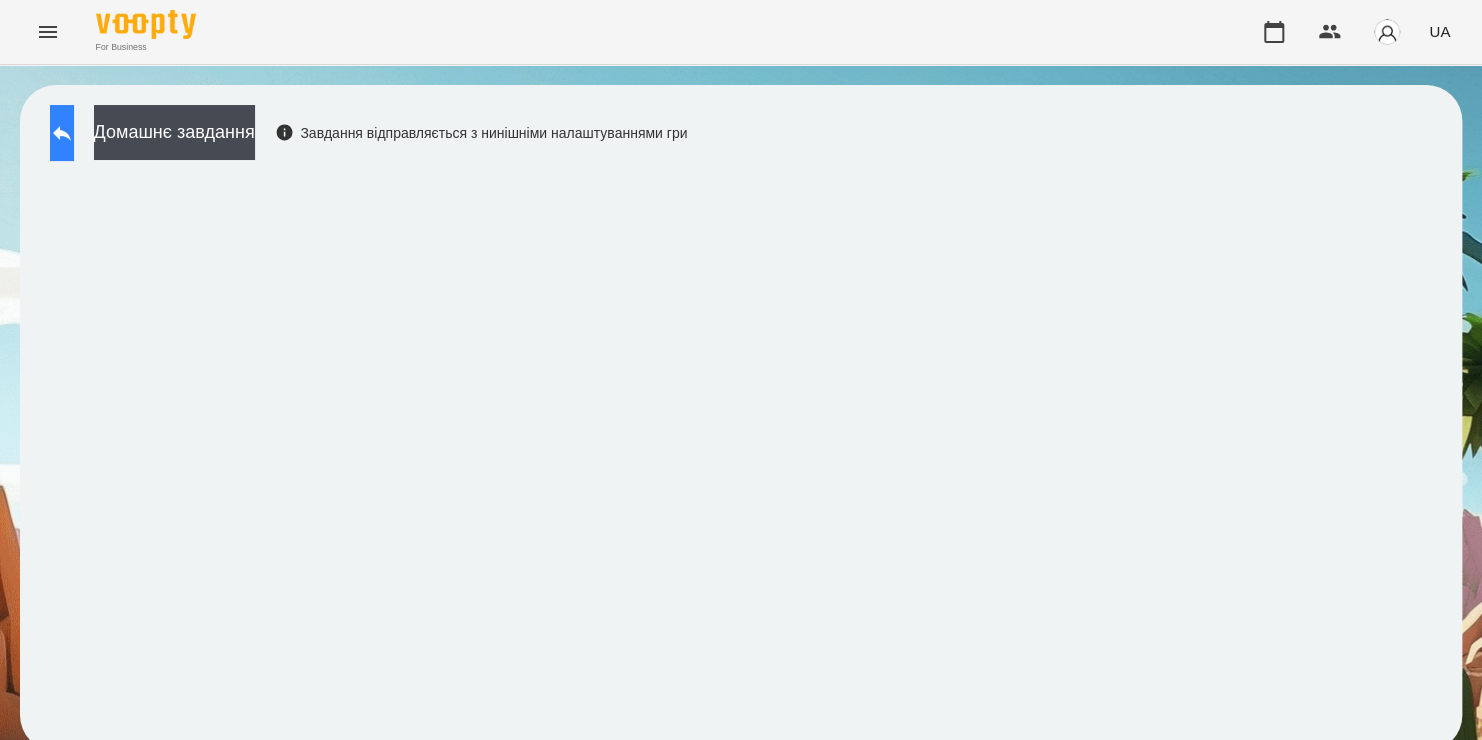 click 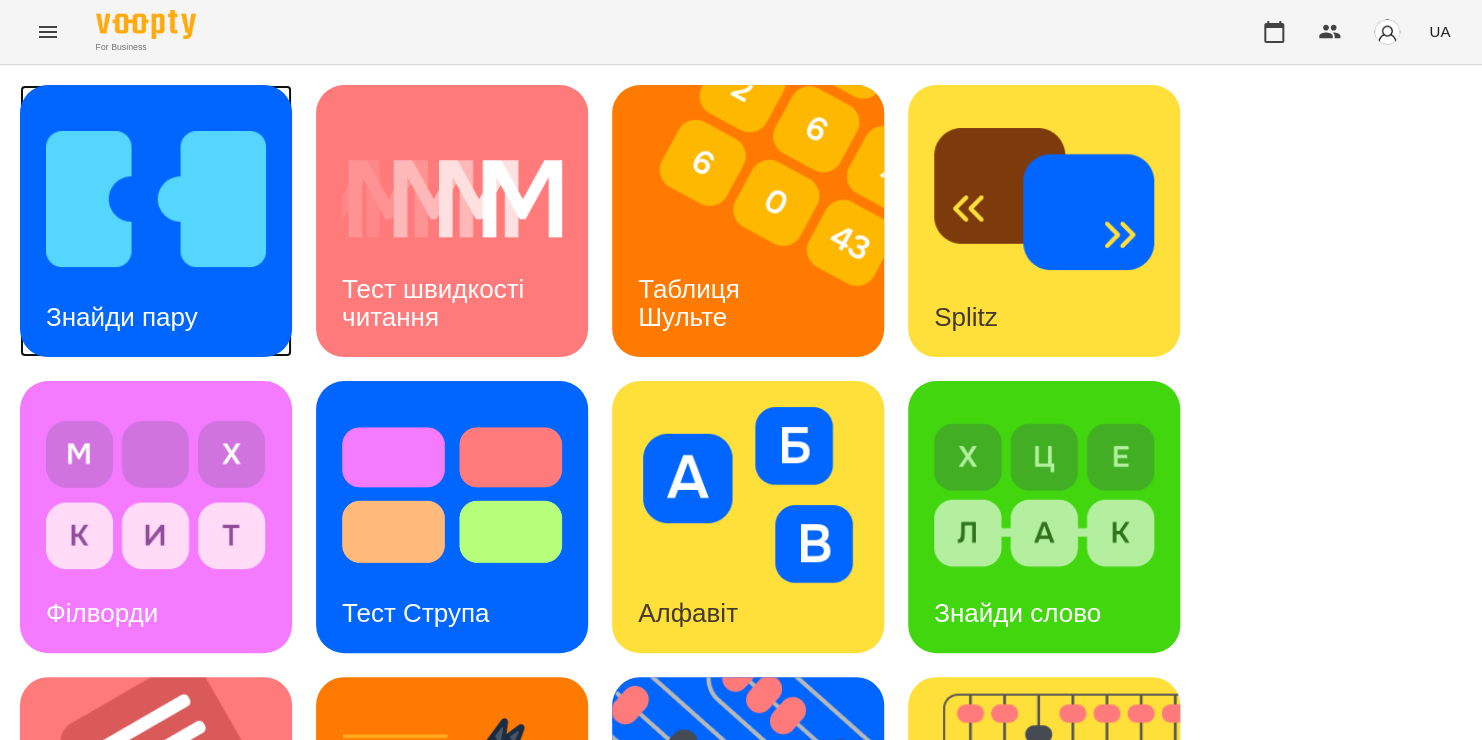 click at bounding box center (156, 199) 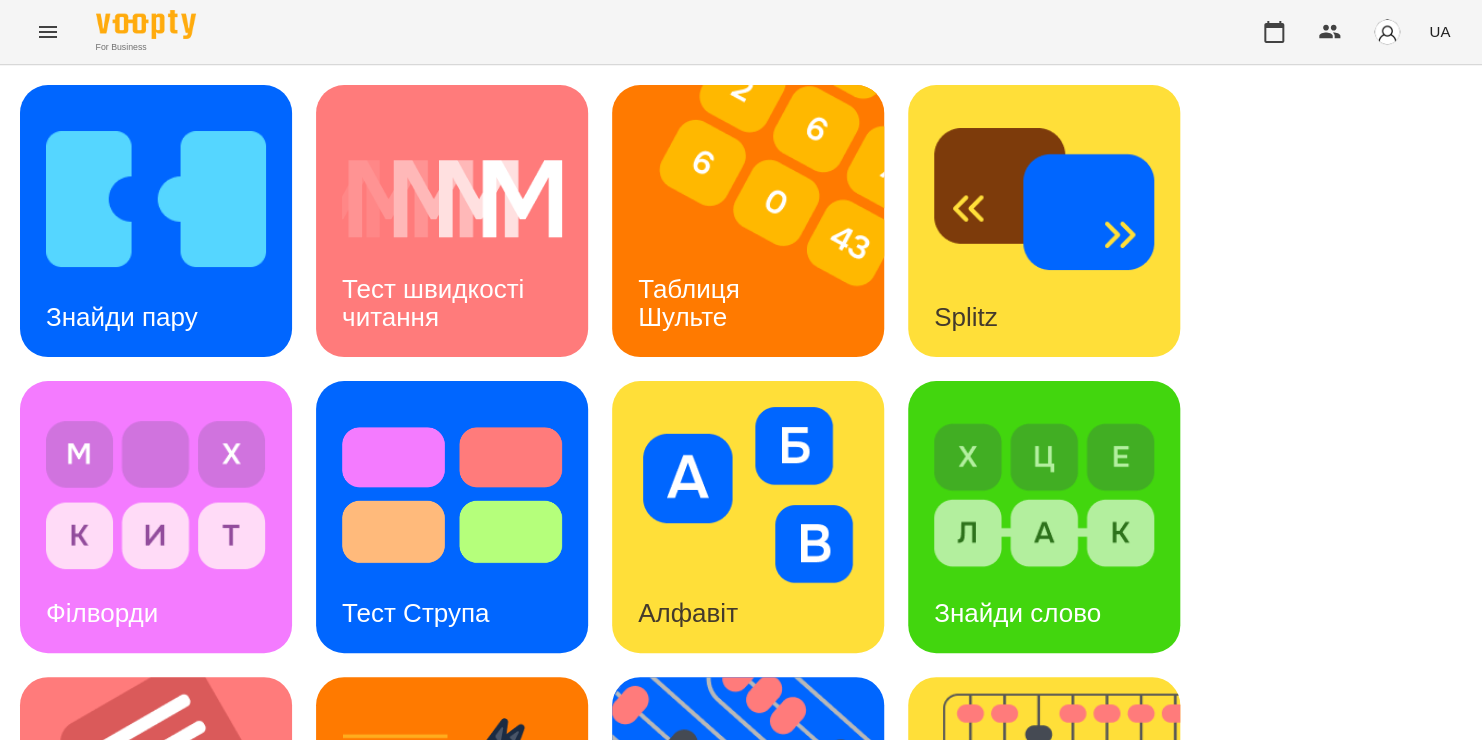 scroll, scrollTop: 0, scrollLeft: 0, axis: both 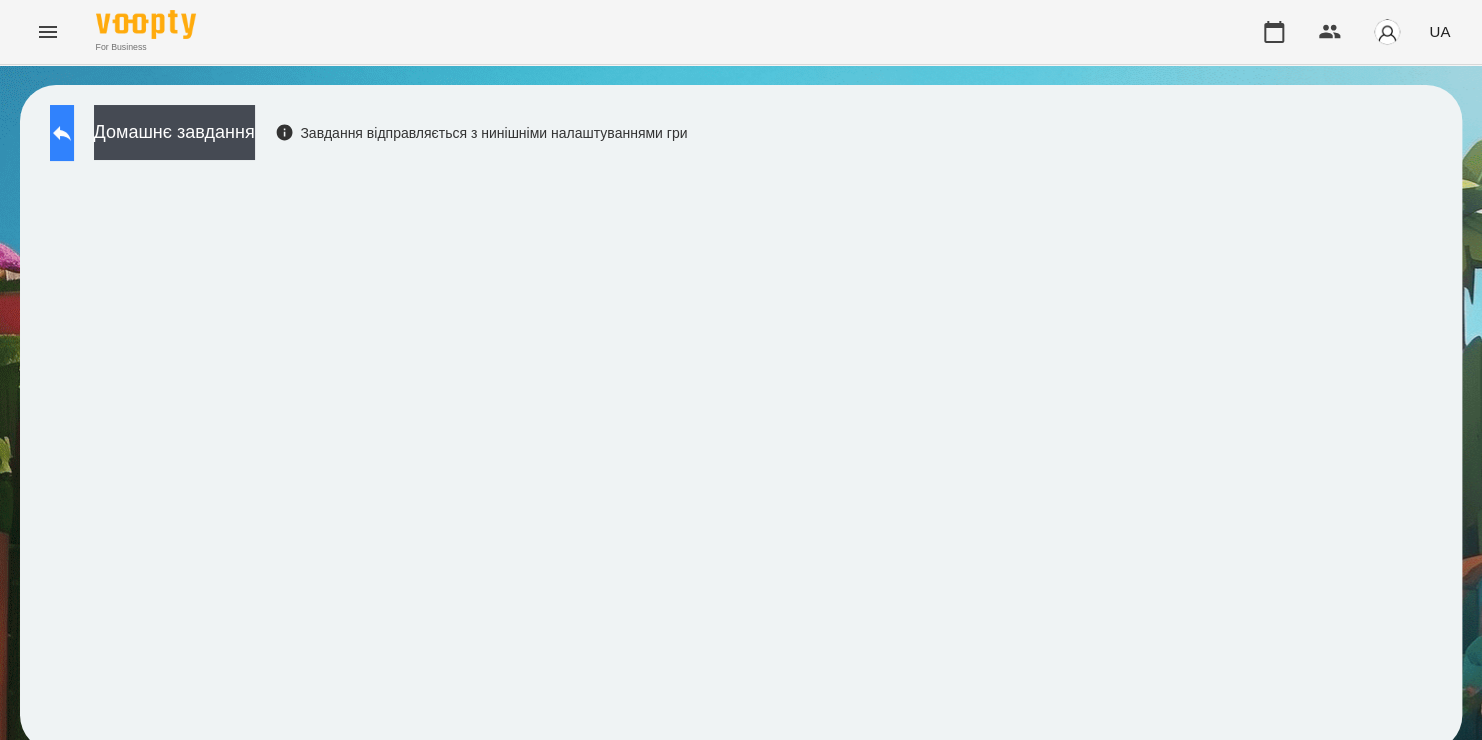 click 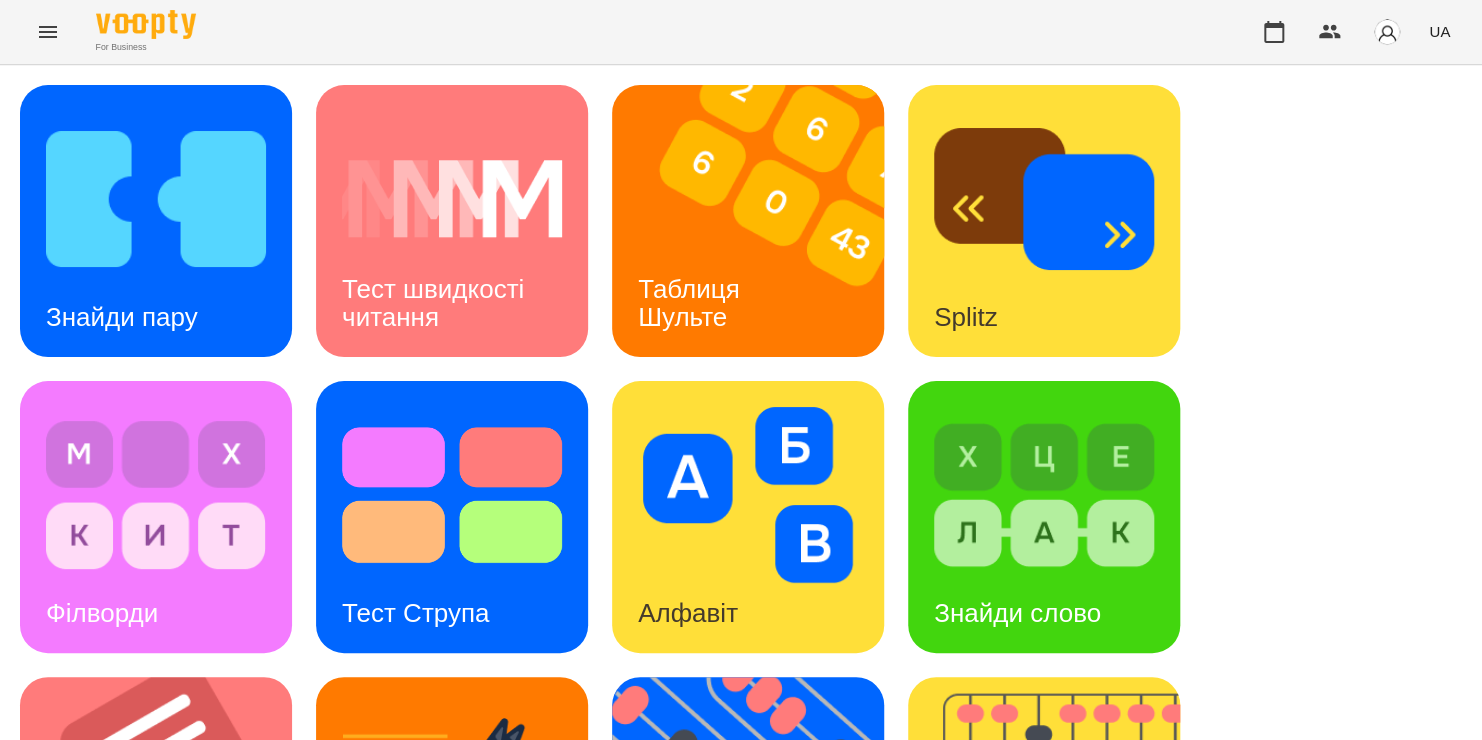 scroll, scrollTop: 500, scrollLeft: 0, axis: vertical 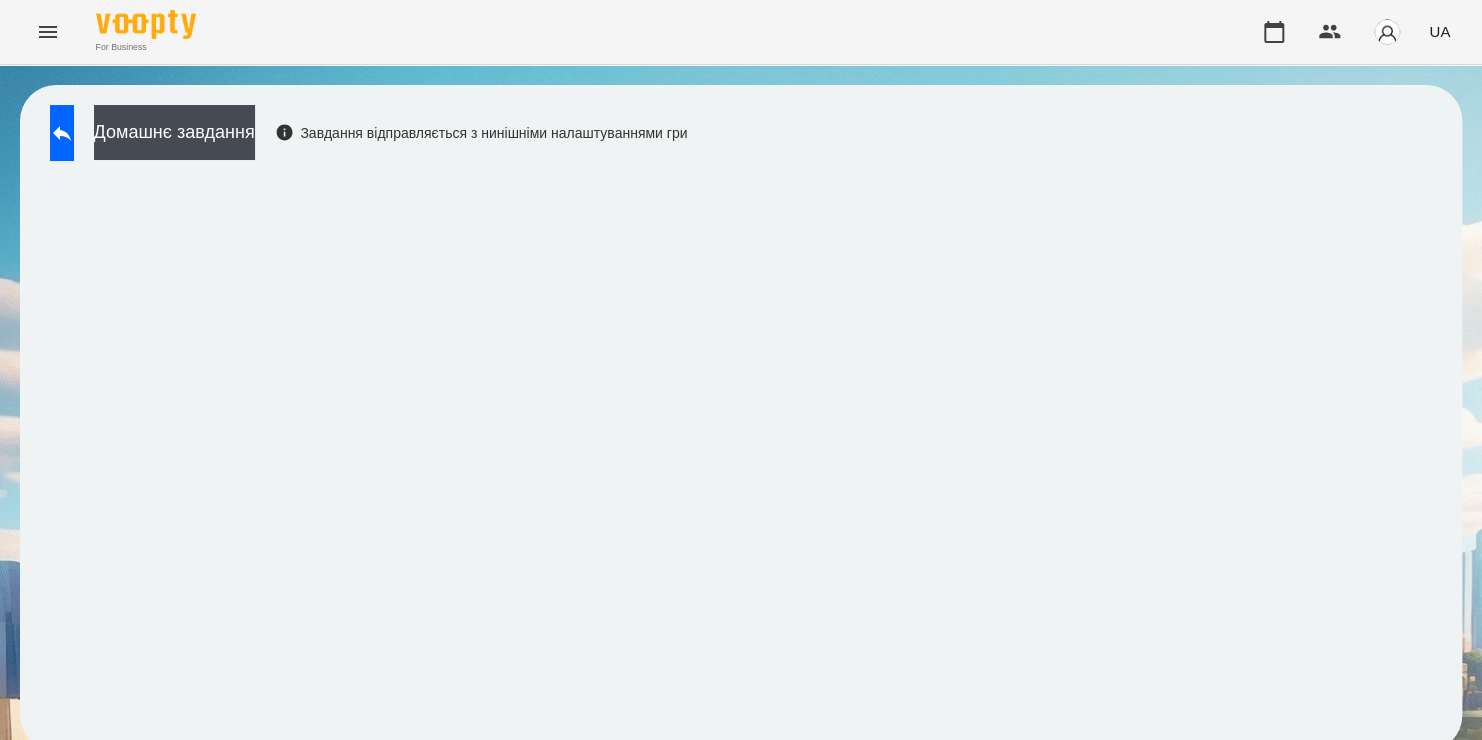 click on "Домашнє завдання Завдання відправляється з нинішніми налаштуваннями гри" at bounding box center (363, 138) 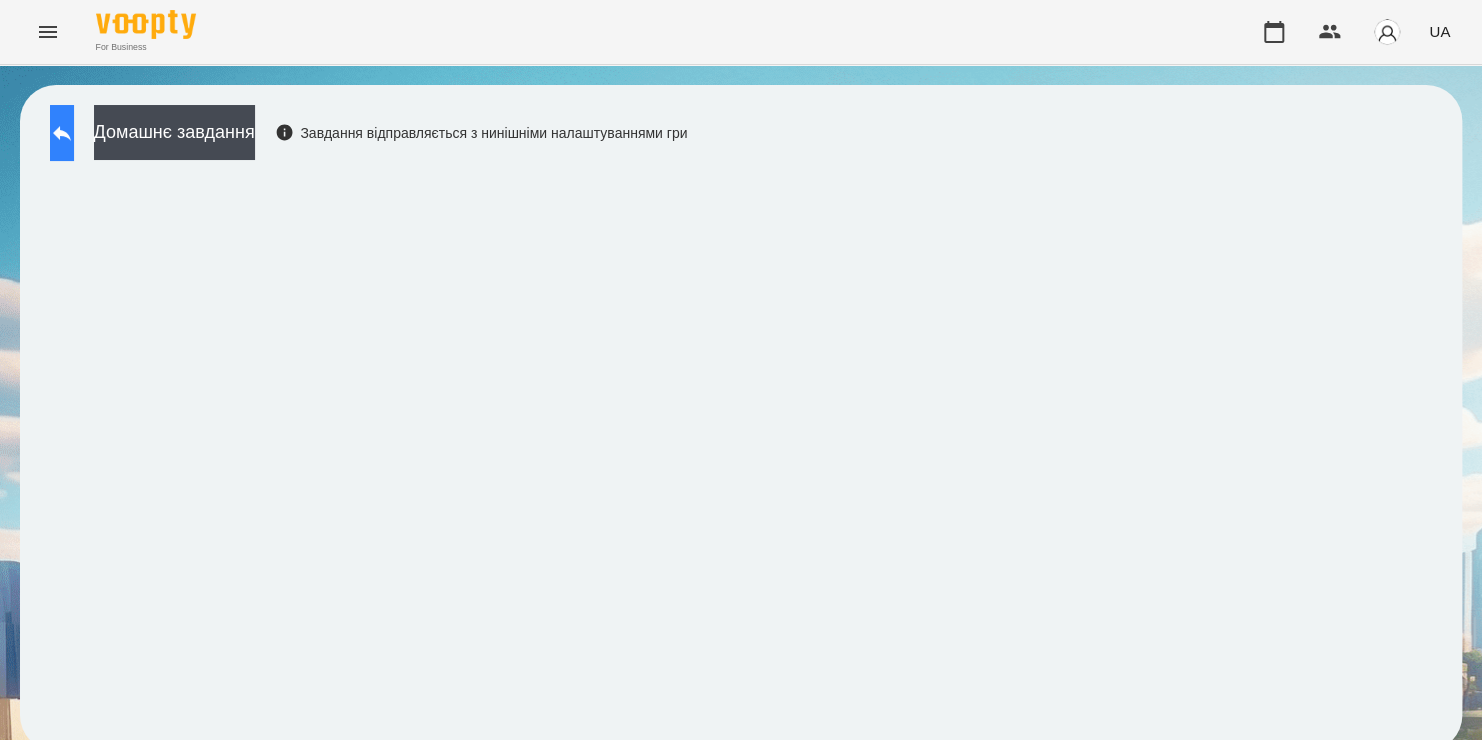 click at bounding box center (62, 133) 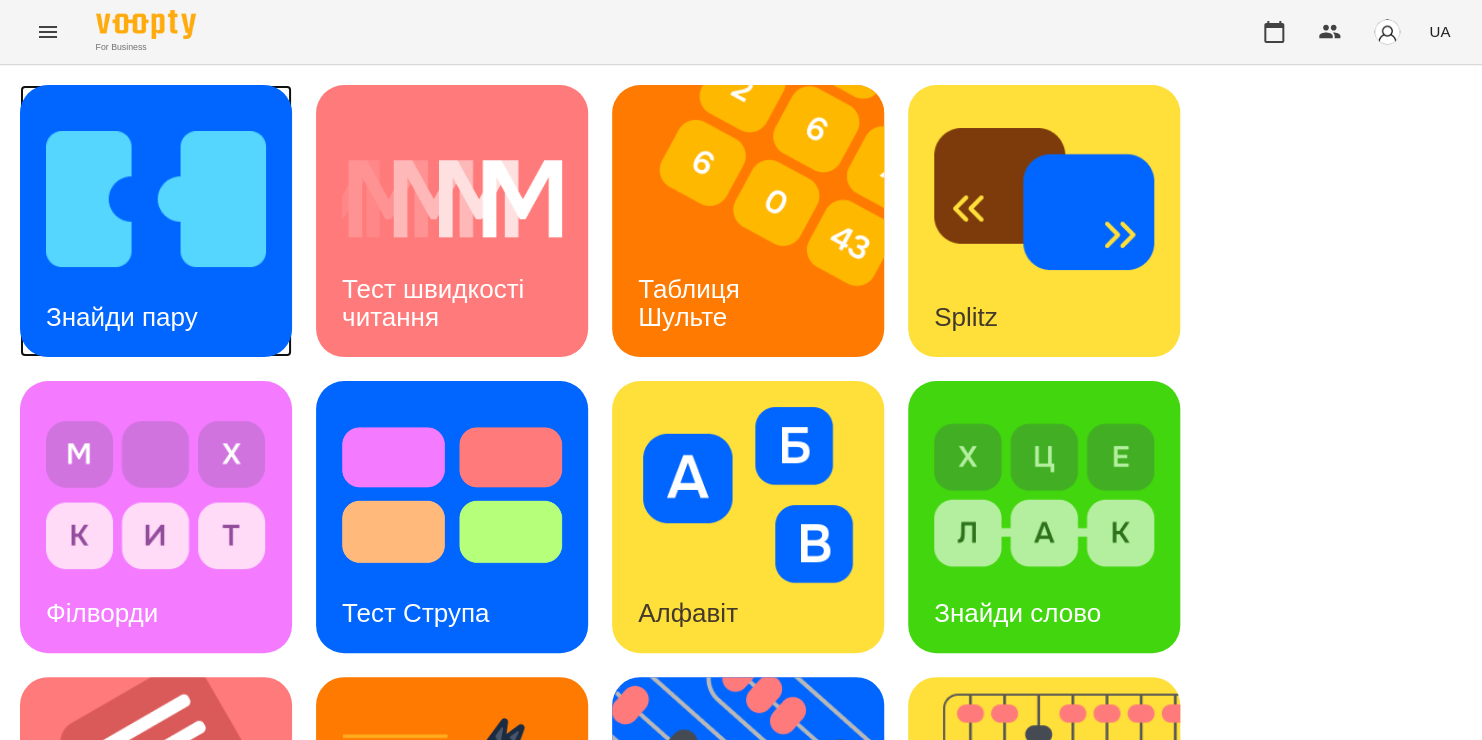 click on "Знайди пару" at bounding box center [156, 221] 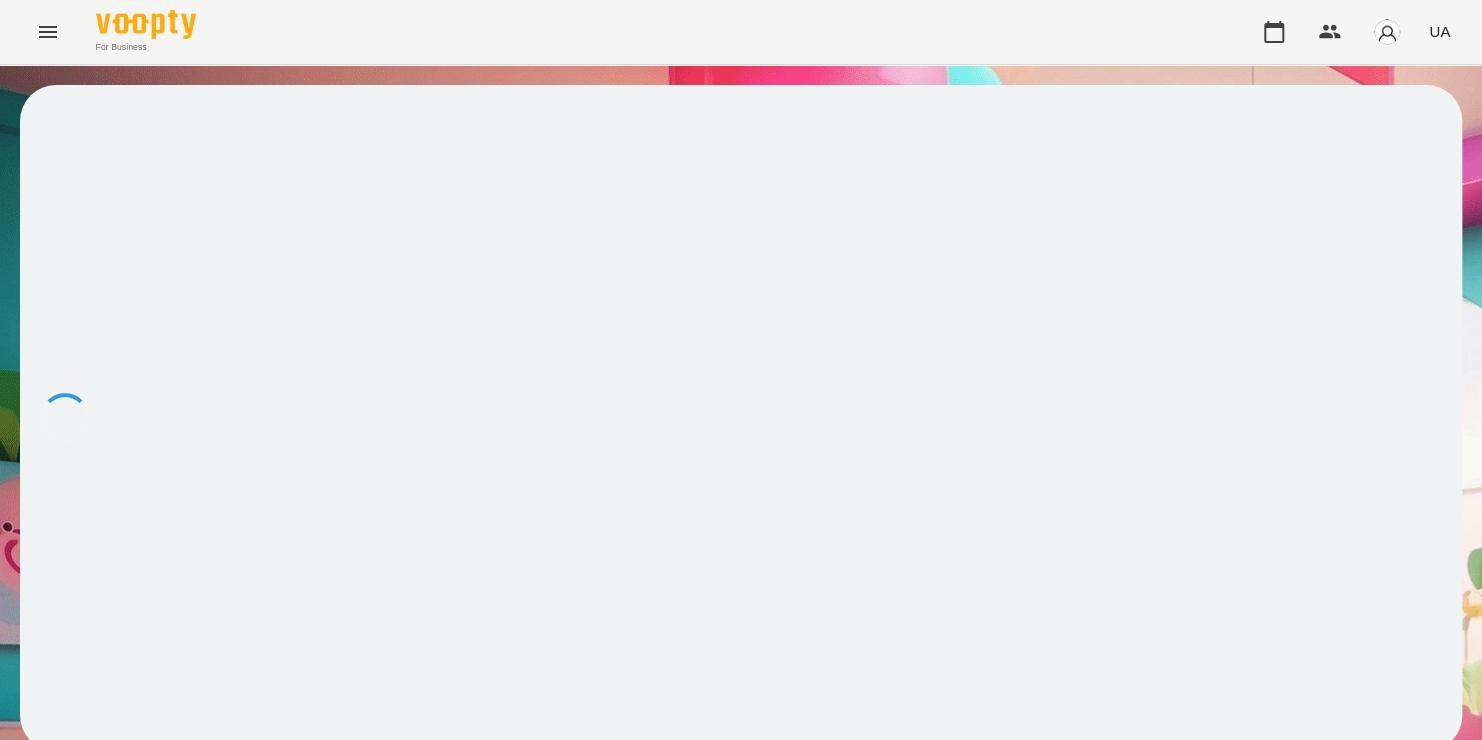scroll, scrollTop: 0, scrollLeft: 0, axis: both 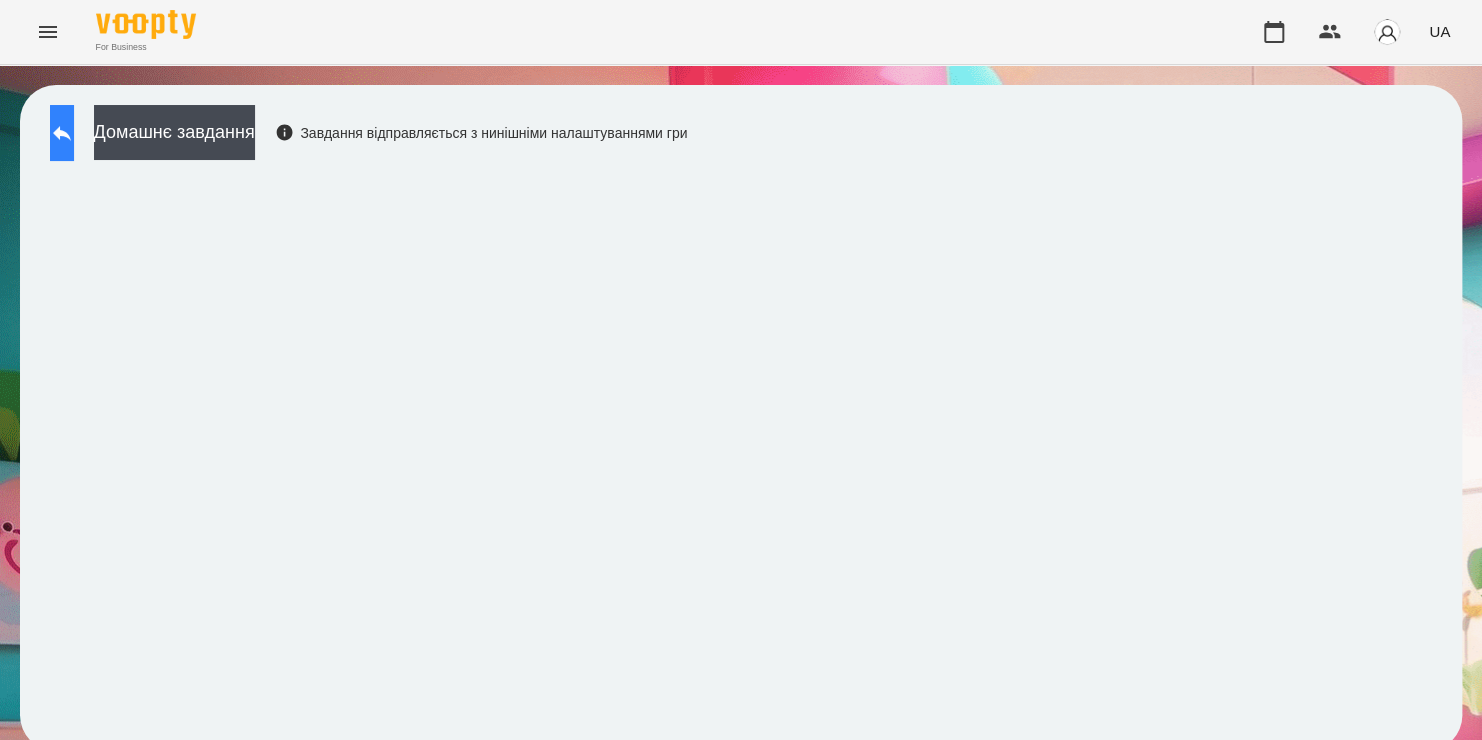 click 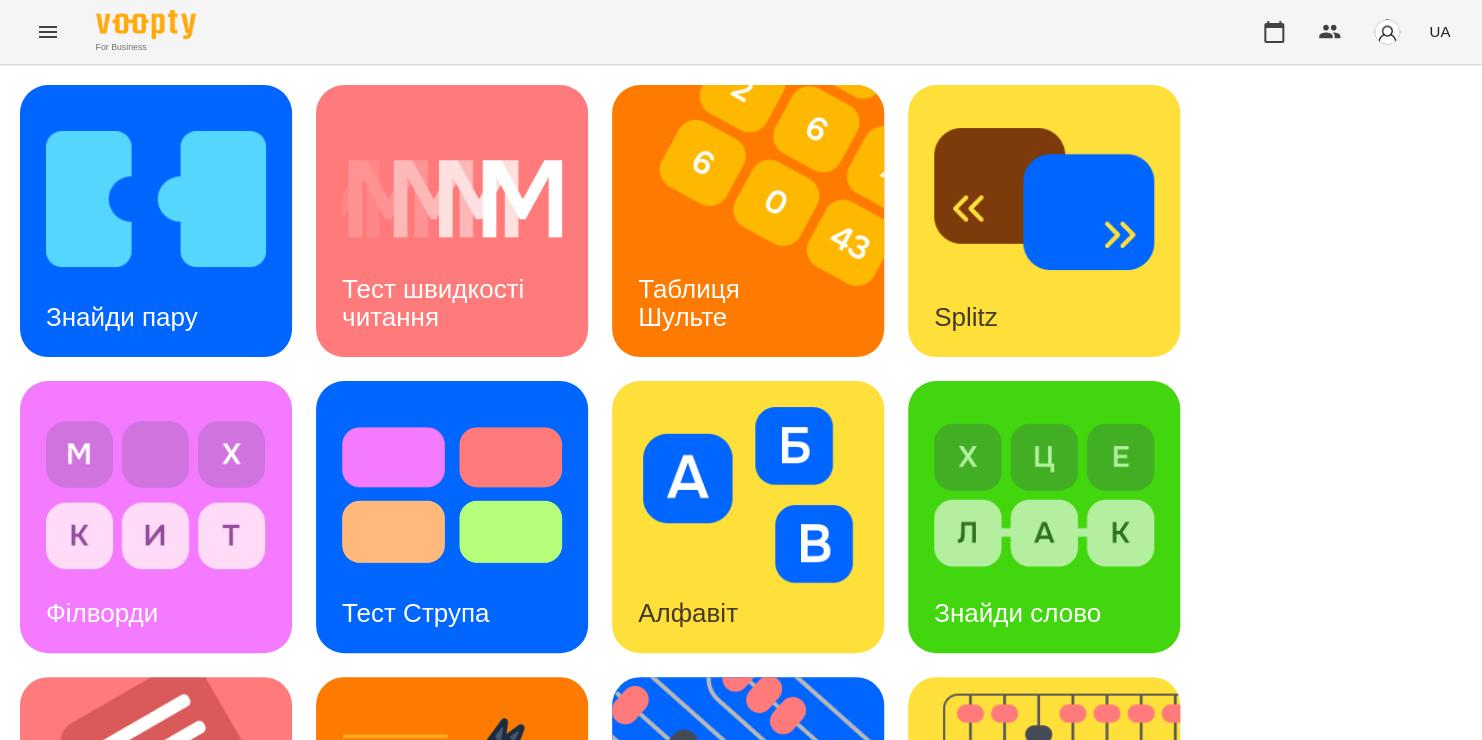 scroll, scrollTop: 756, scrollLeft: 0, axis: vertical 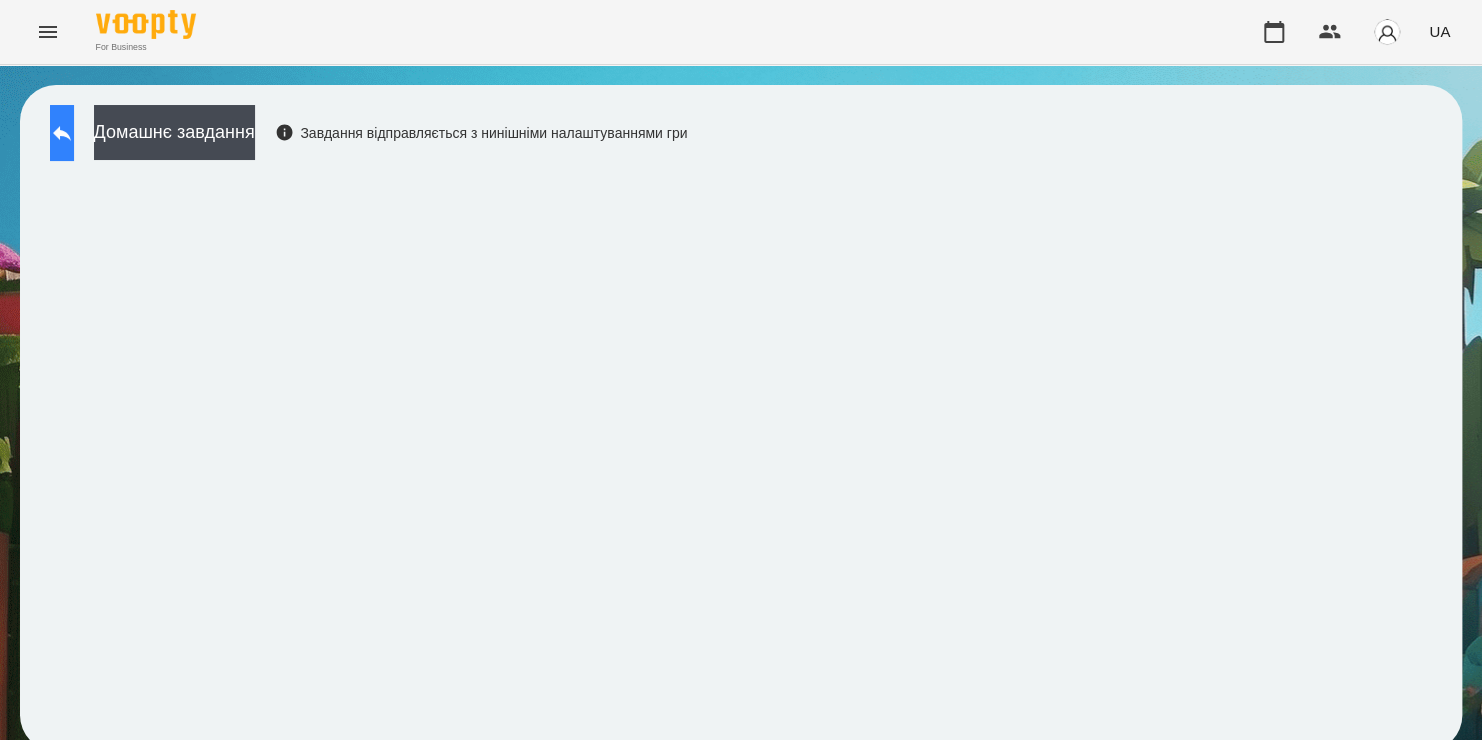 click at bounding box center [62, 133] 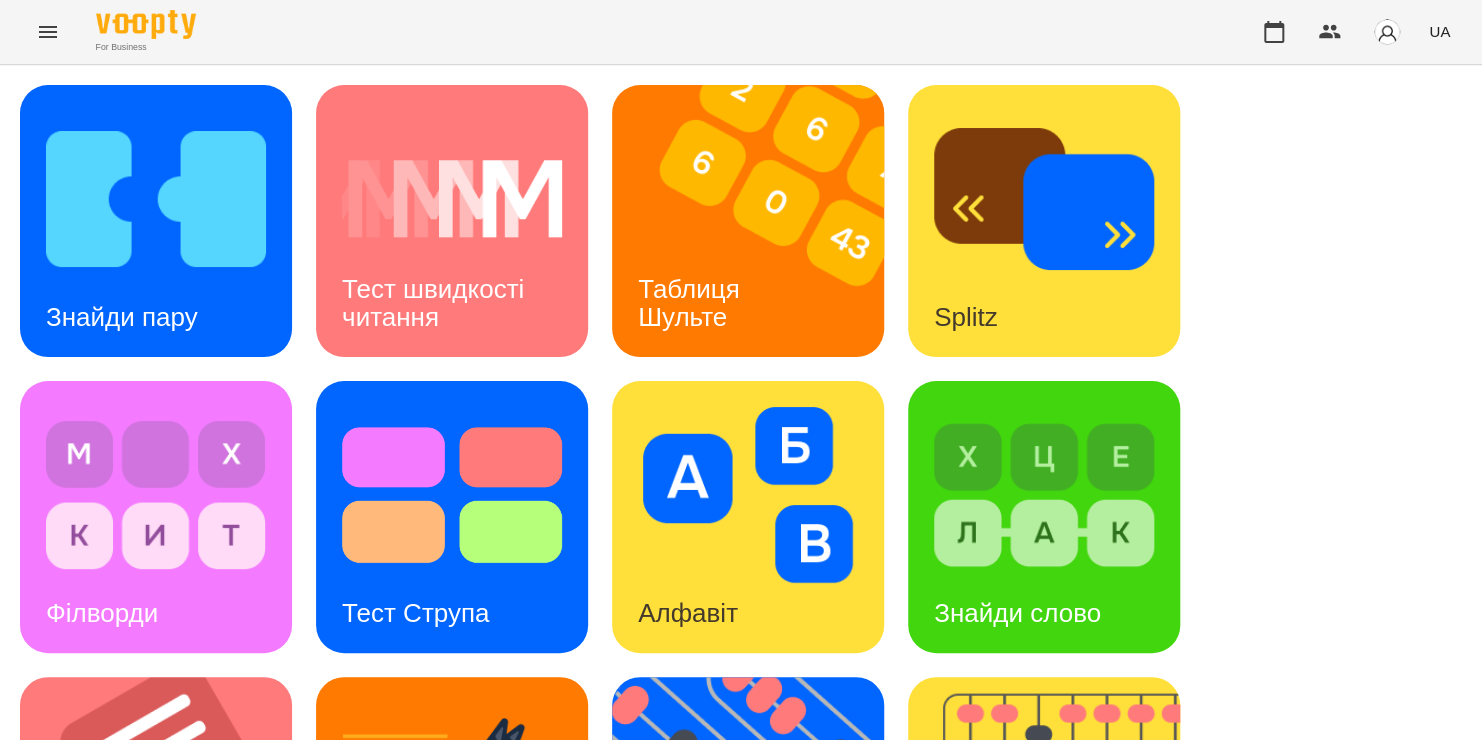 scroll, scrollTop: 584, scrollLeft: 0, axis: vertical 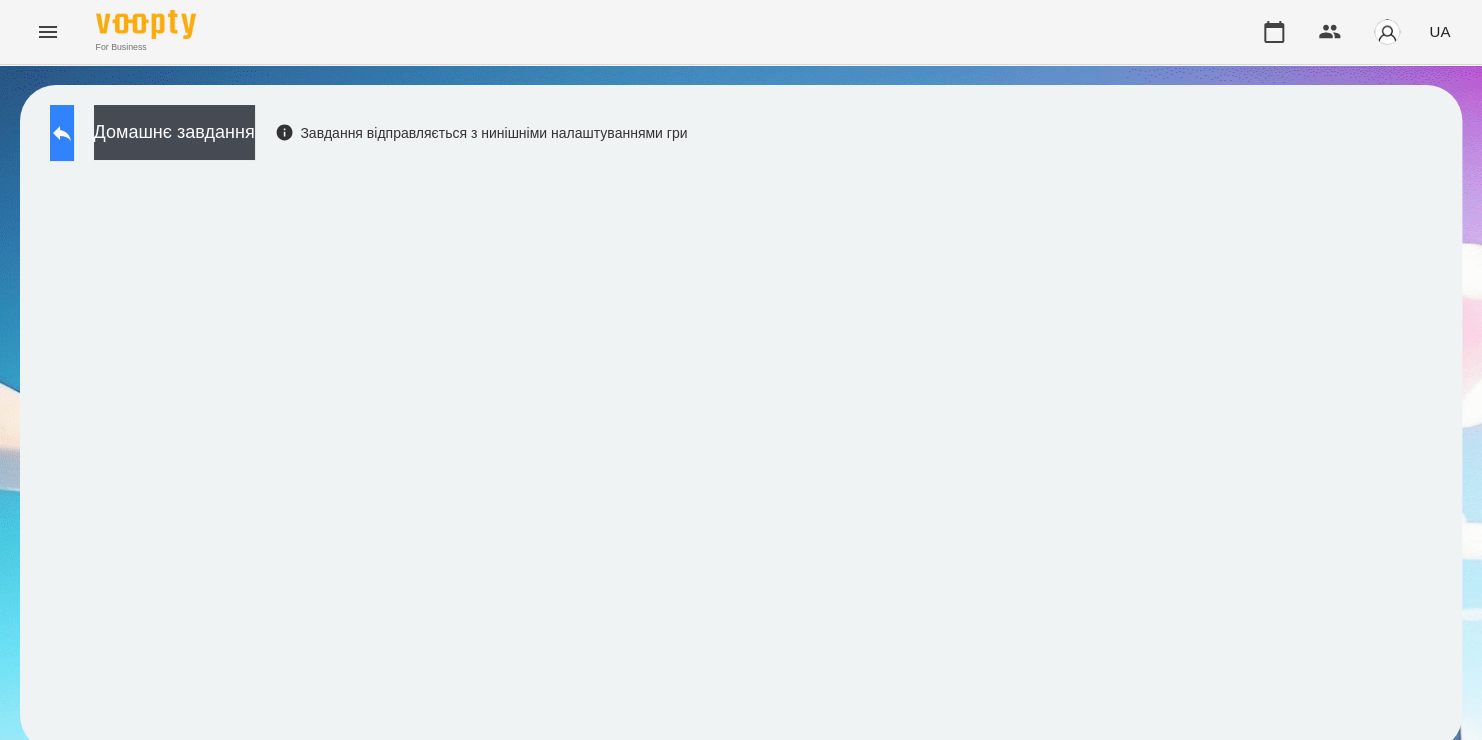 click at bounding box center [62, 133] 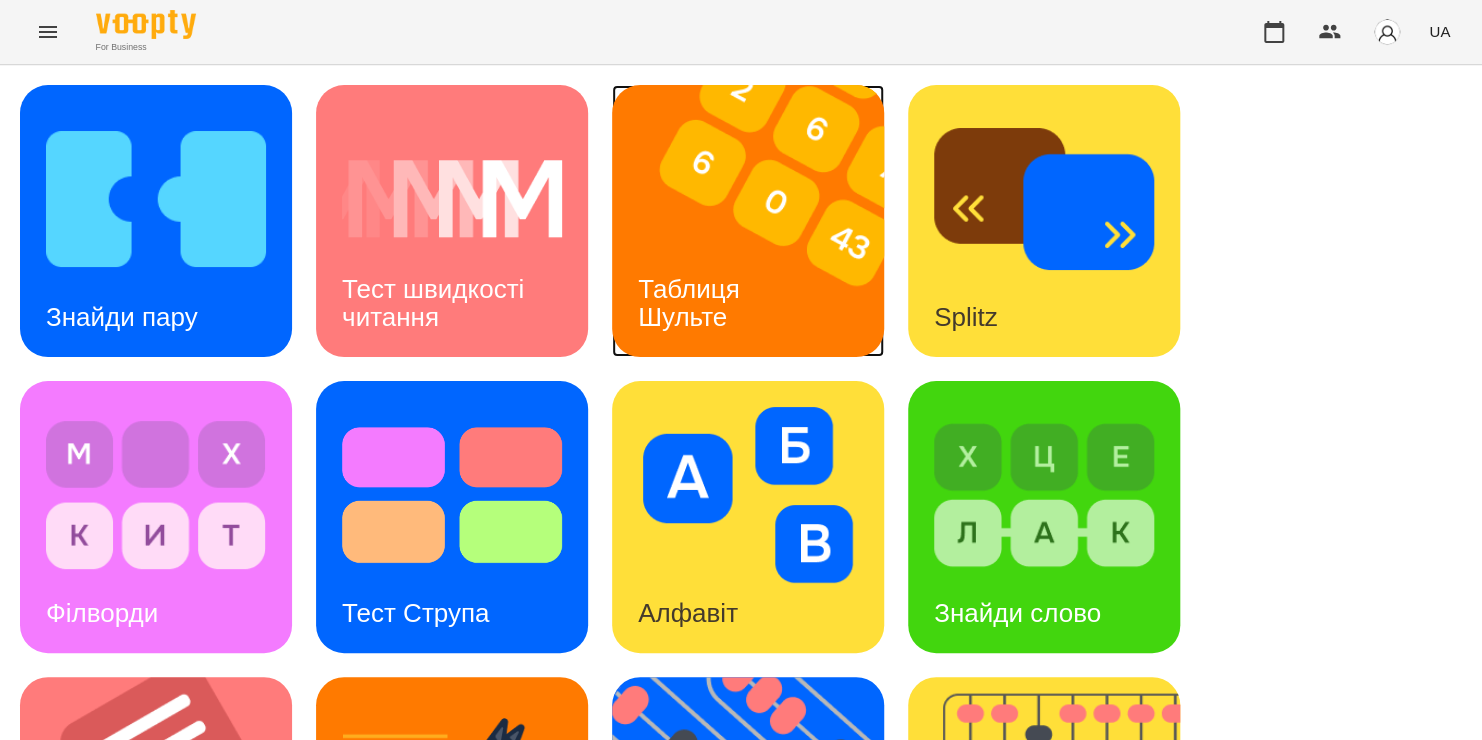 click on "Таблиця
Шульте" at bounding box center (692, 303) 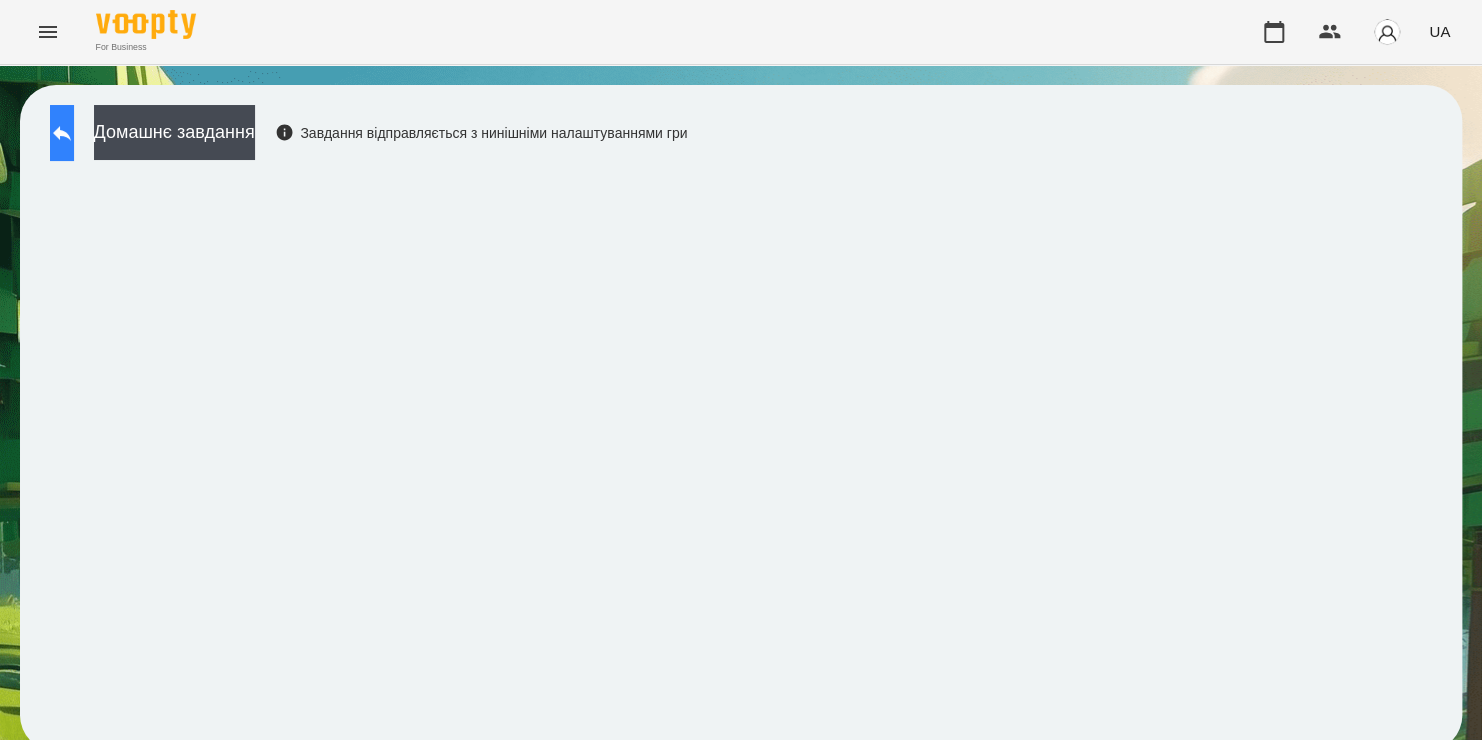 click 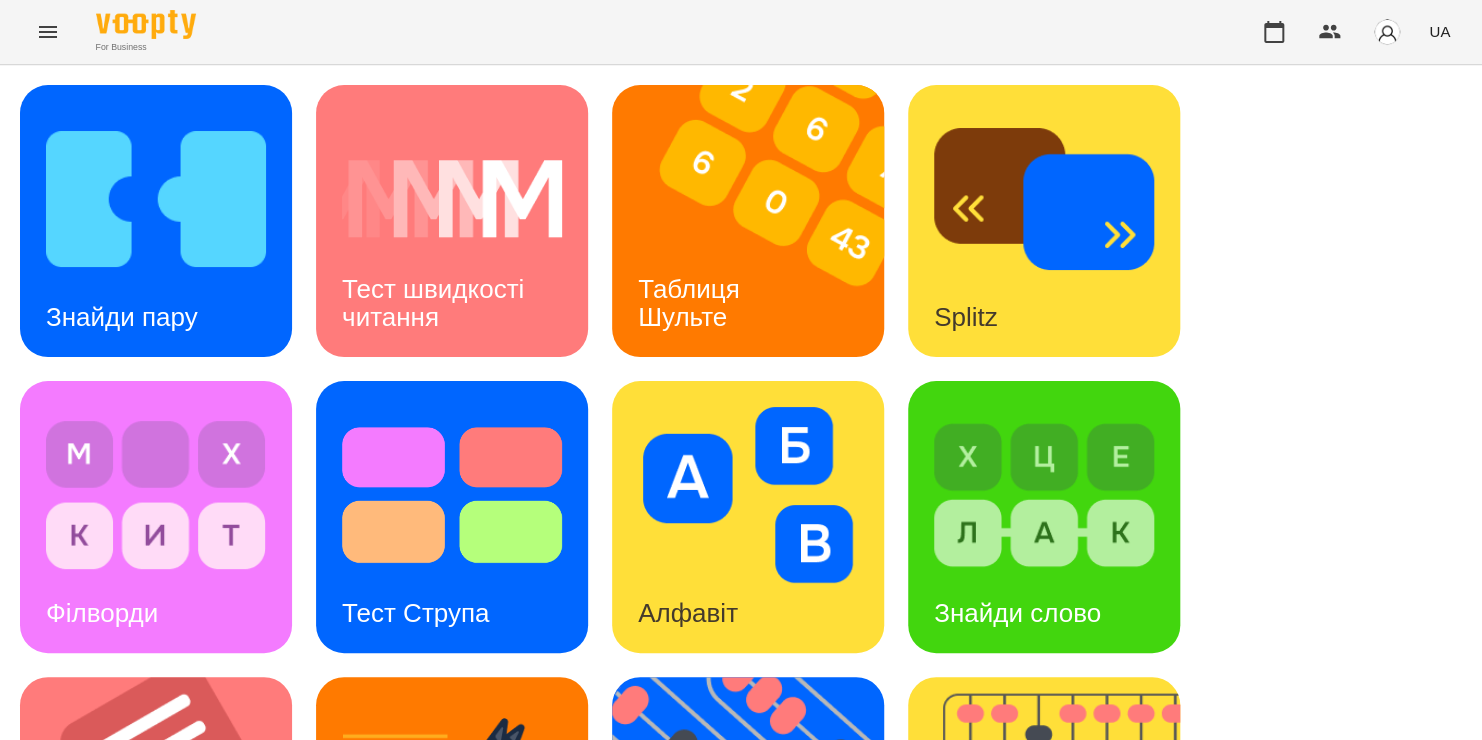 scroll, scrollTop: 667, scrollLeft: 0, axis: vertical 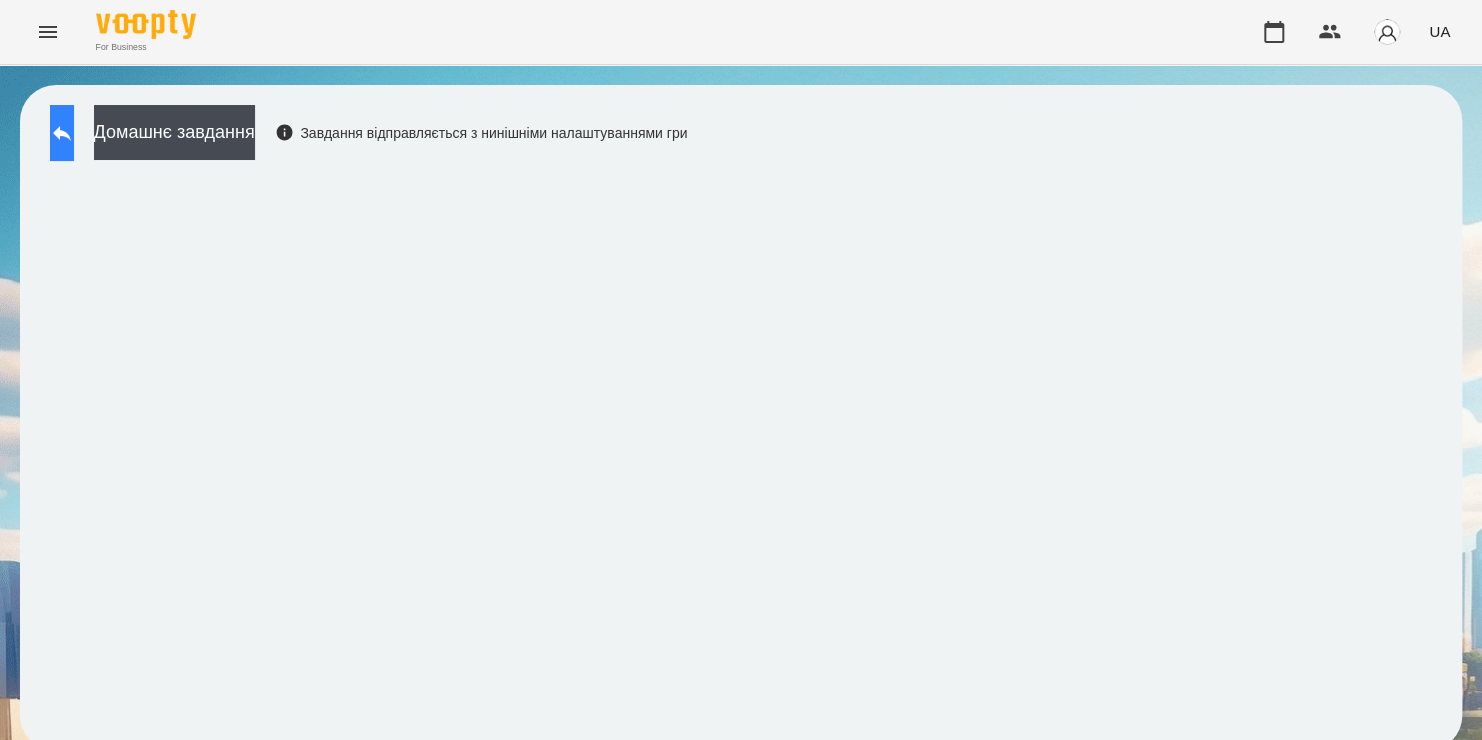click at bounding box center [62, 133] 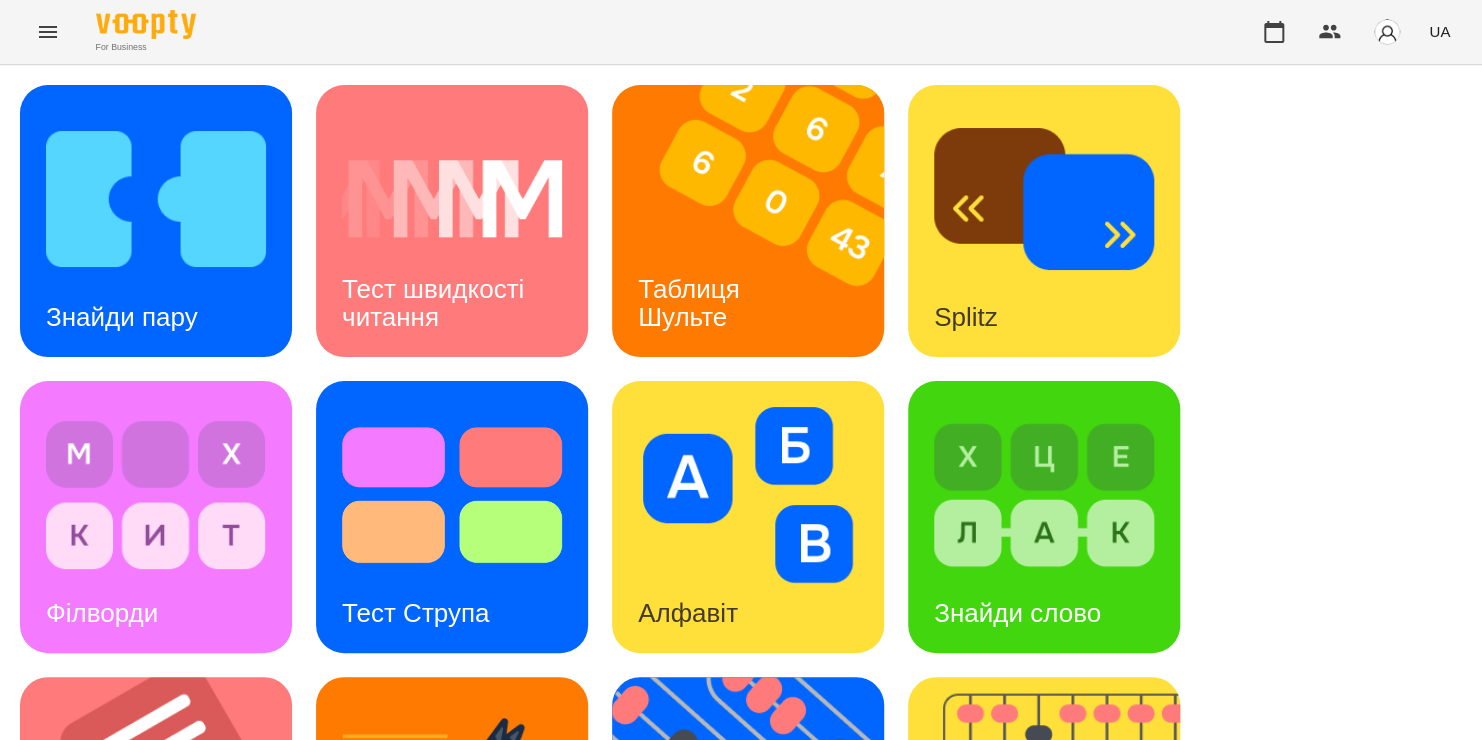 scroll, scrollTop: 506, scrollLeft: 0, axis: vertical 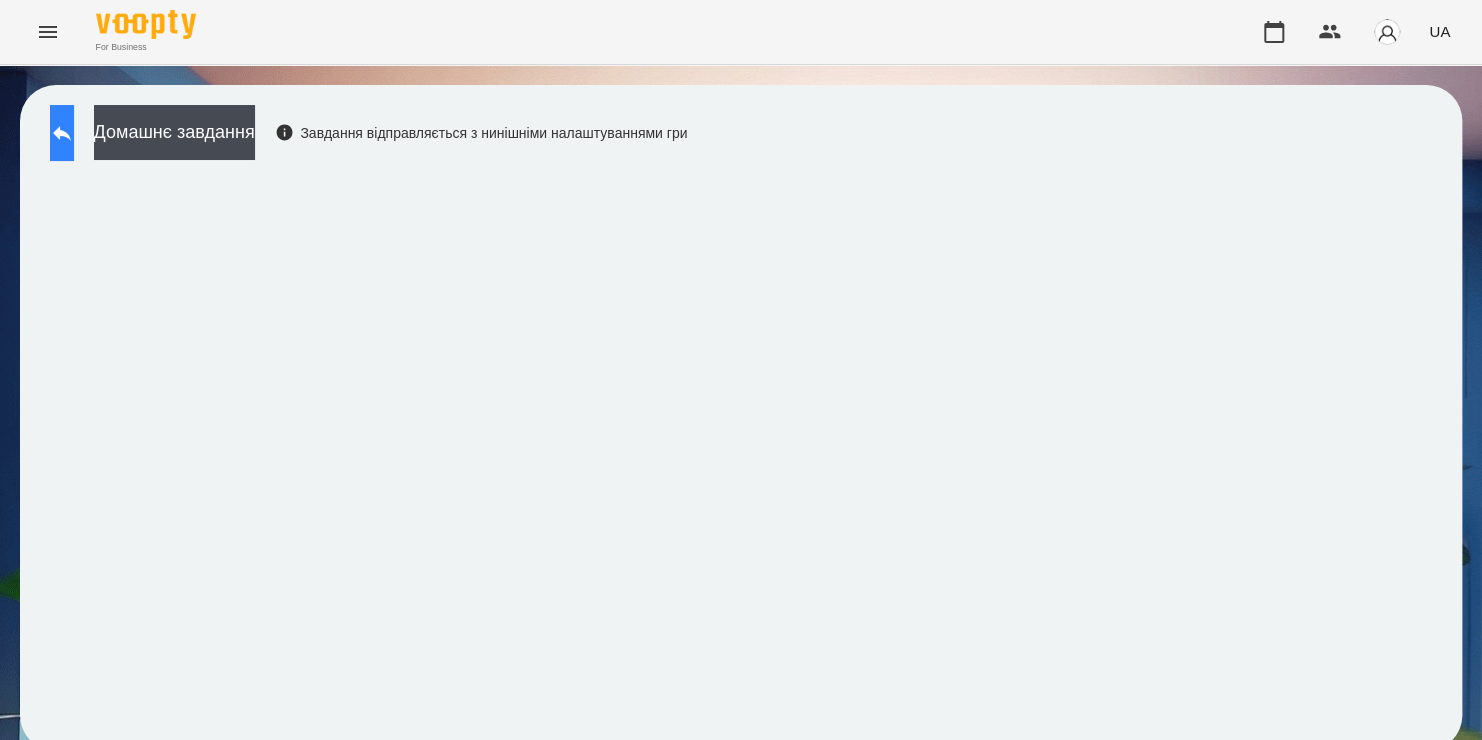 click 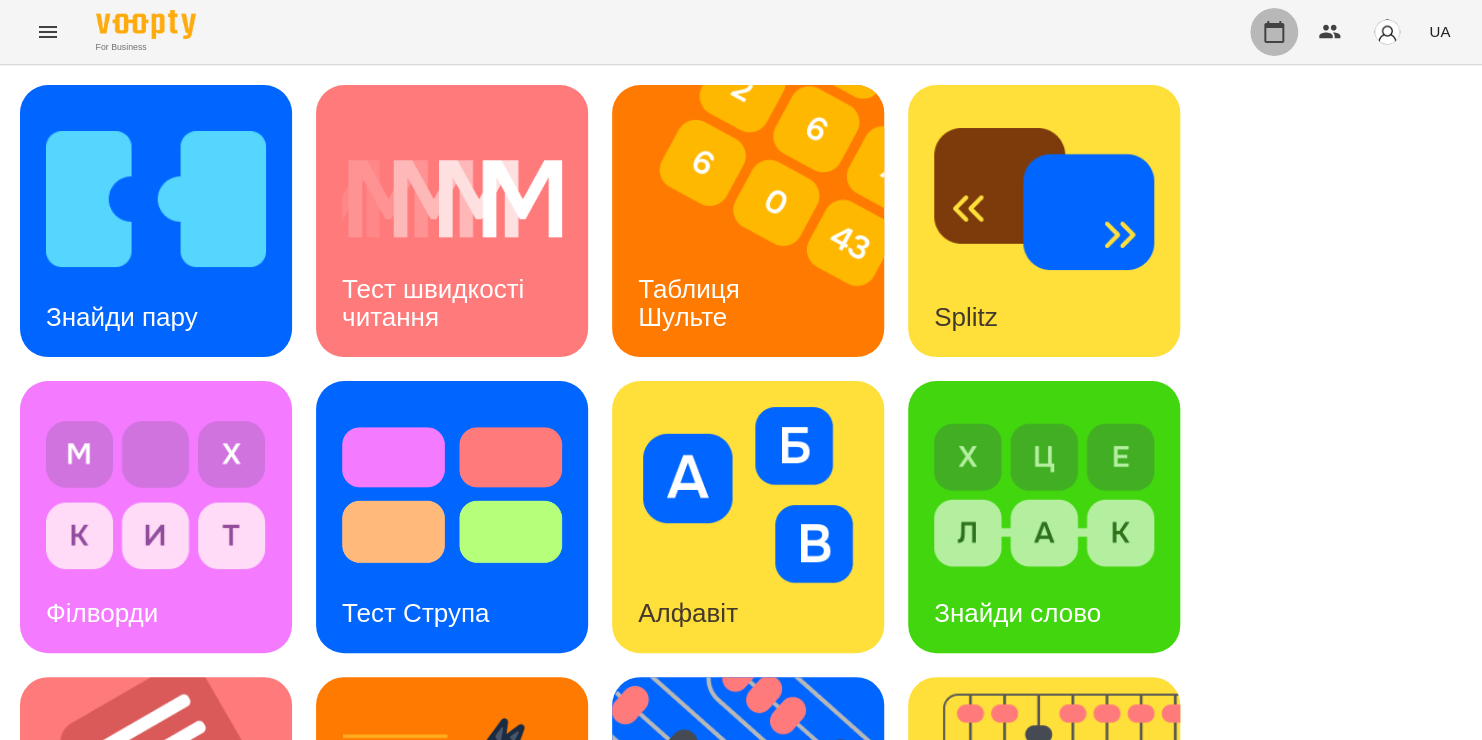 click at bounding box center (1274, 32) 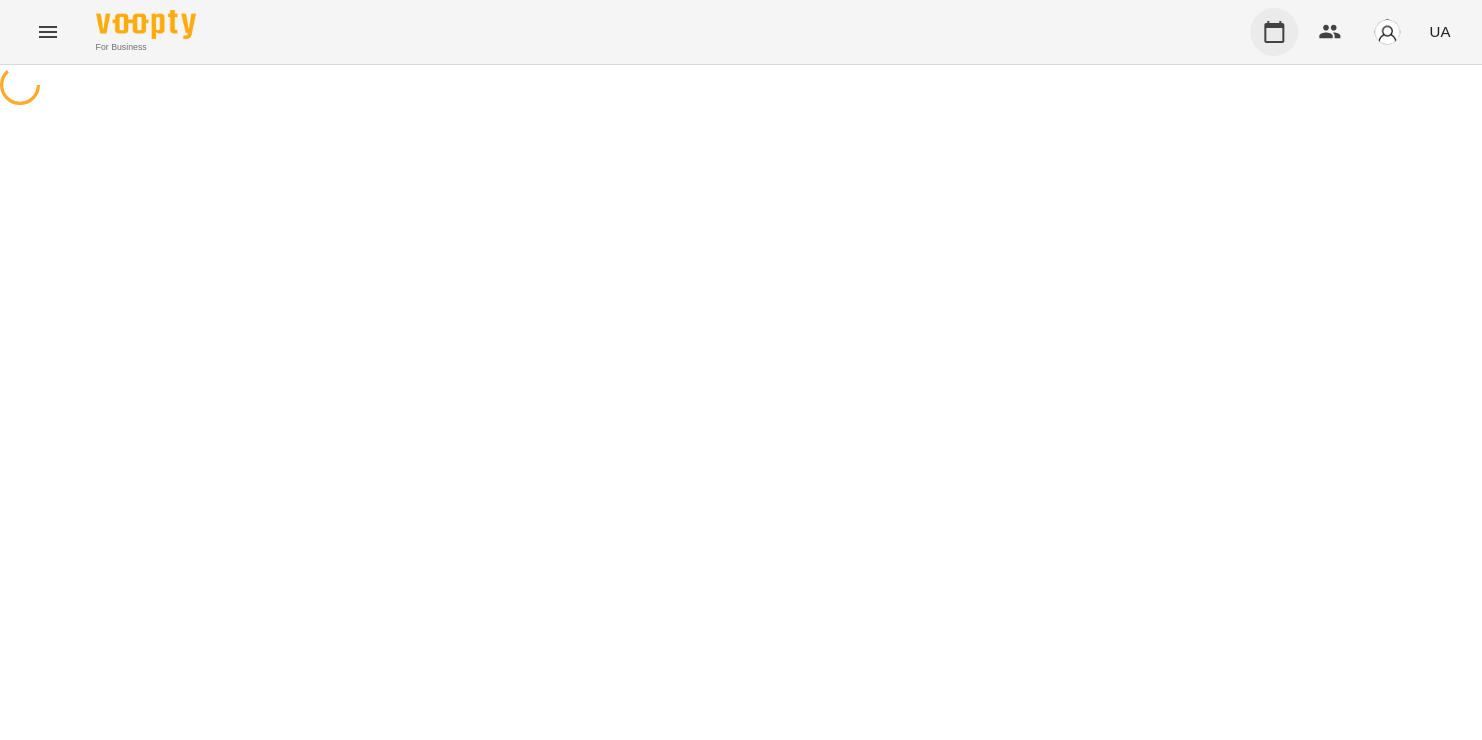 type 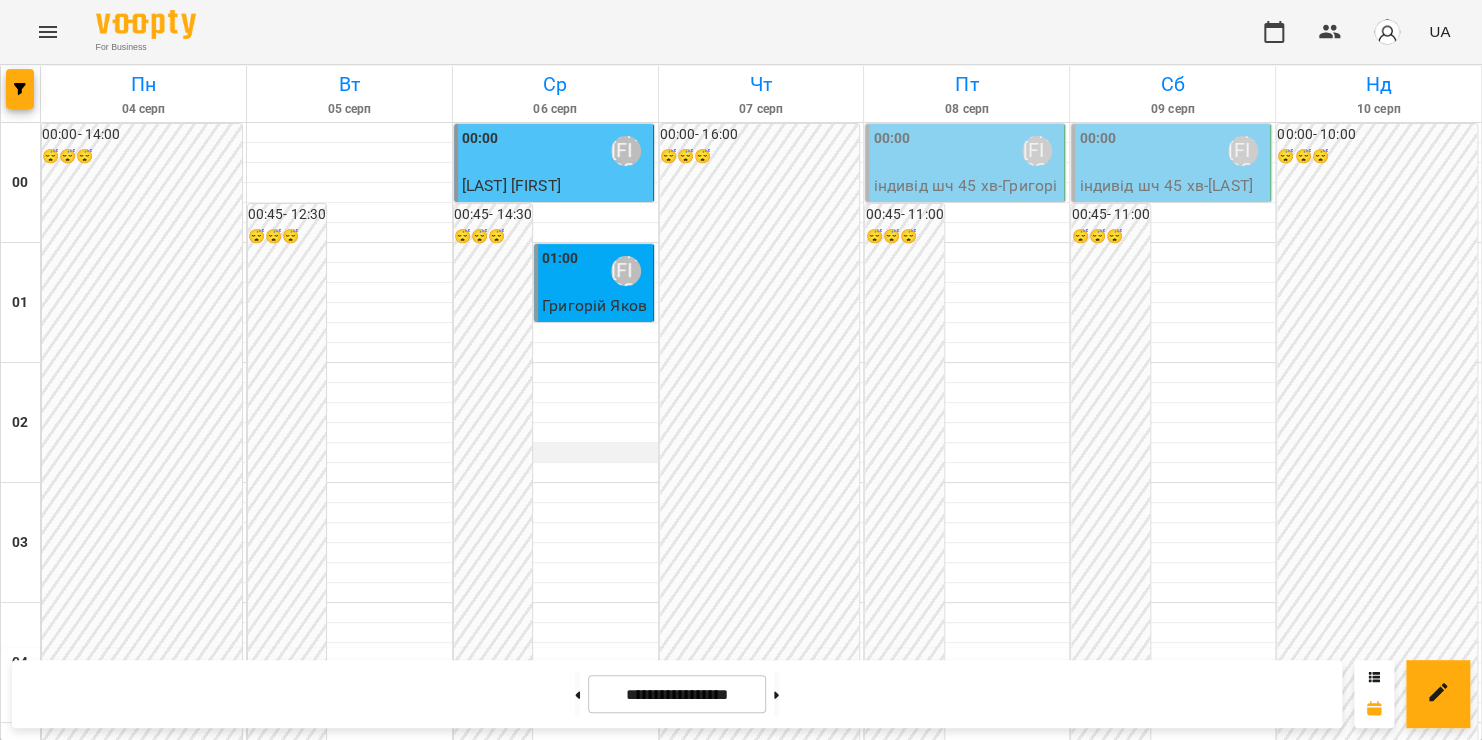 scroll, scrollTop: 1926, scrollLeft: 0, axis: vertical 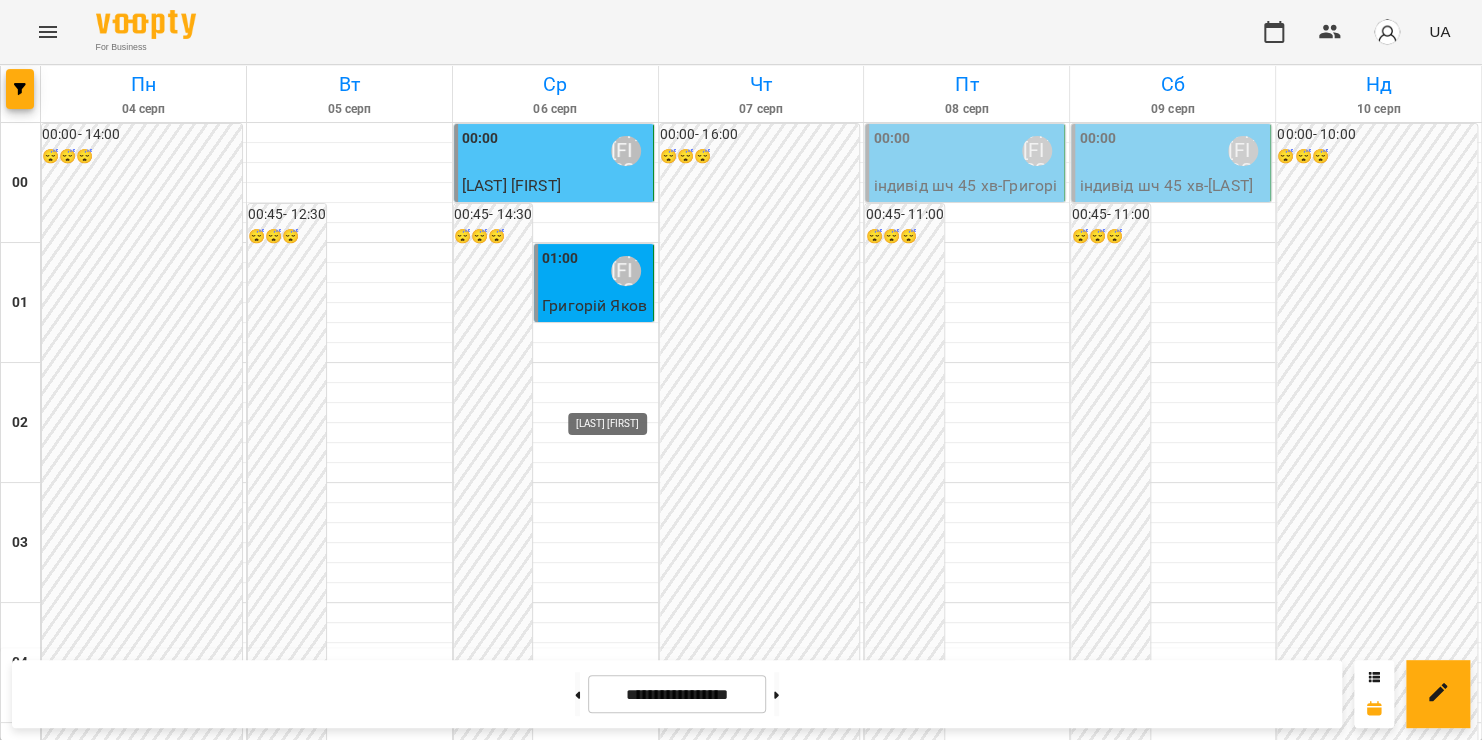 click on "[LAST] [FIRST]" at bounding box center (626, 2311) 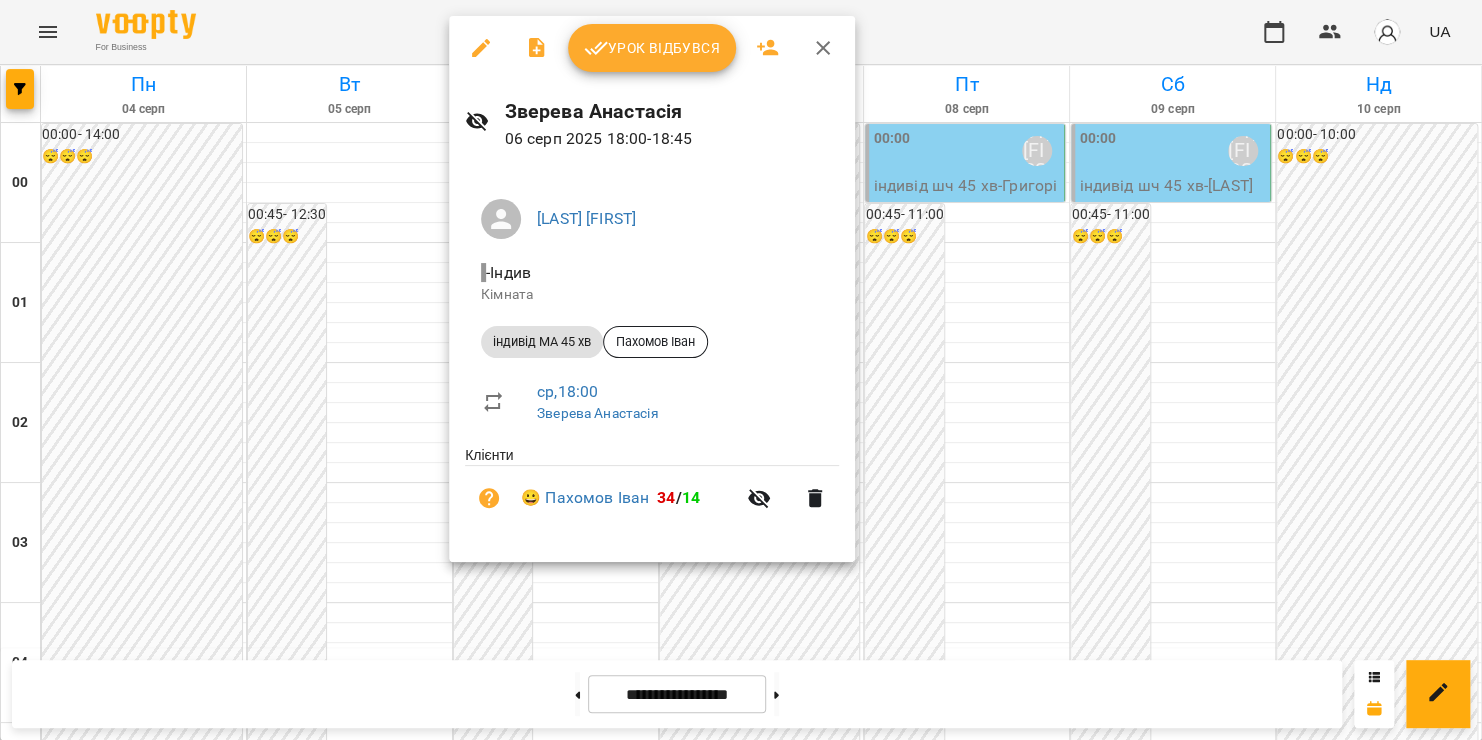 click on "Урок відбувся" at bounding box center [652, 48] 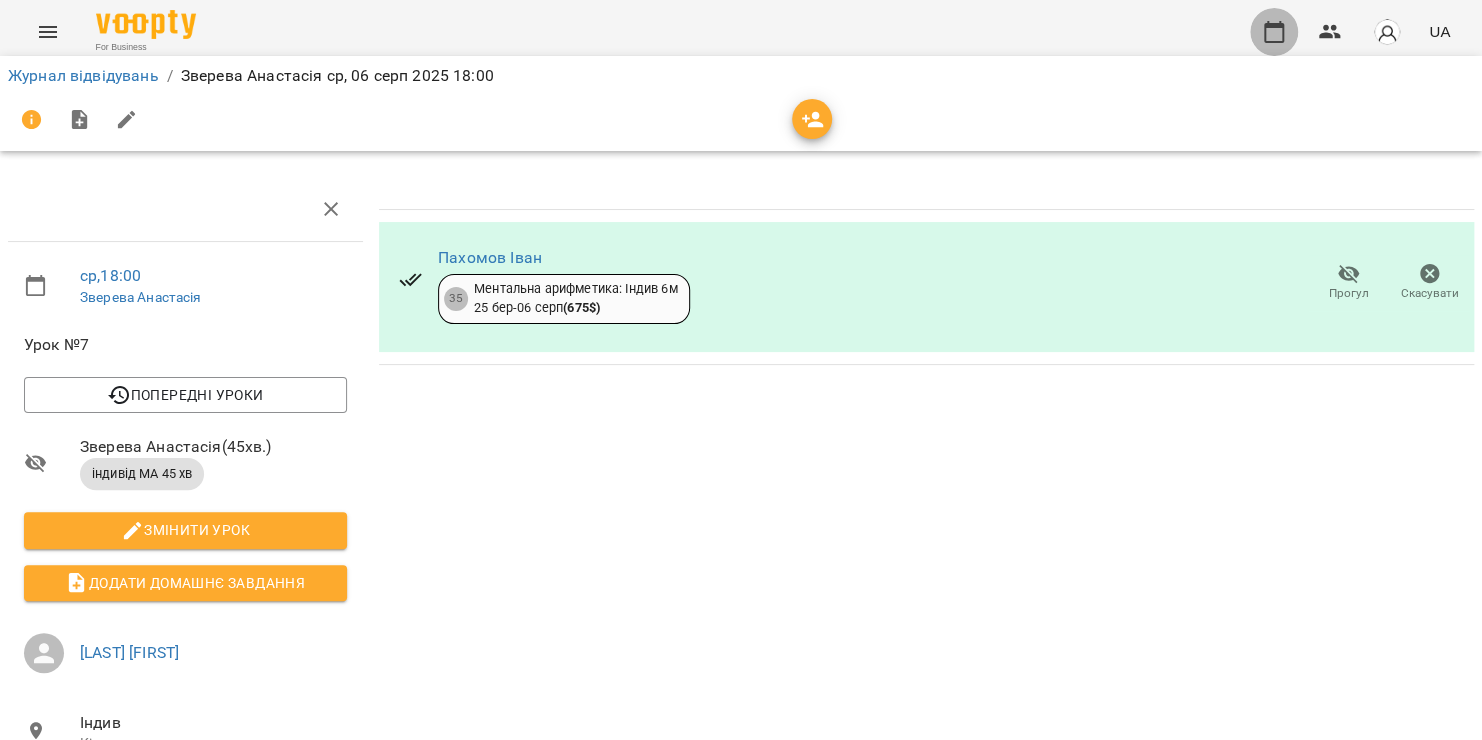 click 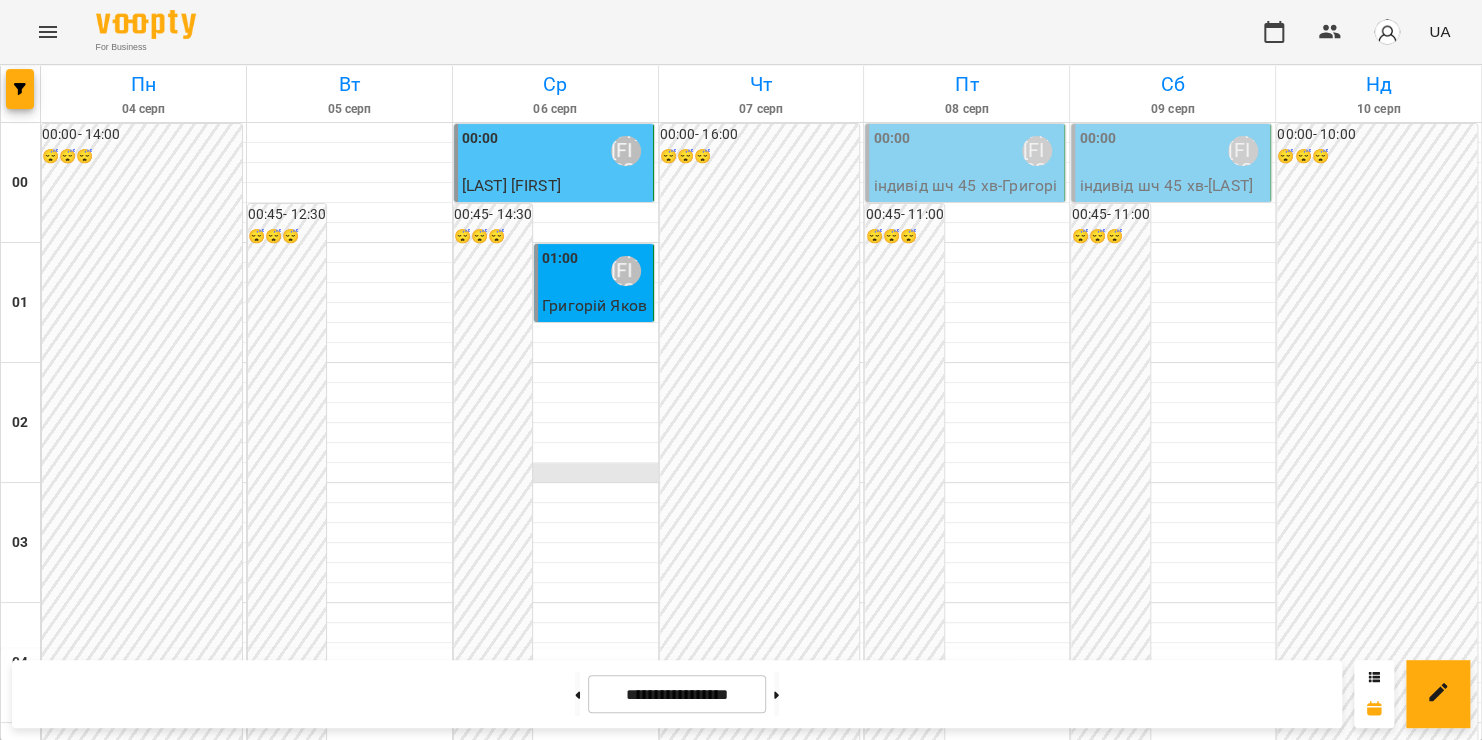 scroll, scrollTop: 1204, scrollLeft: 0, axis: vertical 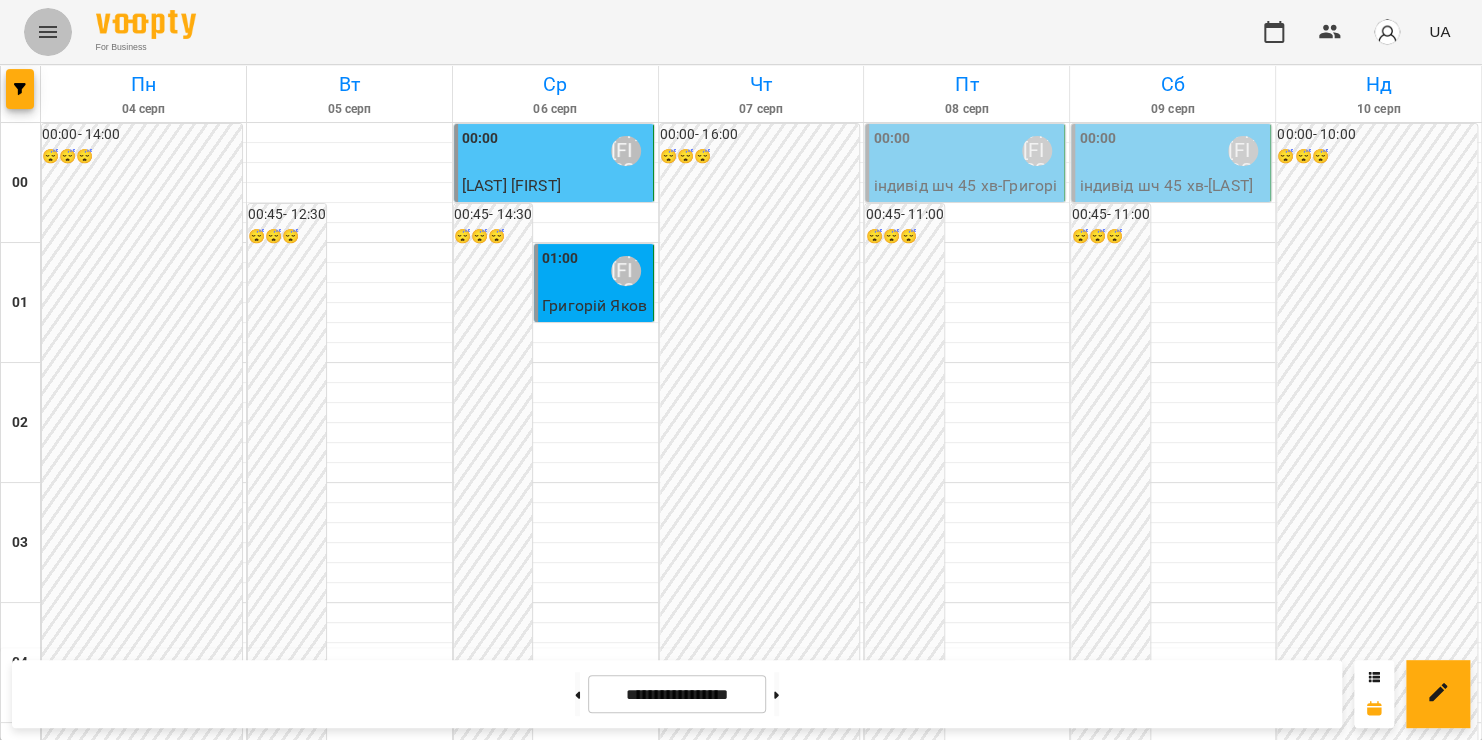 click 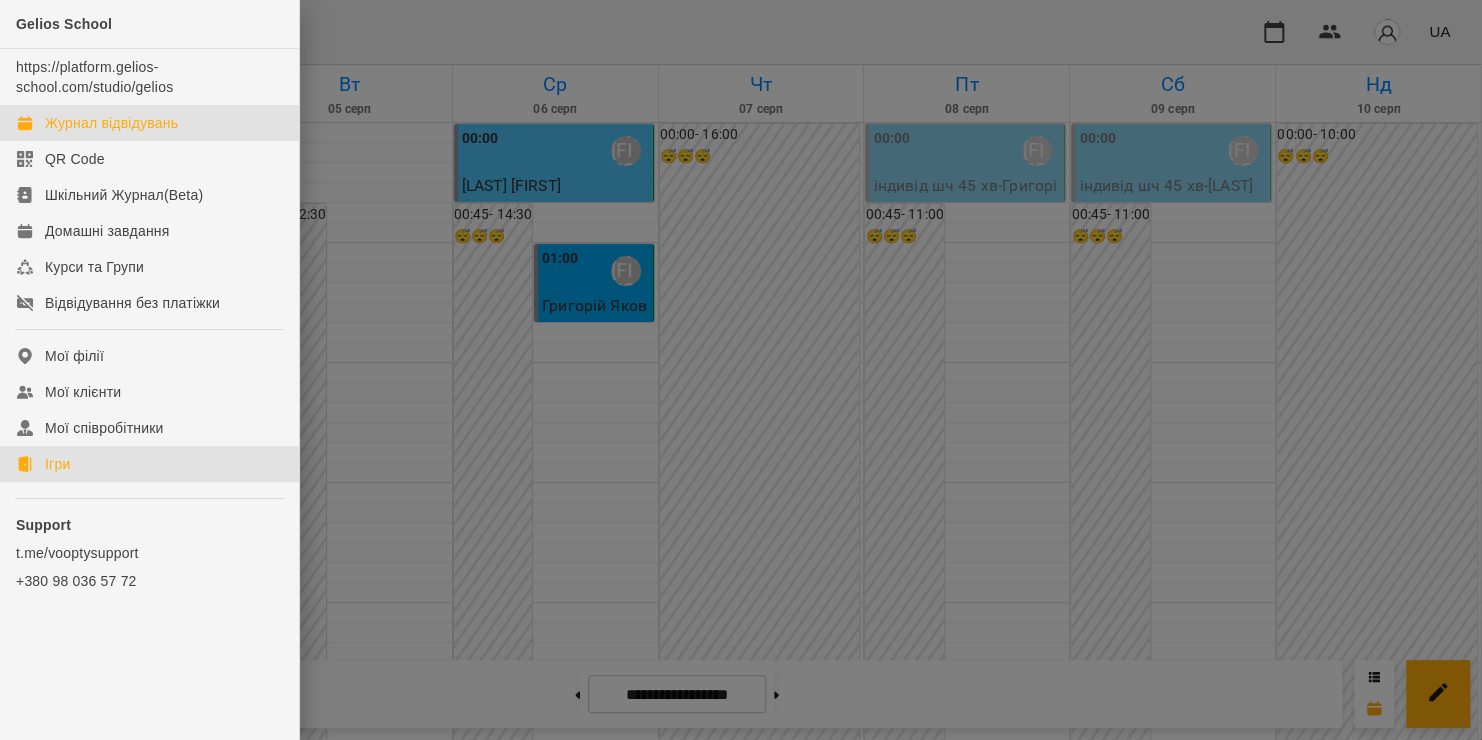 click on "Ігри" 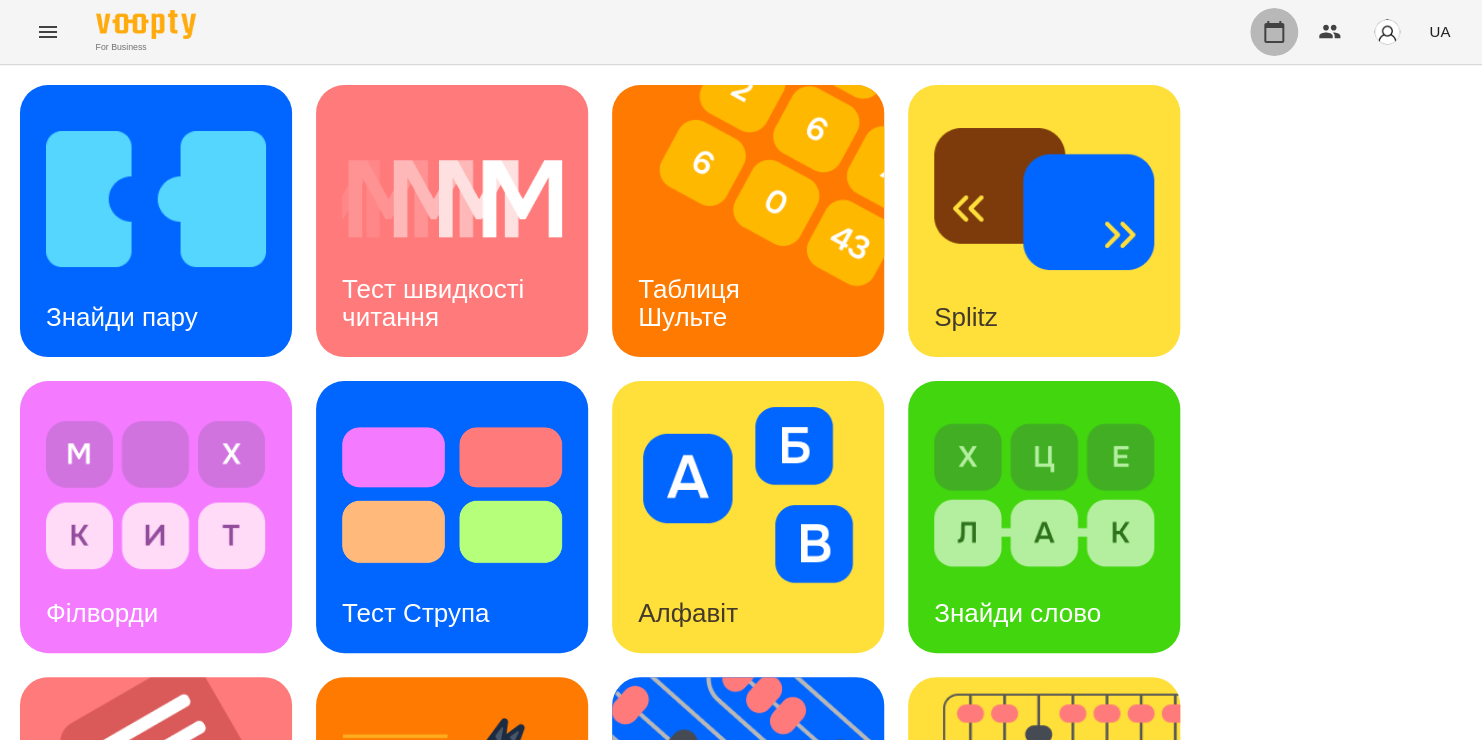click 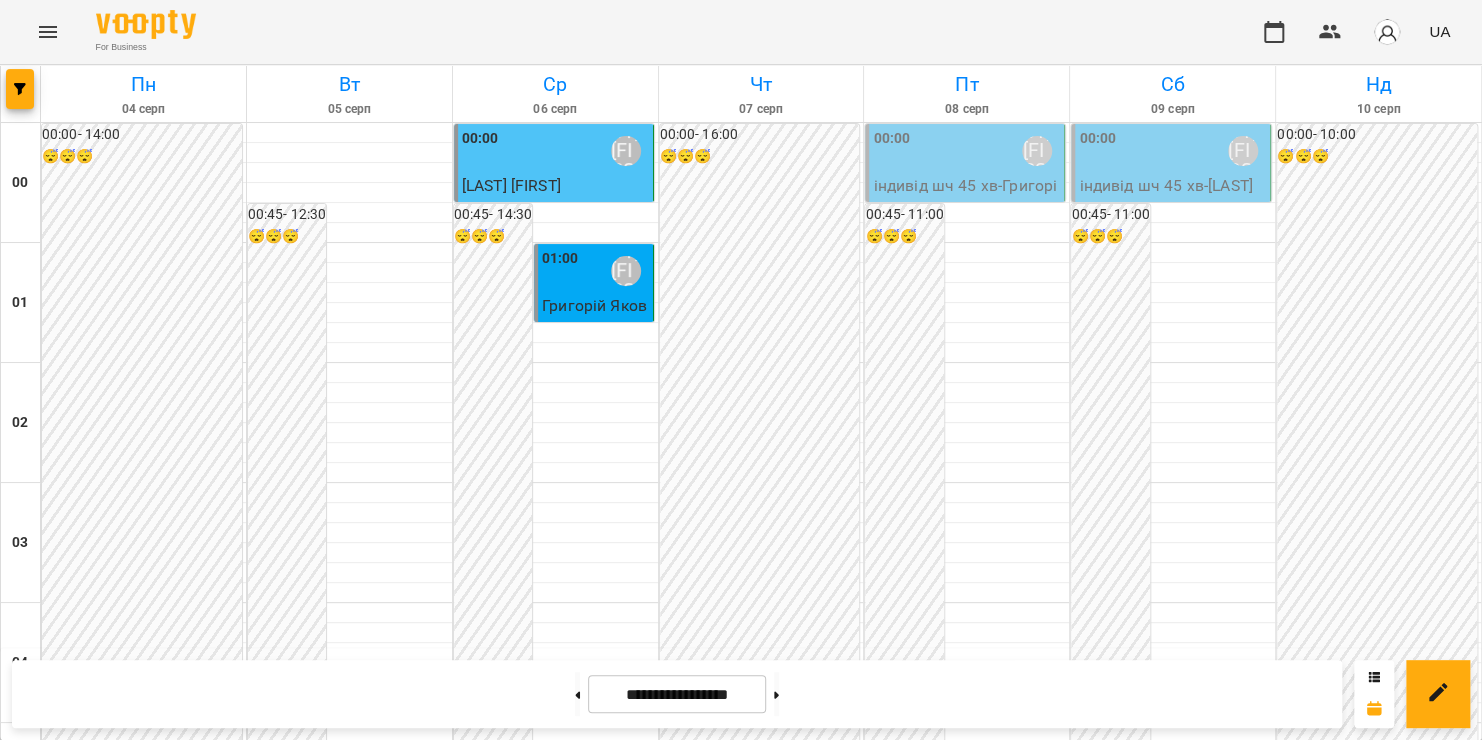 scroll, scrollTop: 2074, scrollLeft: 0, axis: vertical 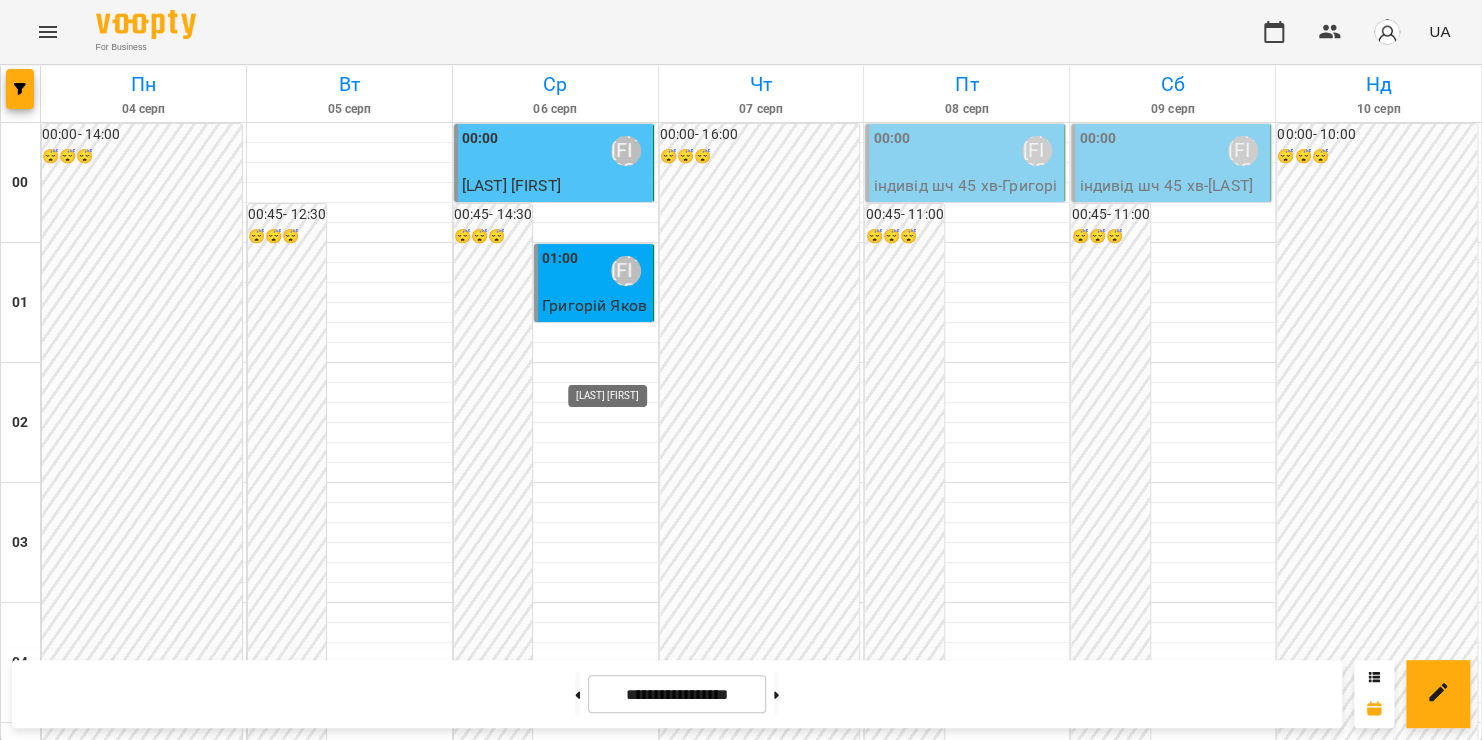 click on "[LAST] [FIRST]" at bounding box center (626, 2431) 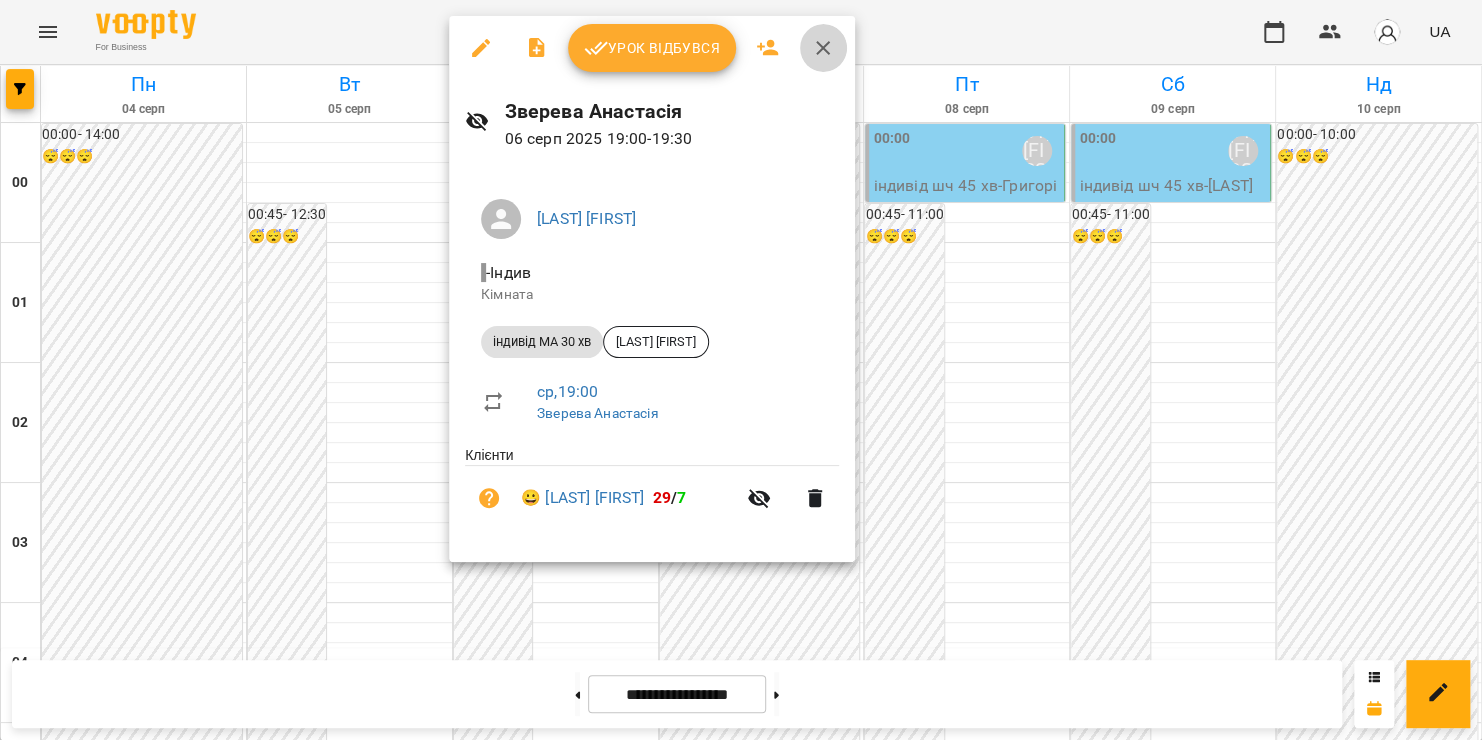 click 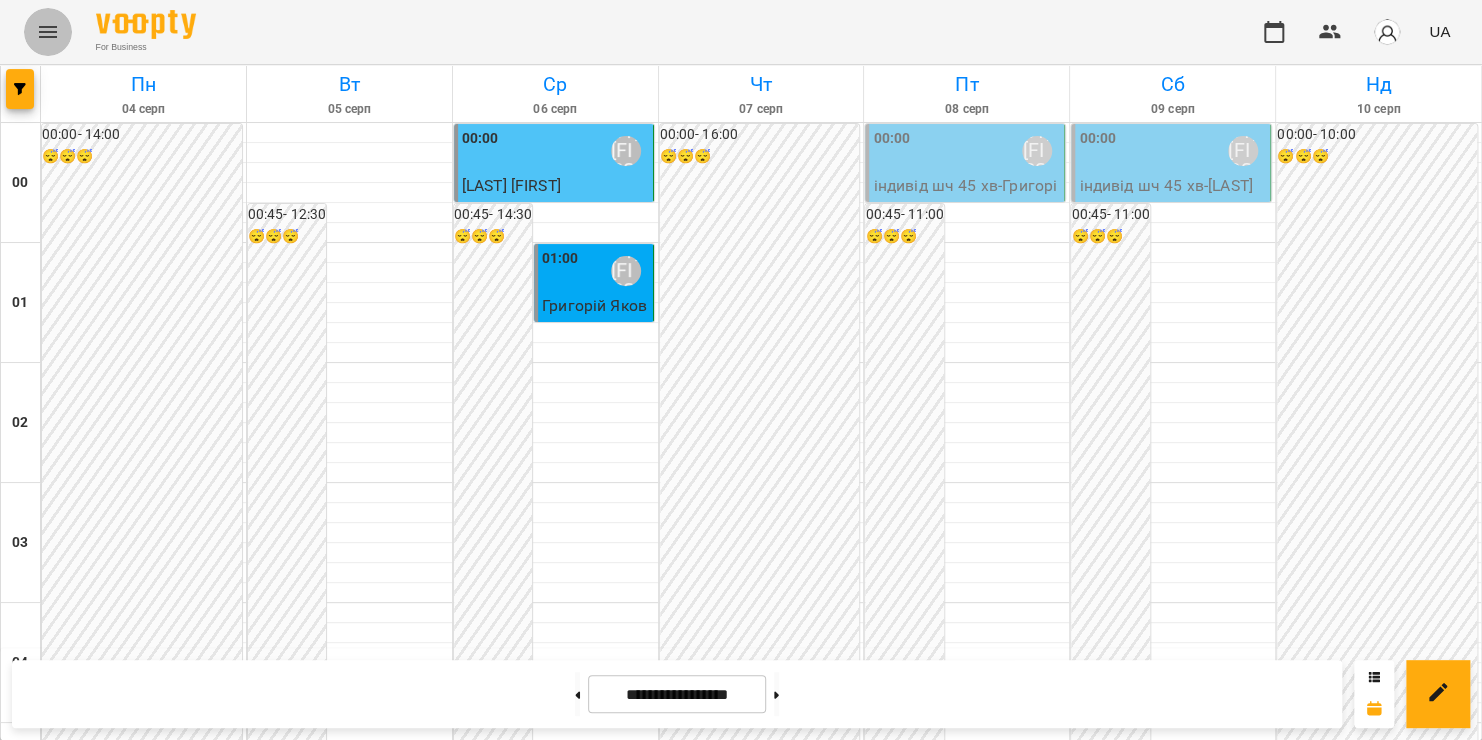 click 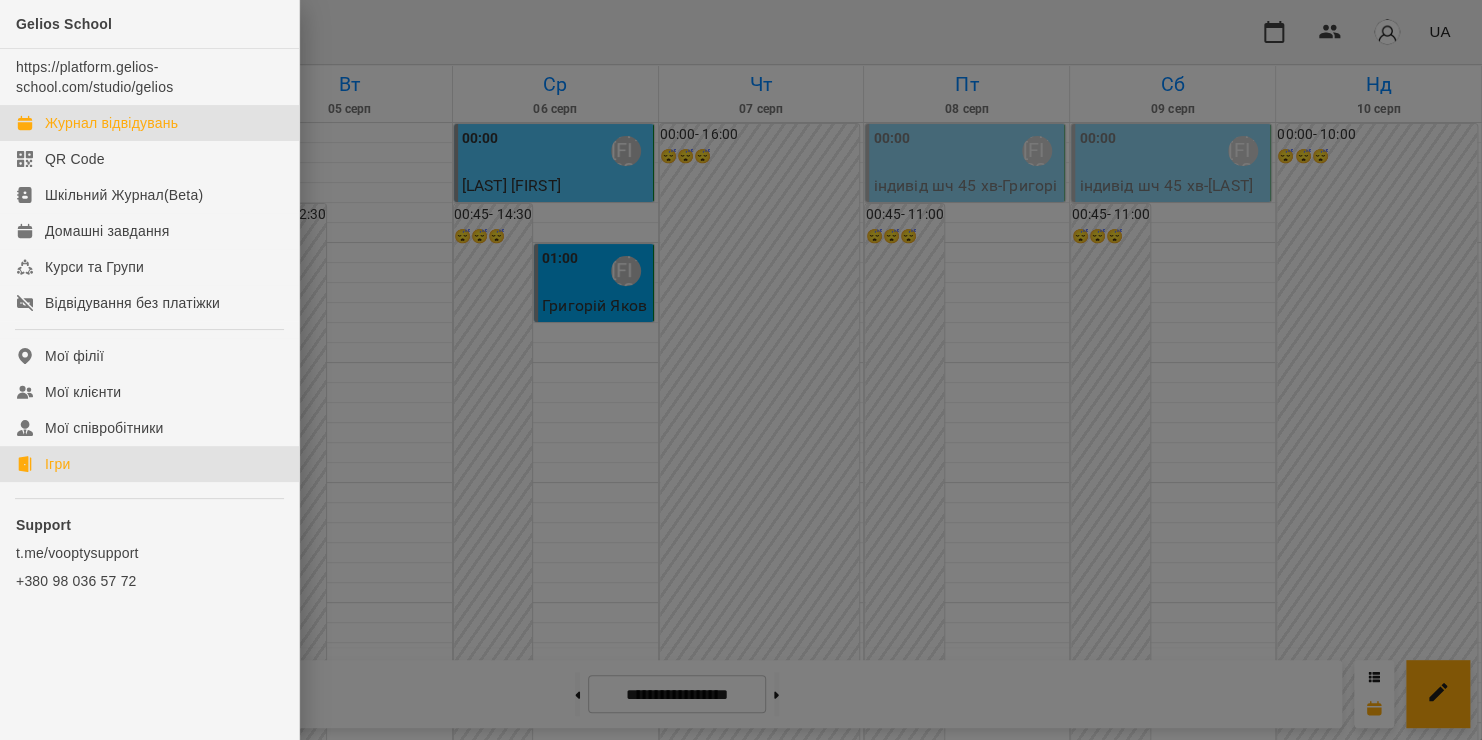 click on "Ігри" 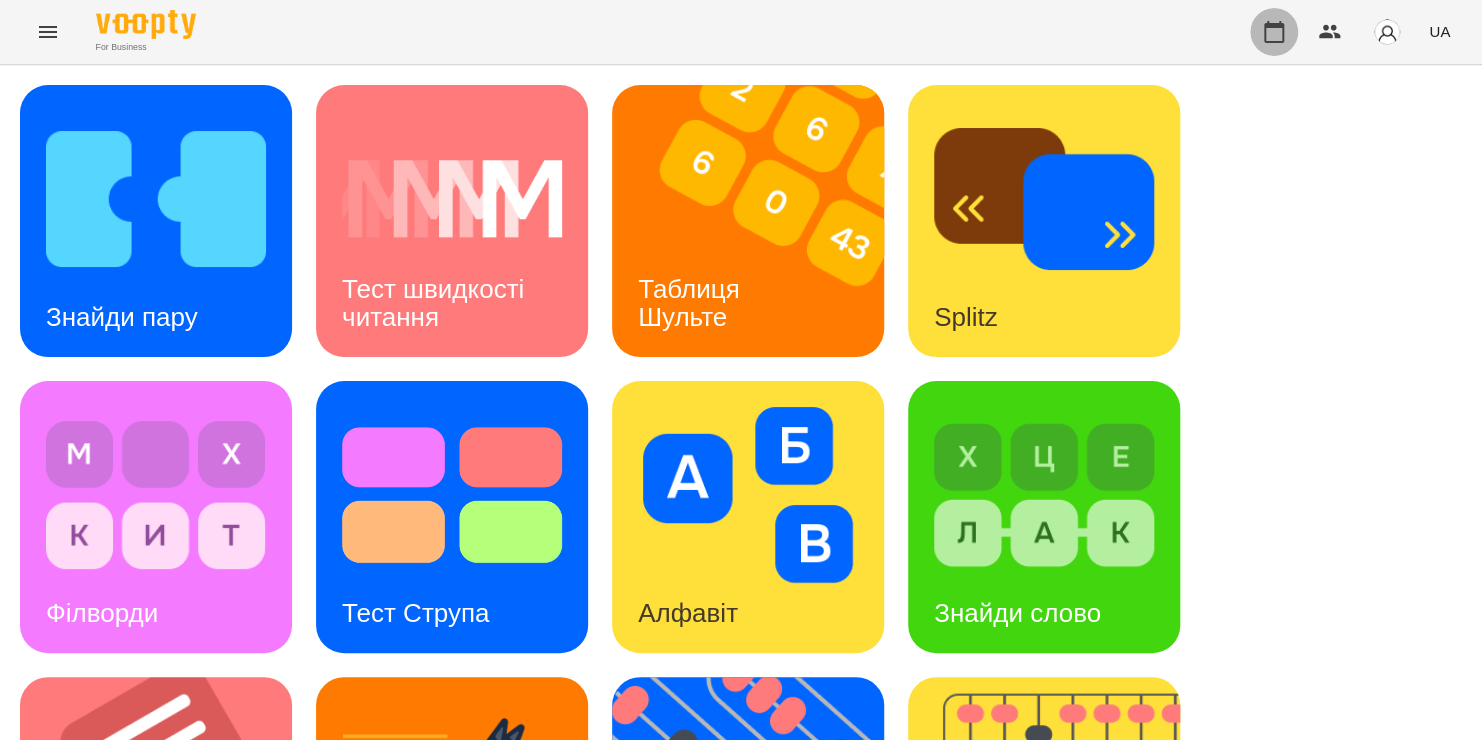 click 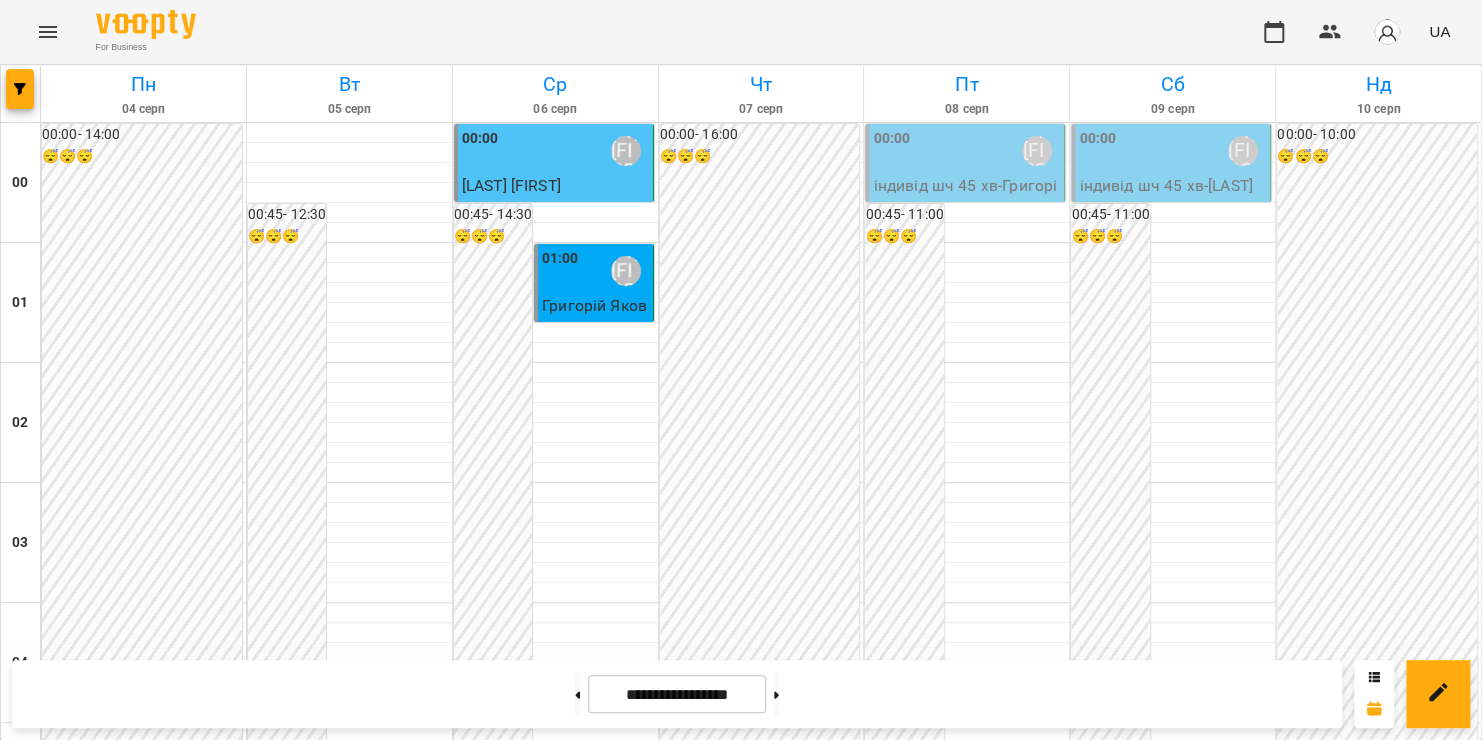 scroll, scrollTop: 2055, scrollLeft: 0, axis: vertical 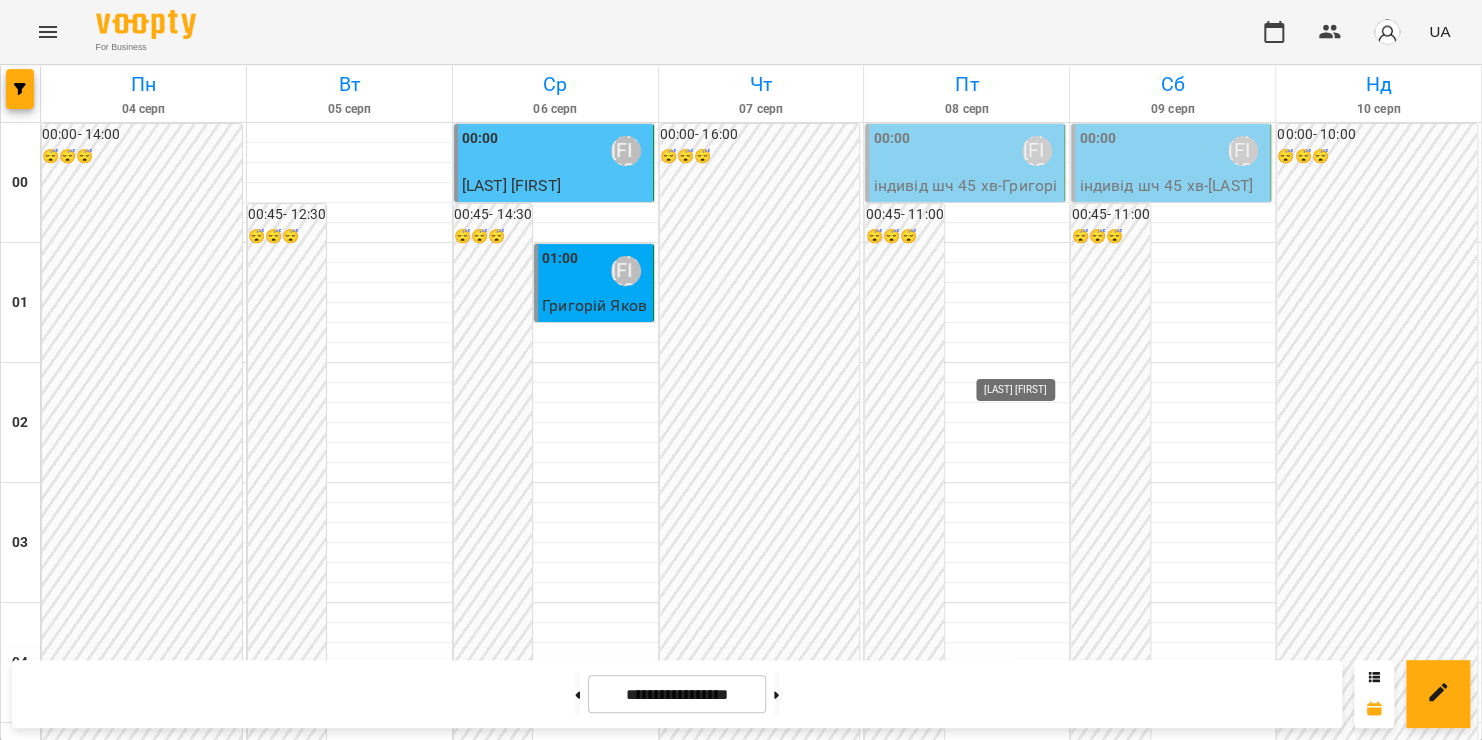 click on "[LAST] [FIRST]" at bounding box center [1037, 2071] 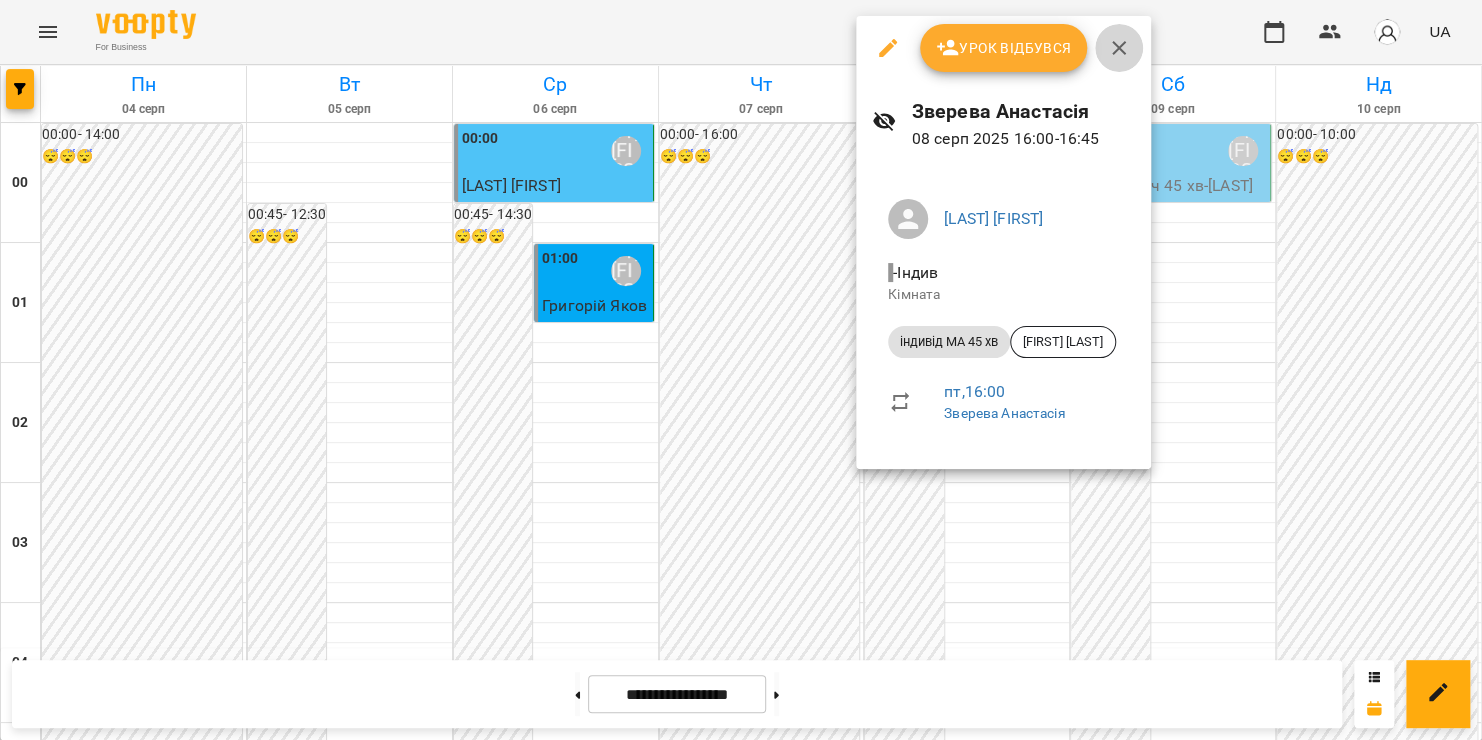 click 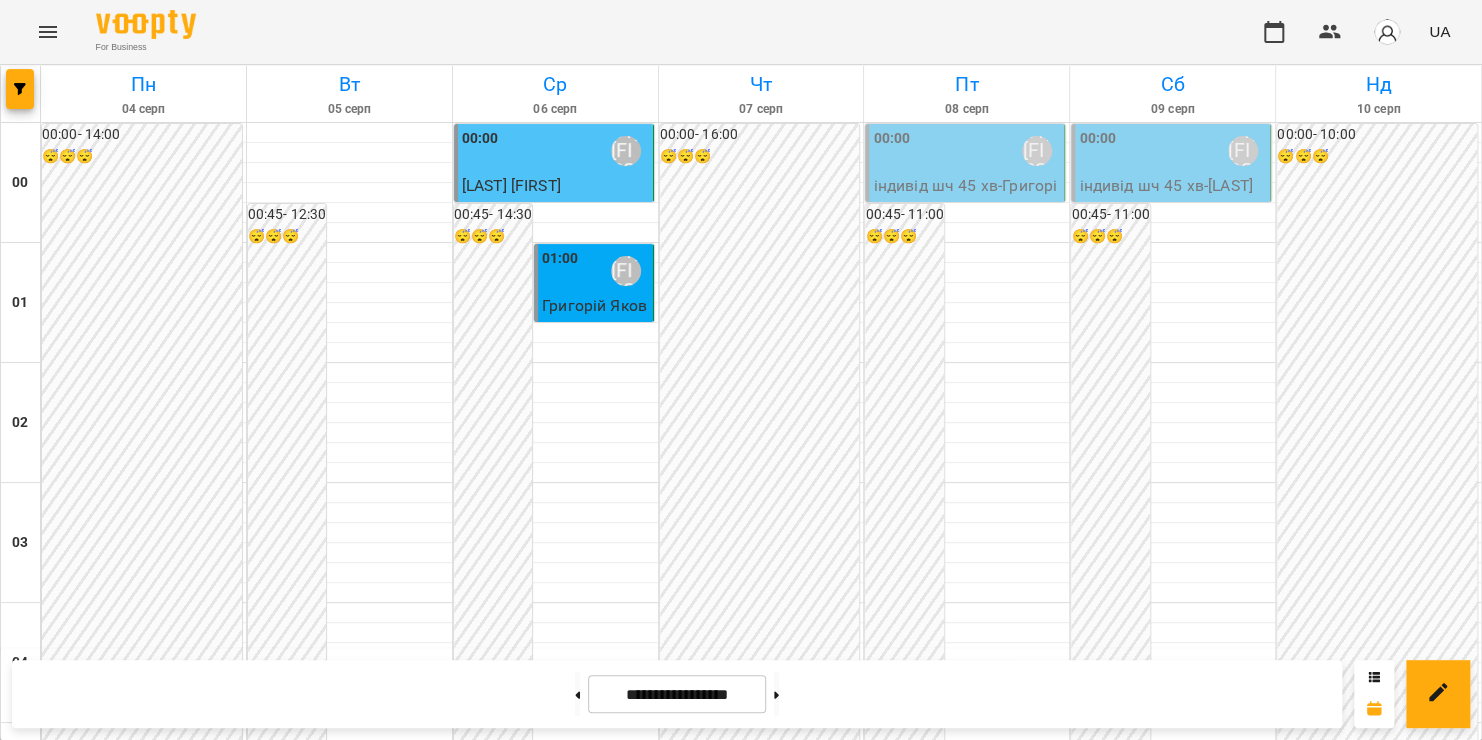 scroll, scrollTop: 2254, scrollLeft: 0, axis: vertical 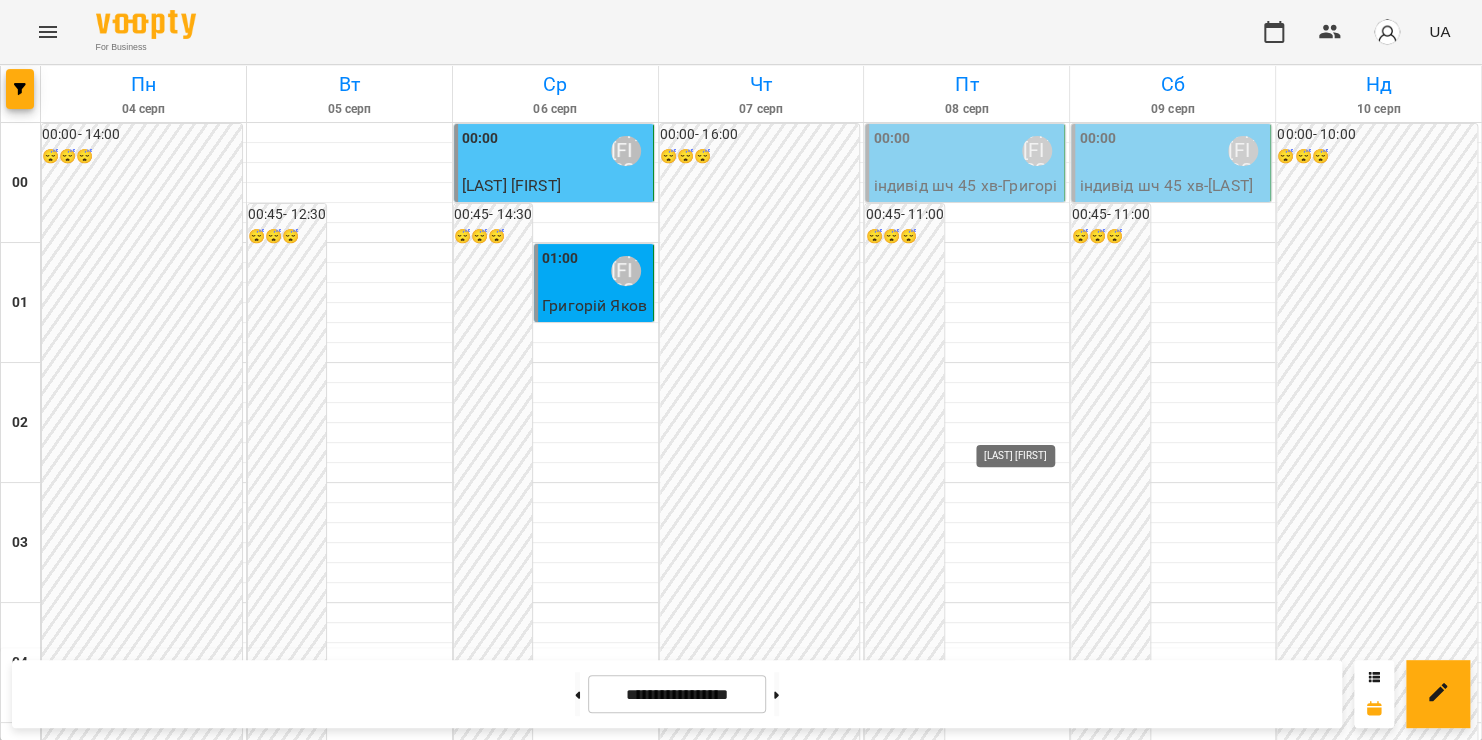 click on "[LAST] [FIRST]" at bounding box center [1037, 2671] 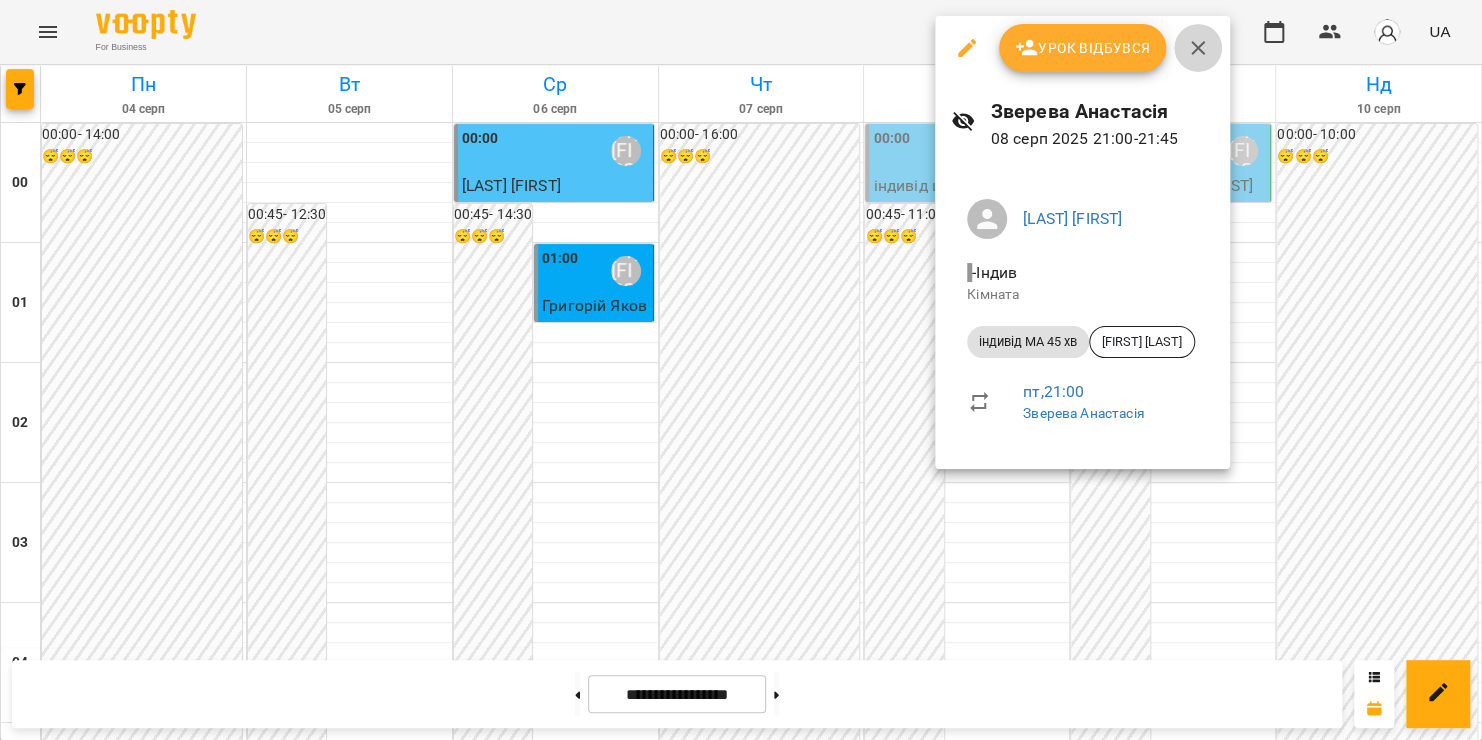 click 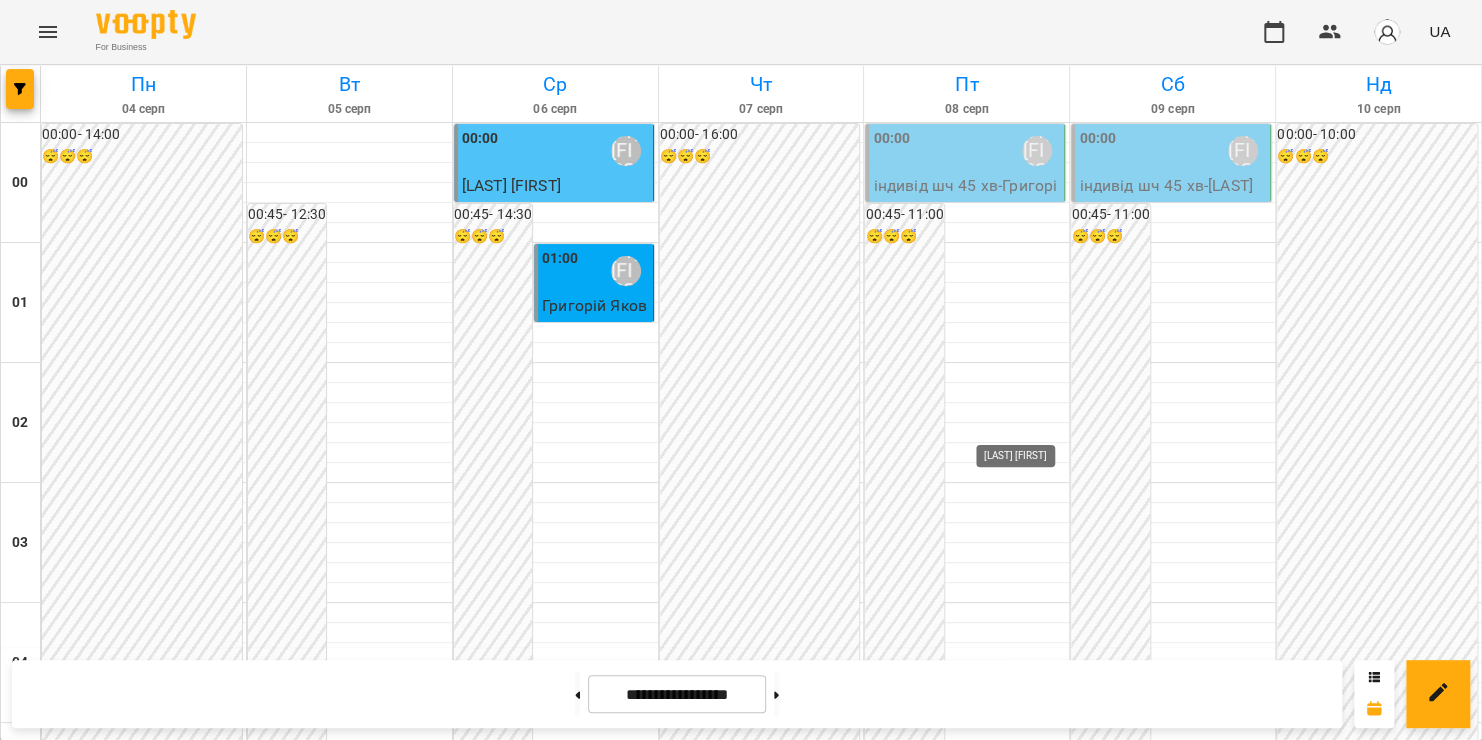 click on "[LAST] [FIRST]" at bounding box center [1037, 2671] 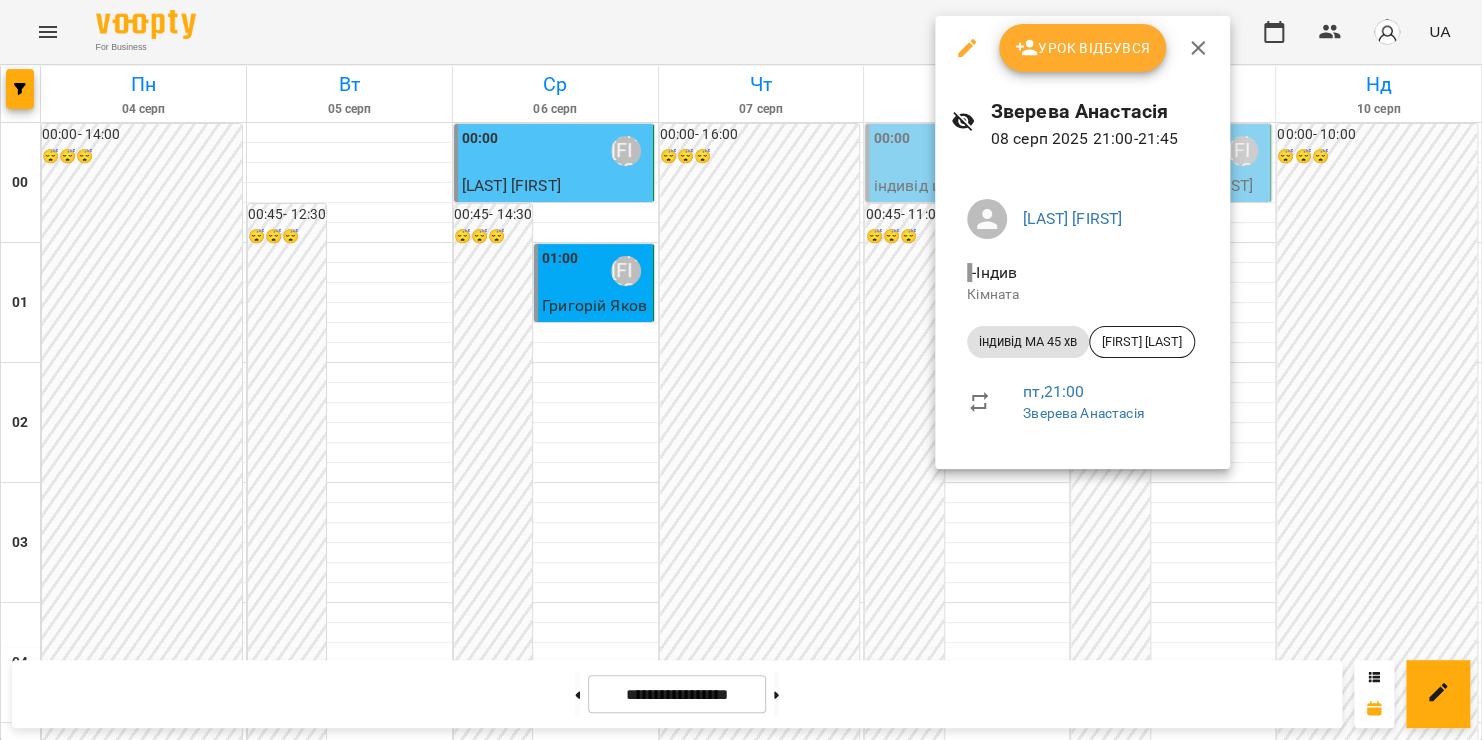 click 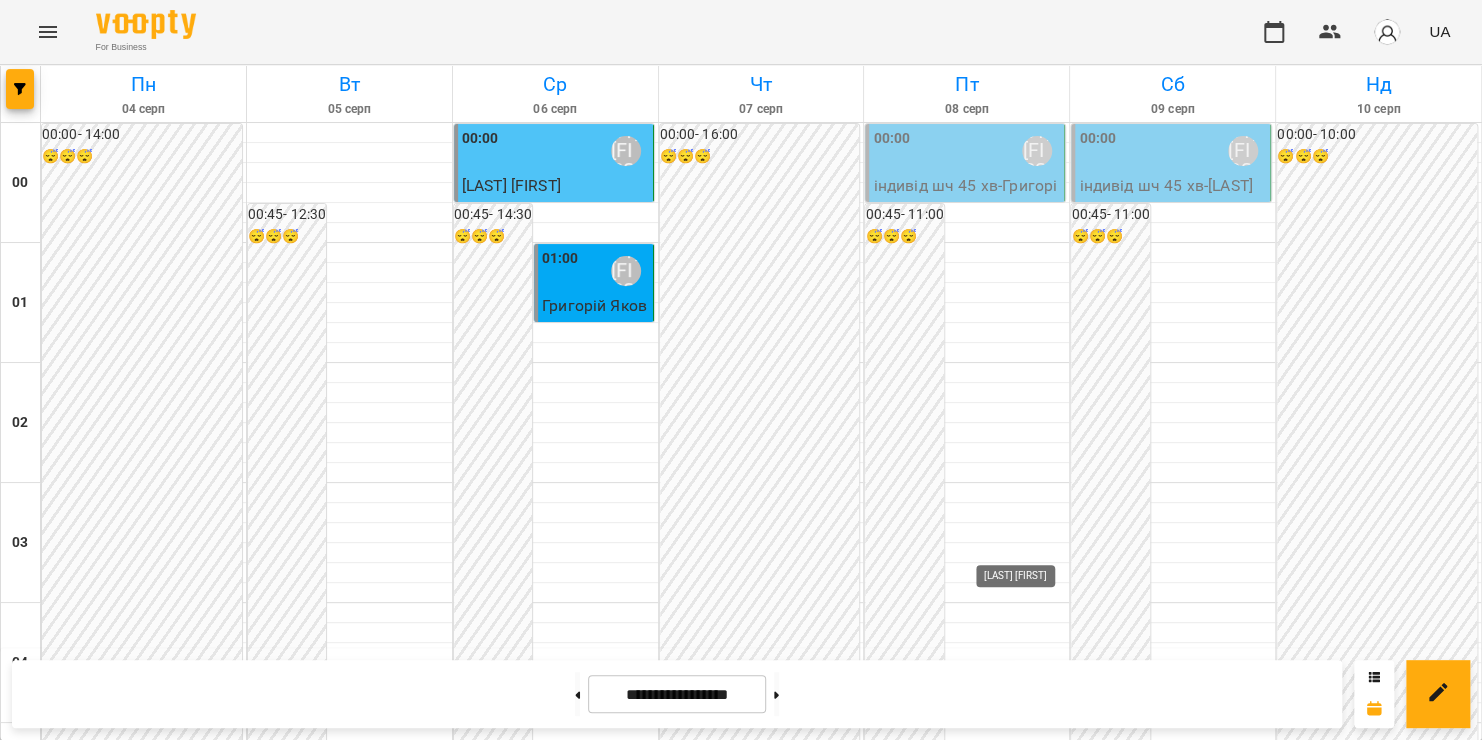 click on "[LAST] [FIRST]" at bounding box center [1037, 2791] 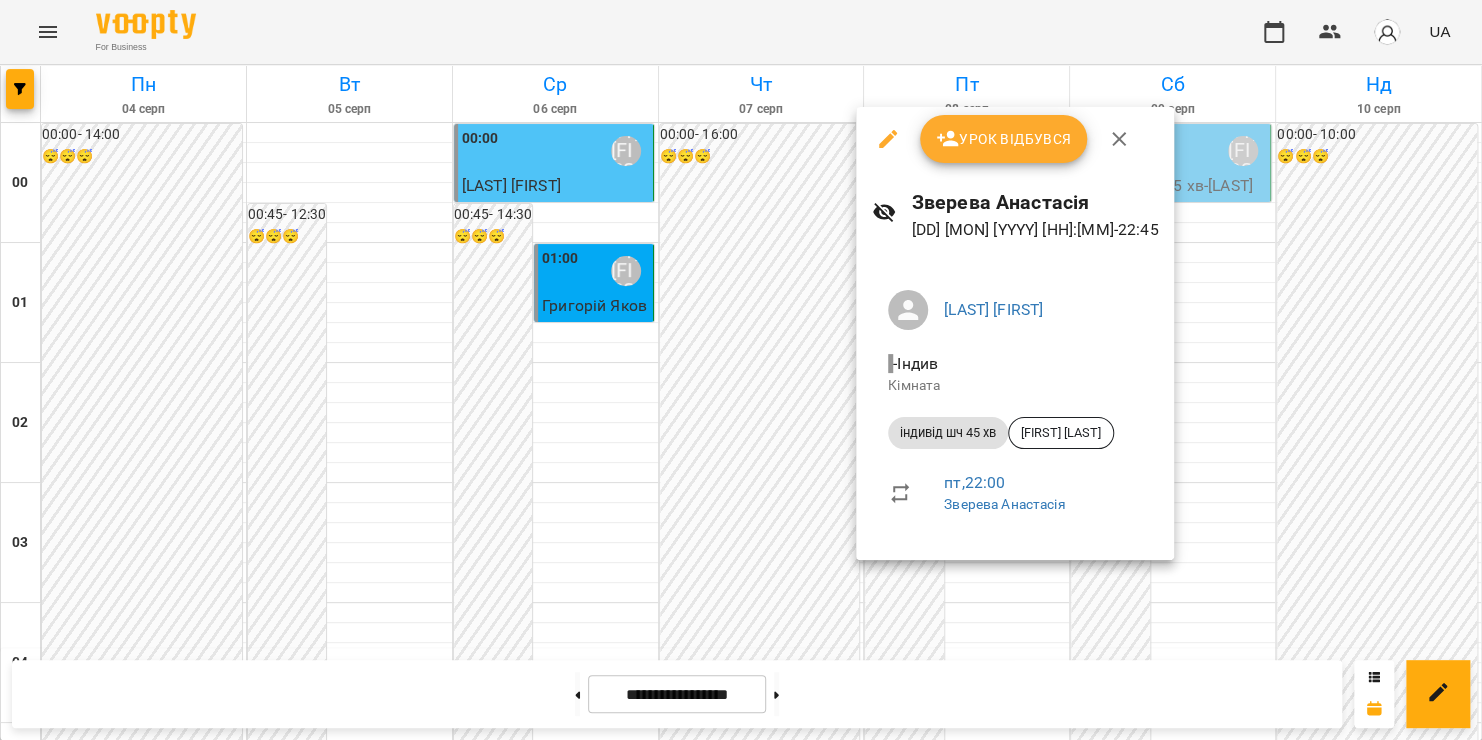 click 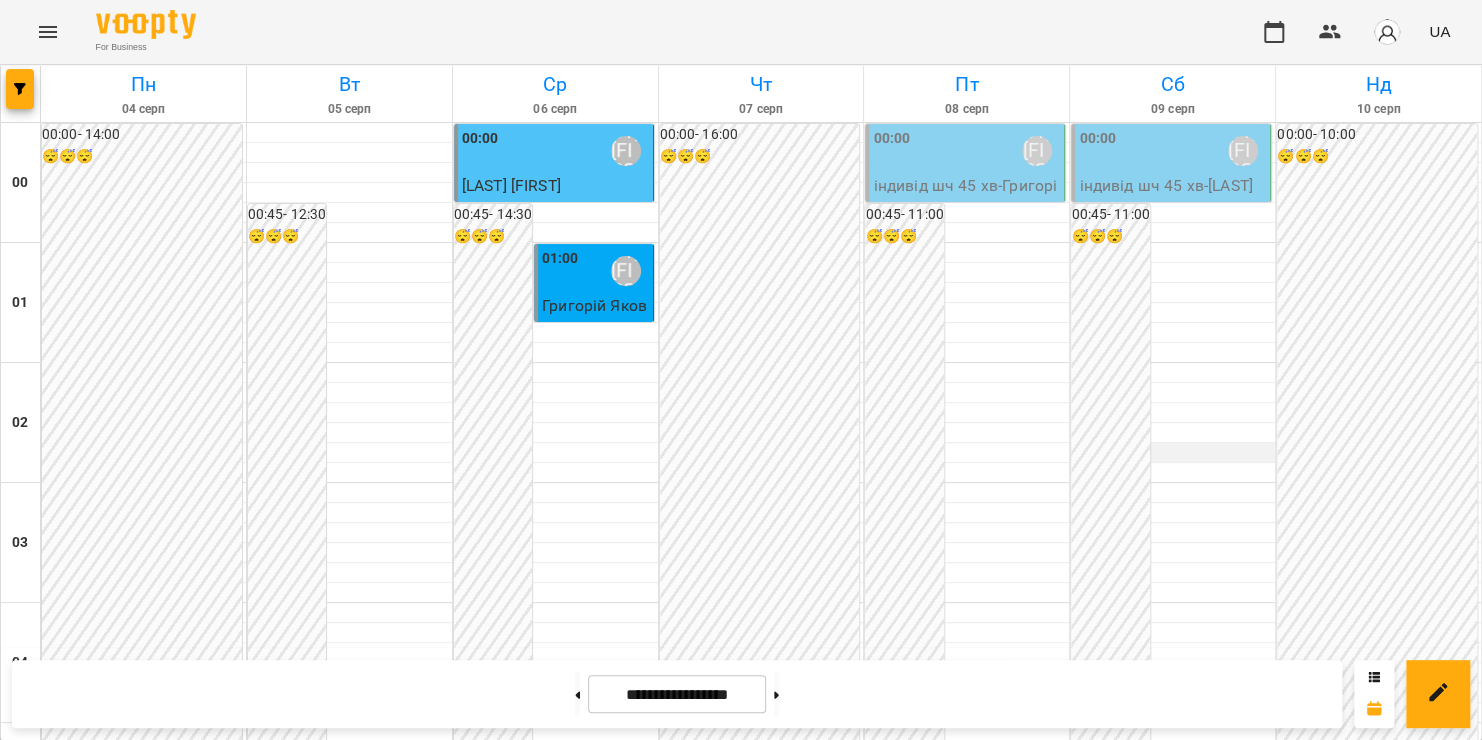 scroll, scrollTop: 1102, scrollLeft: 0, axis: vertical 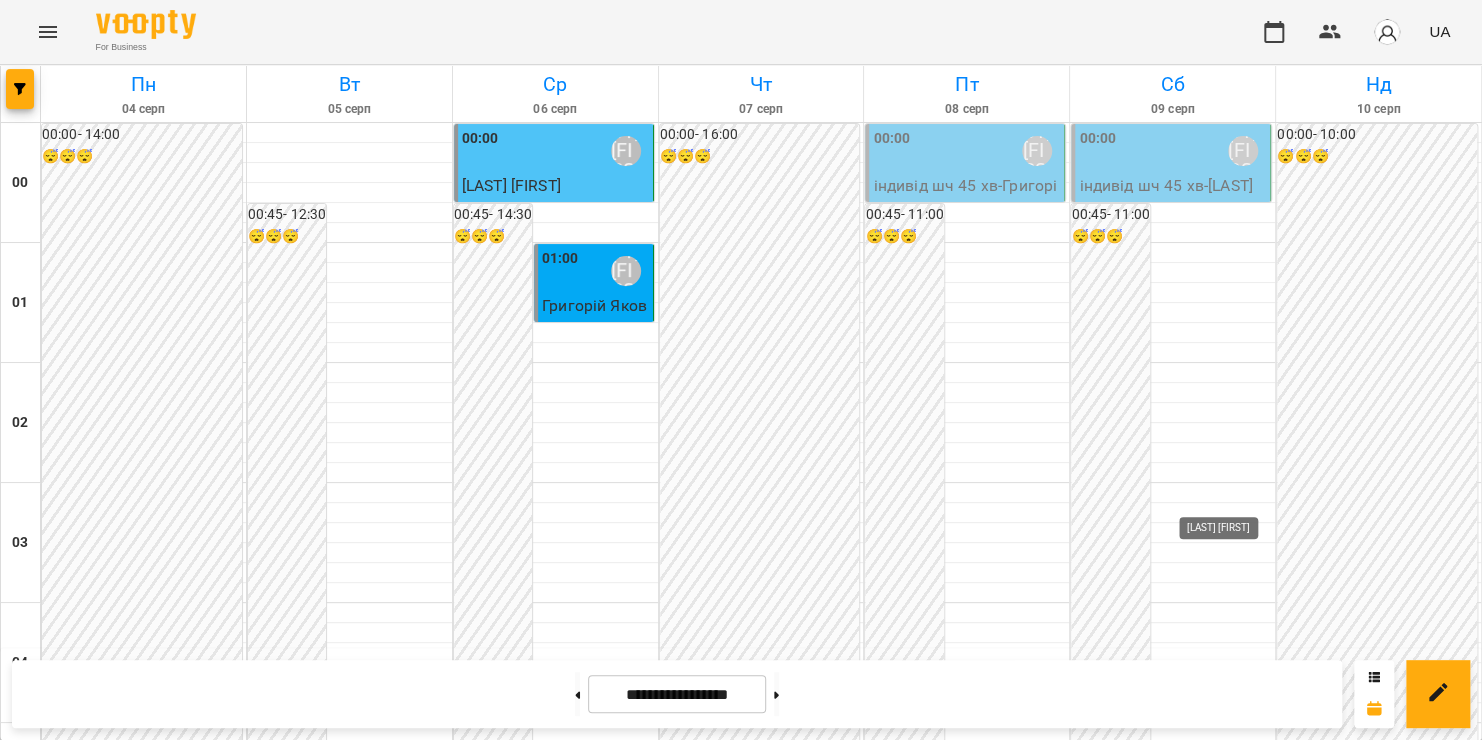 click on "[LAST] [FIRST]" at bounding box center (1243, 1591) 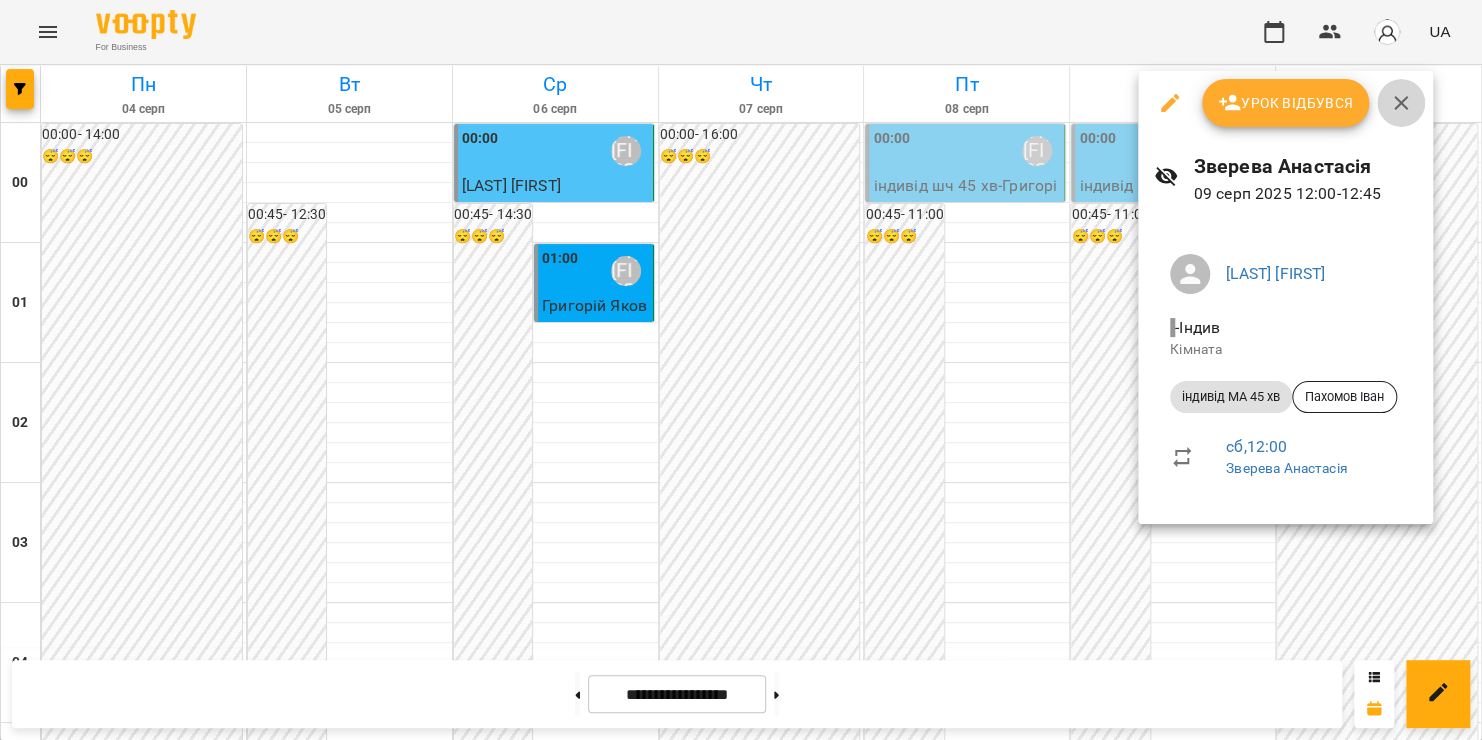 click 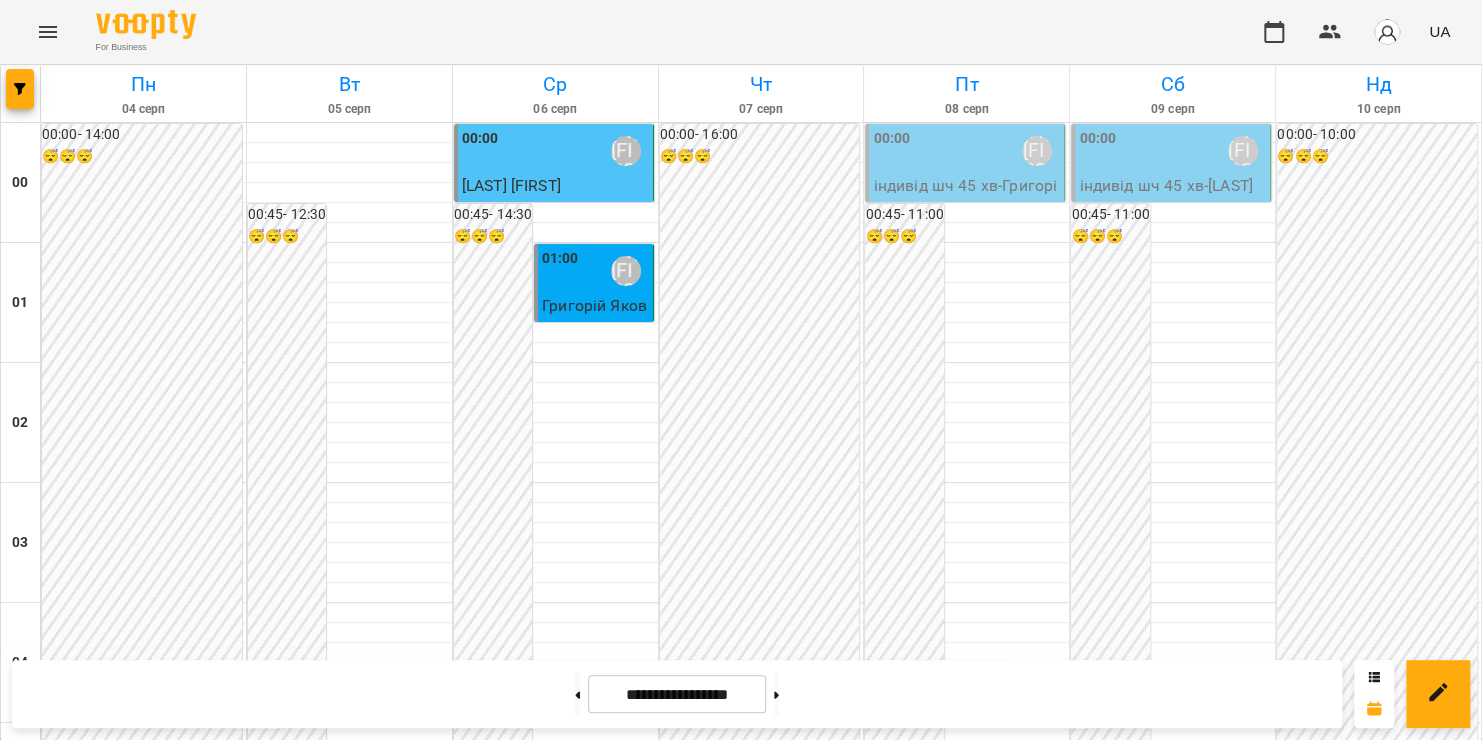 scroll, scrollTop: 2190, scrollLeft: 0, axis: vertical 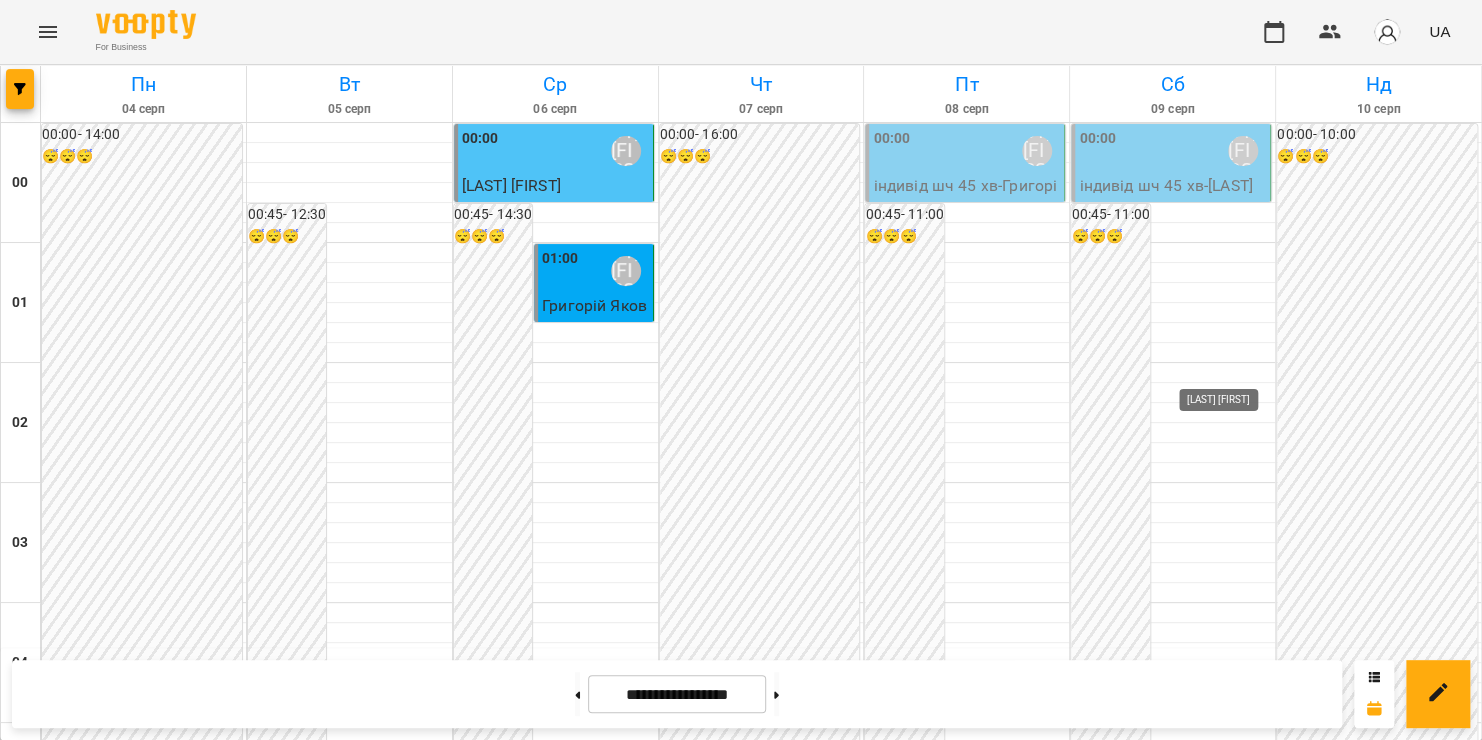 click on "[LAST] [FIRST]" at bounding box center [1243, 2551] 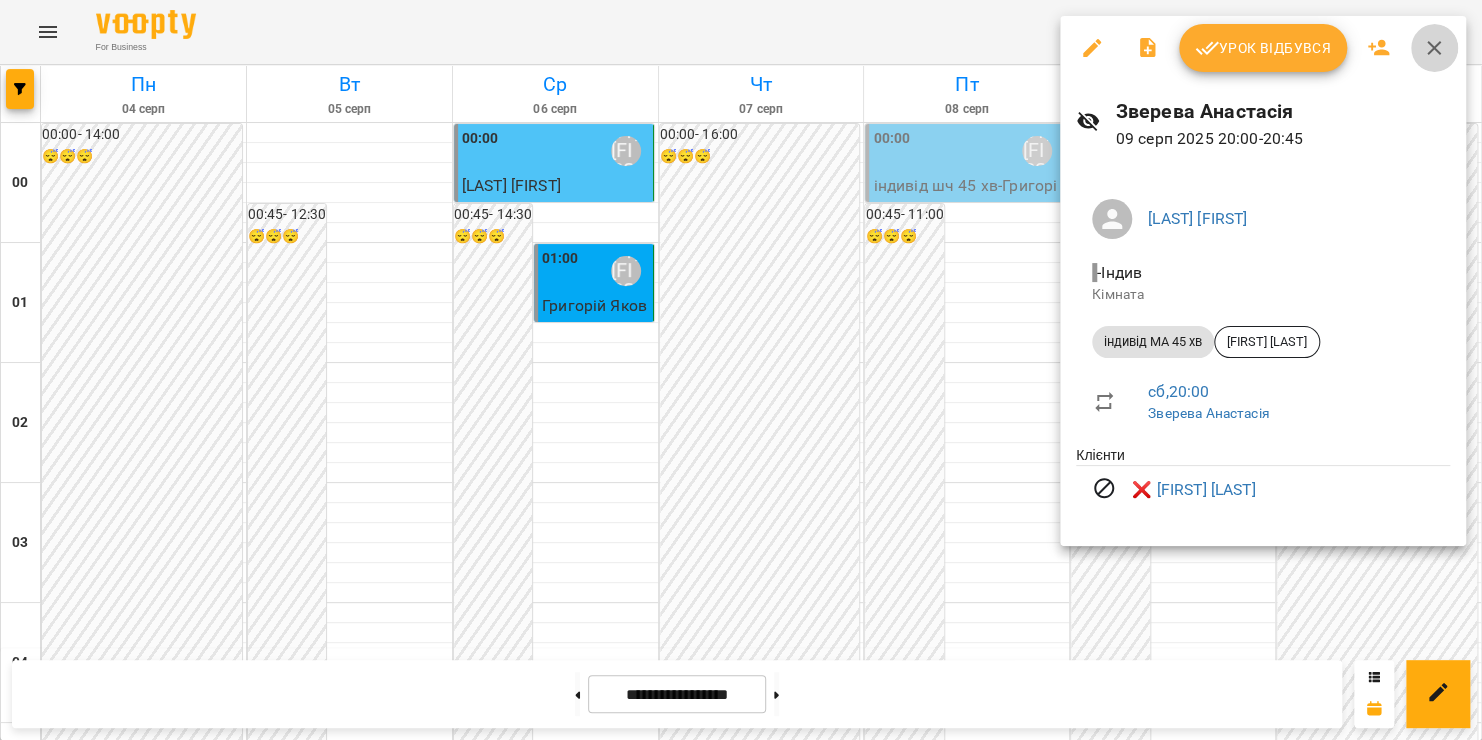click 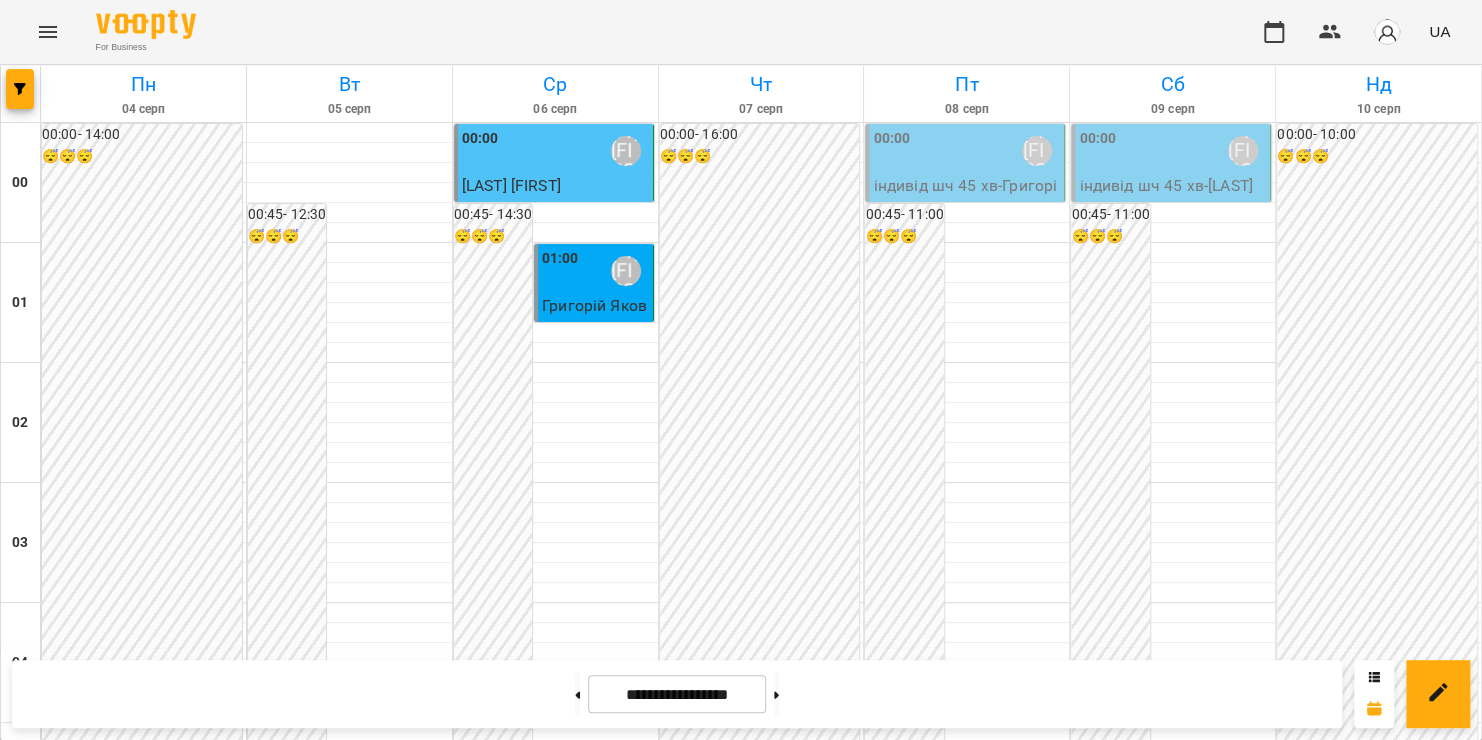scroll, scrollTop: 1931, scrollLeft: 0, axis: vertical 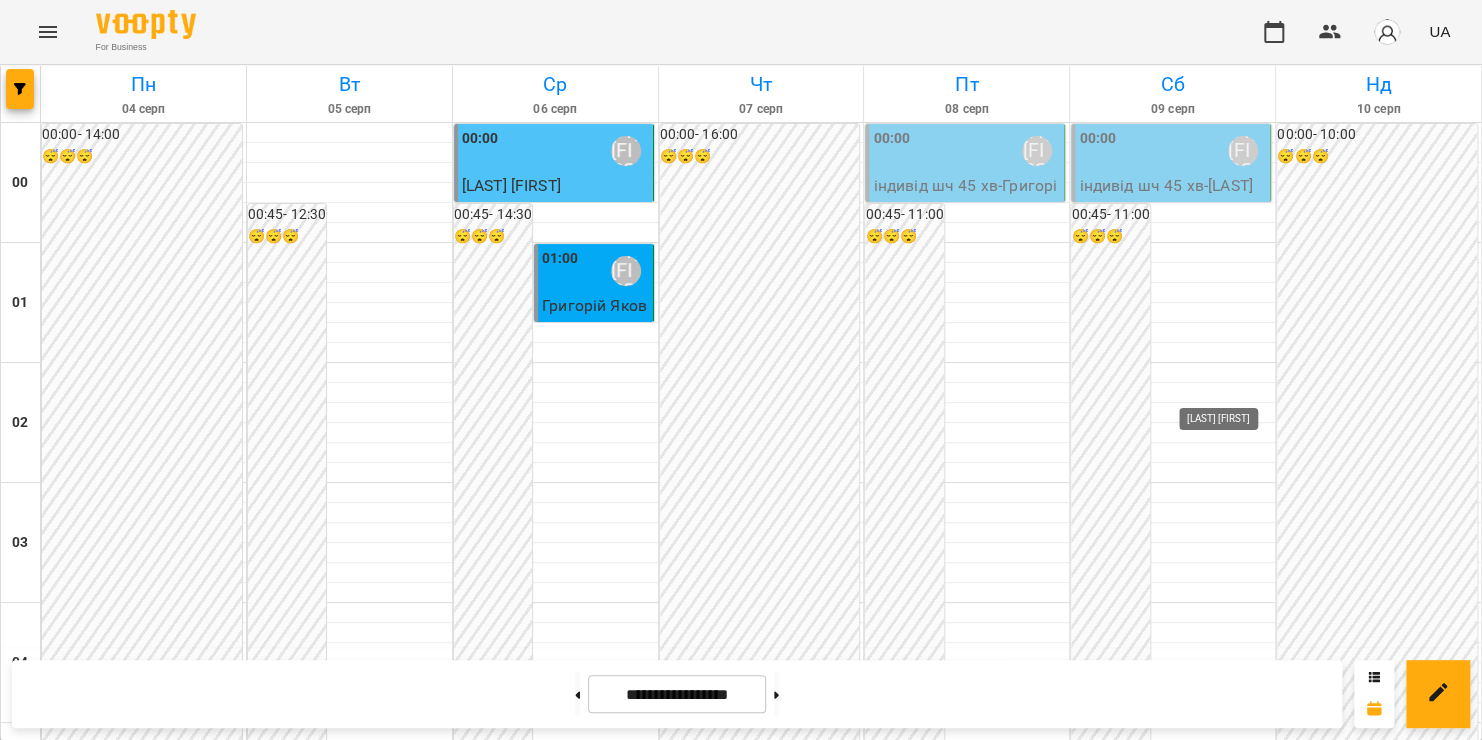click on "[LAST] [FIRST]" at bounding box center (1243, 2311) 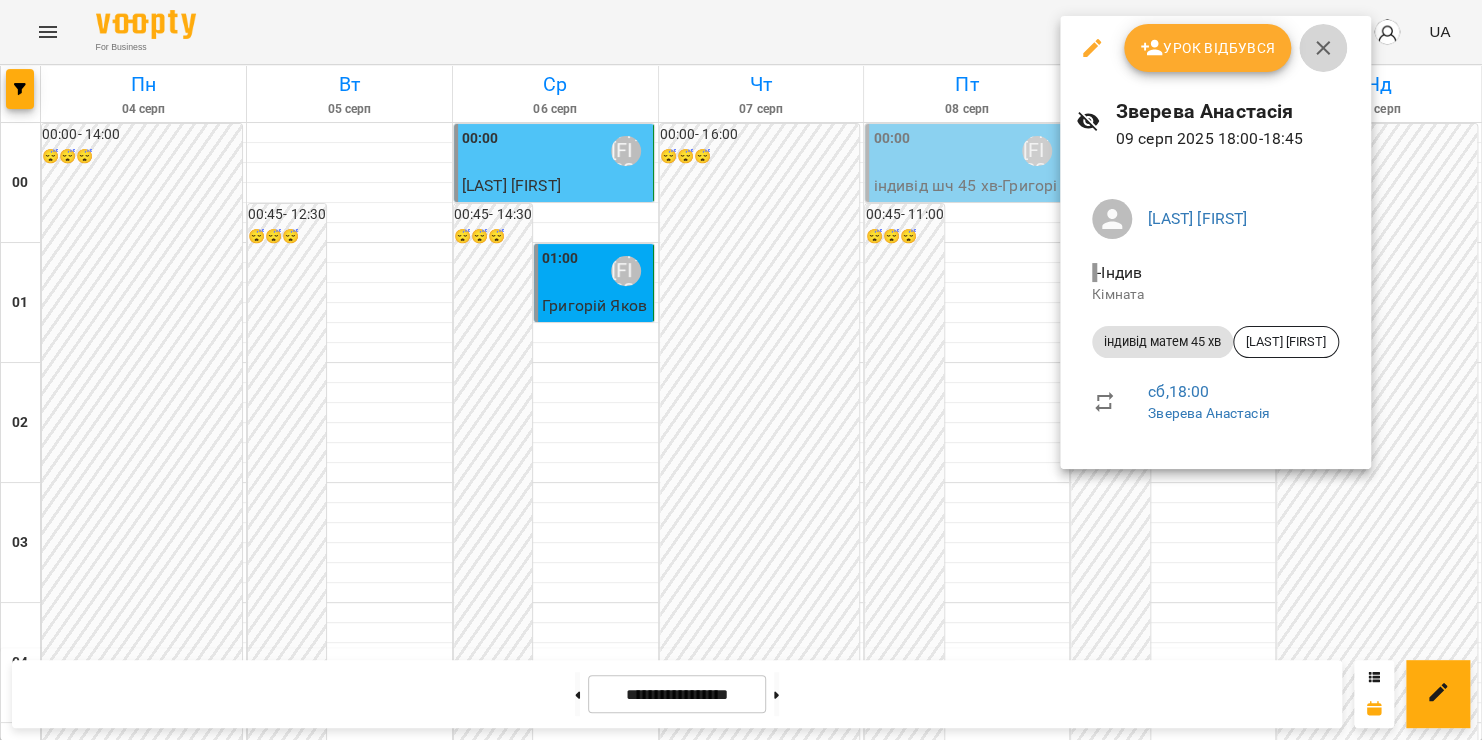 click 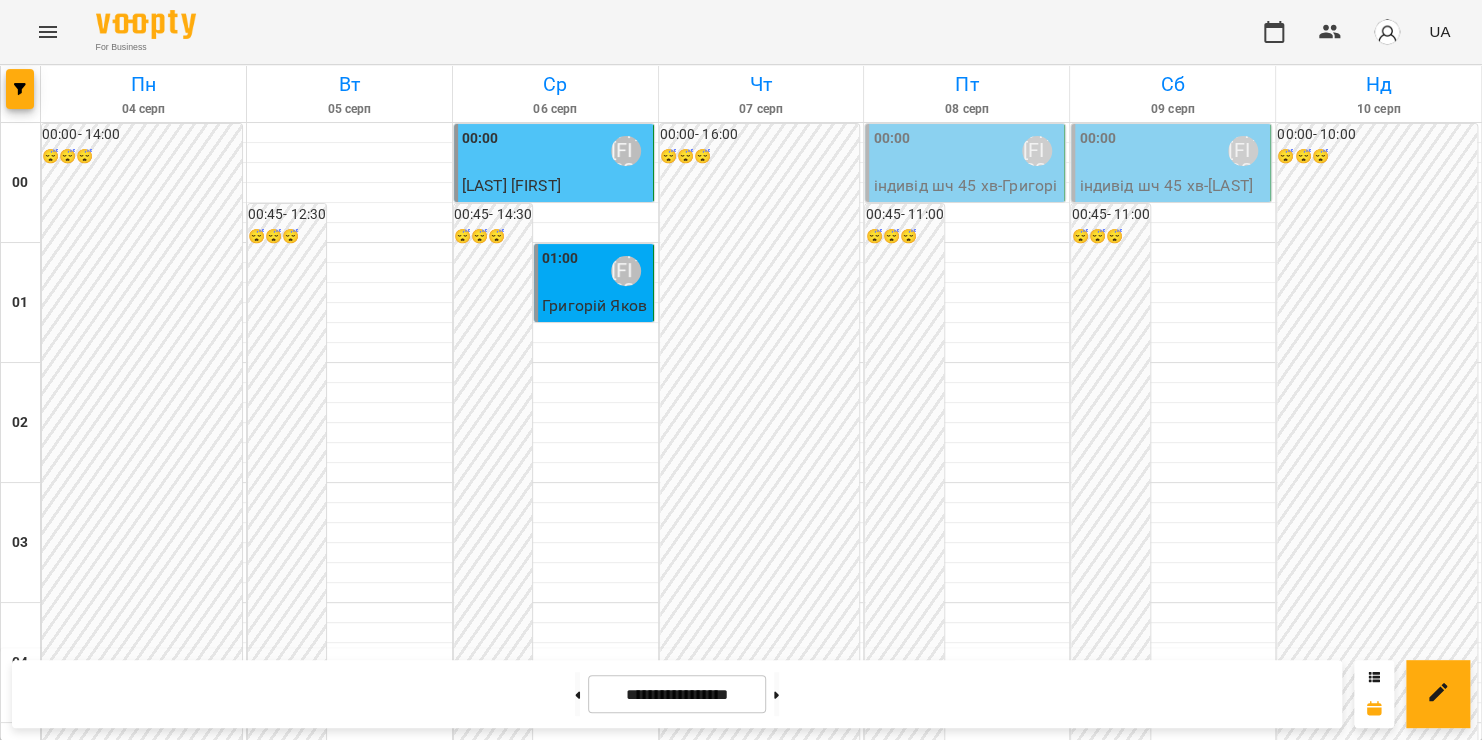 scroll, scrollTop: 1764, scrollLeft: 0, axis: vertical 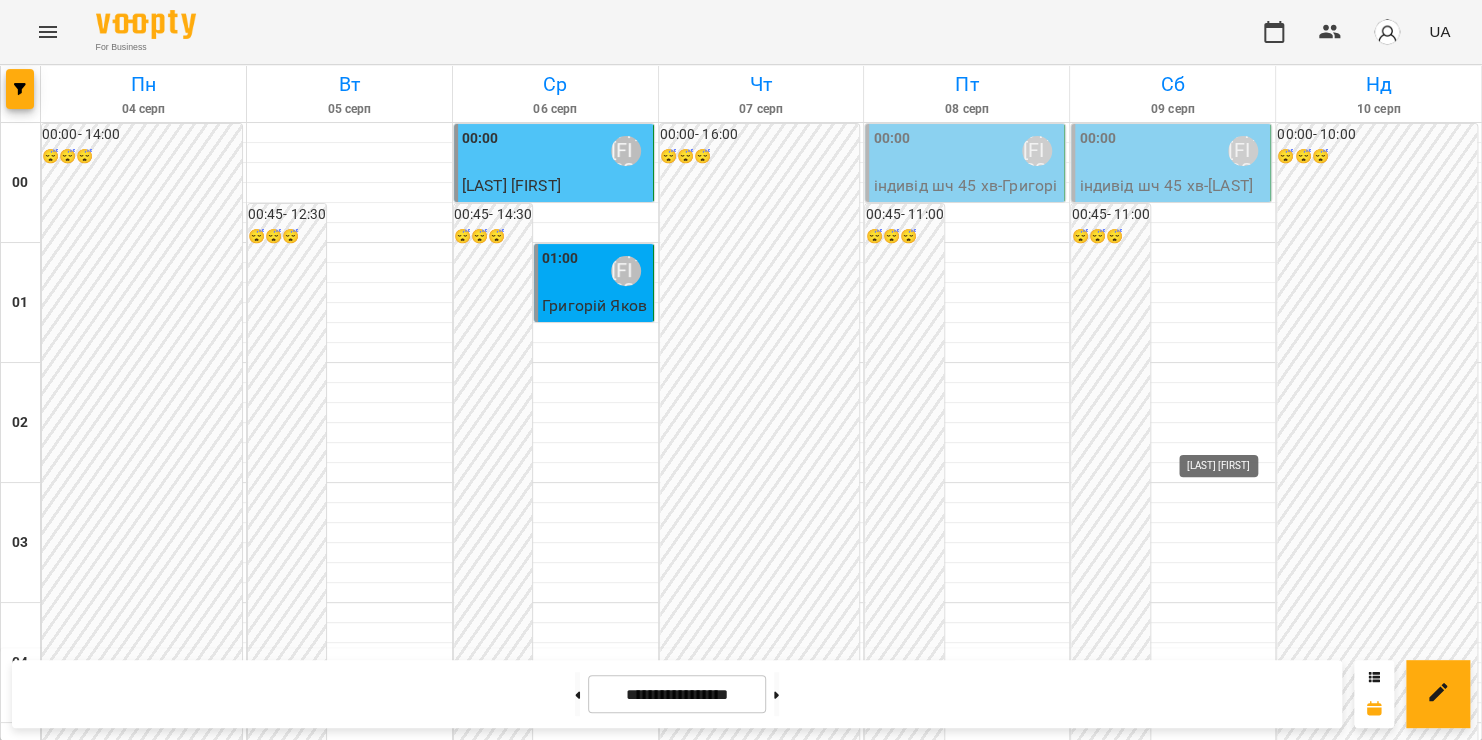 click on "[LAST] [FIRST]" at bounding box center (1243, 2191) 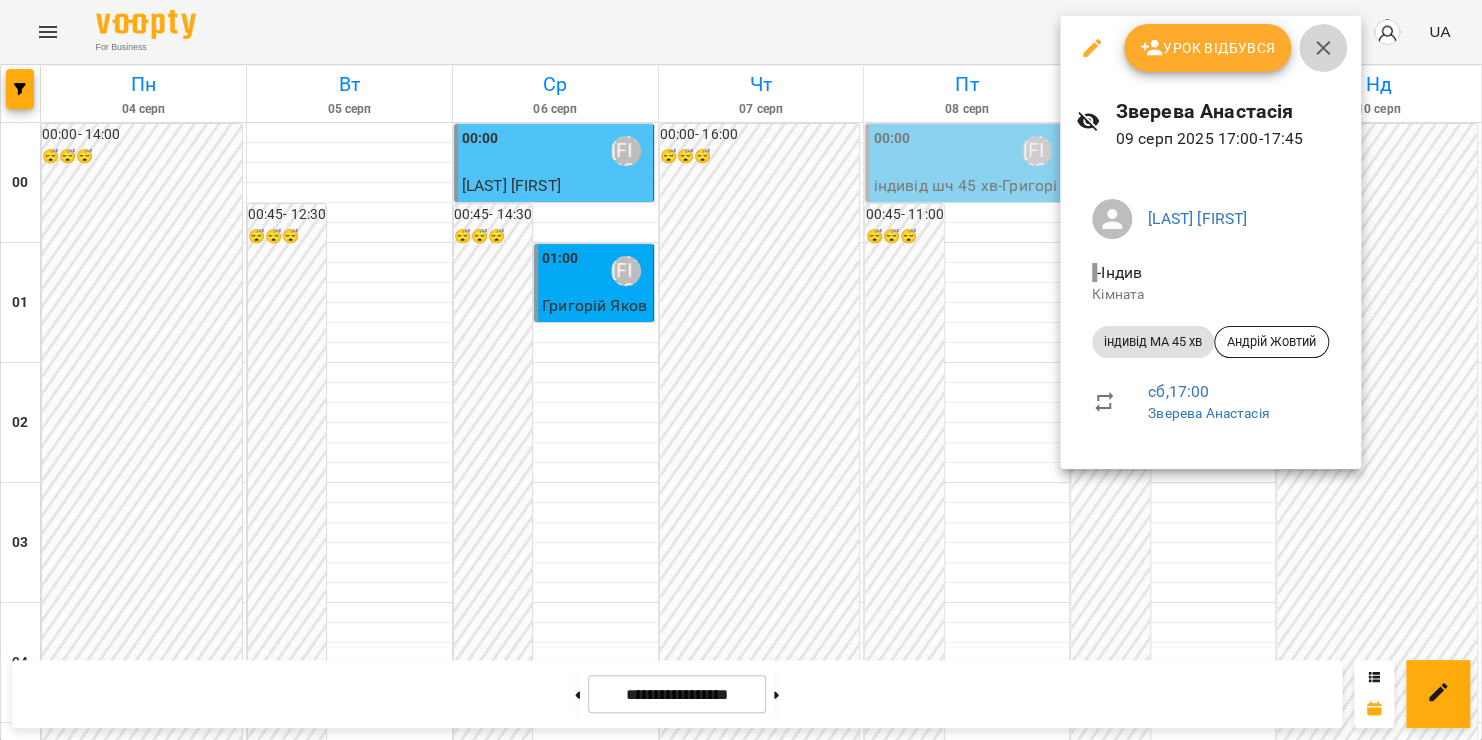 click 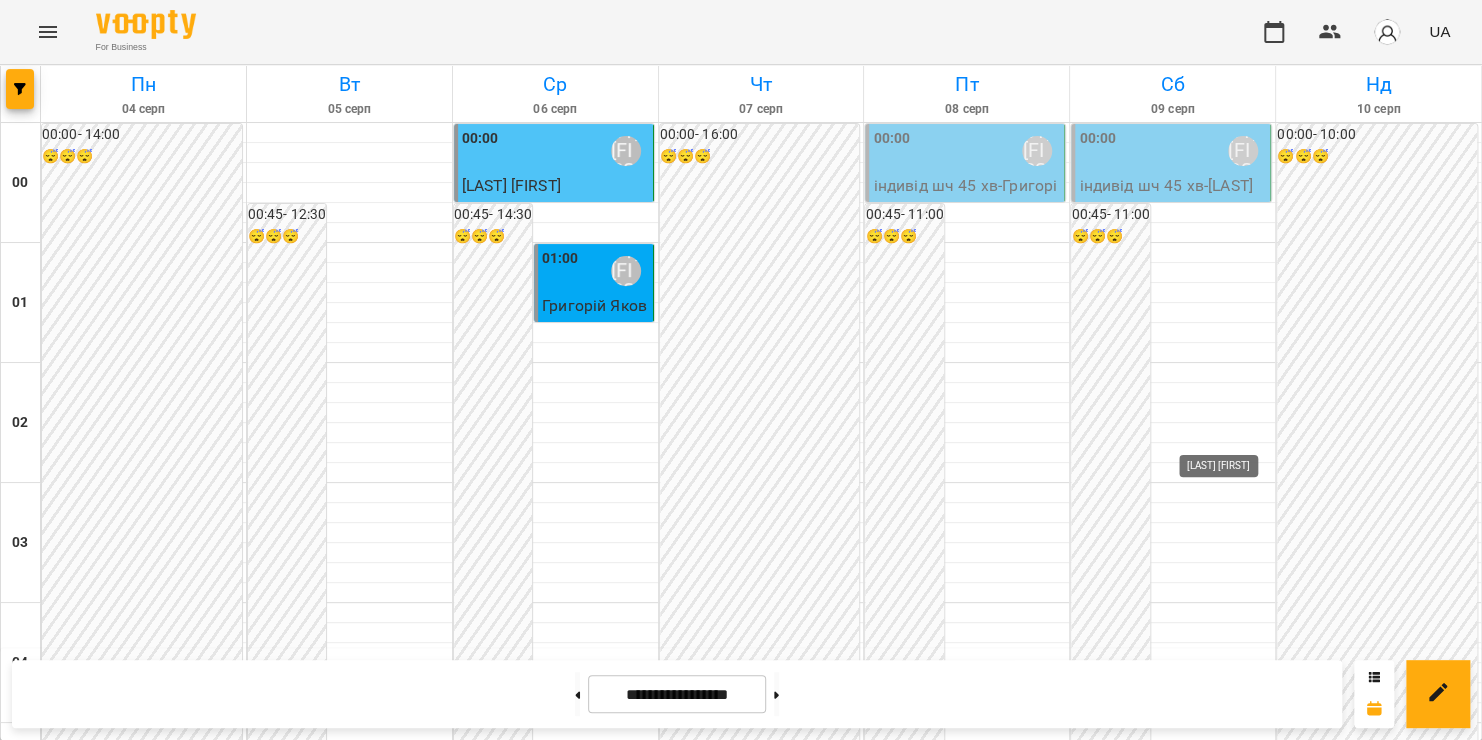 click on "[LAST] [FIRST]" at bounding box center (1243, 2191) 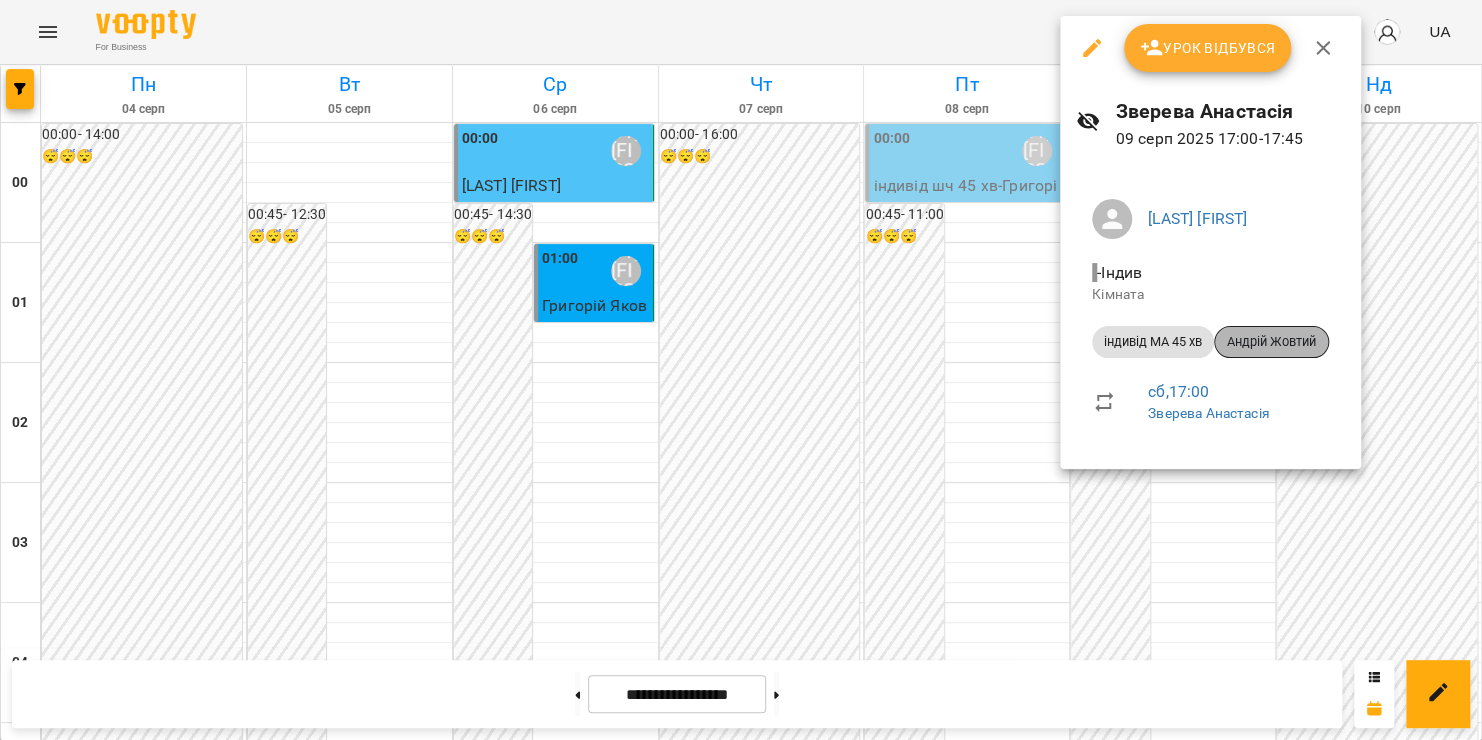 click on "Андрій Жовтий" at bounding box center [1271, 342] 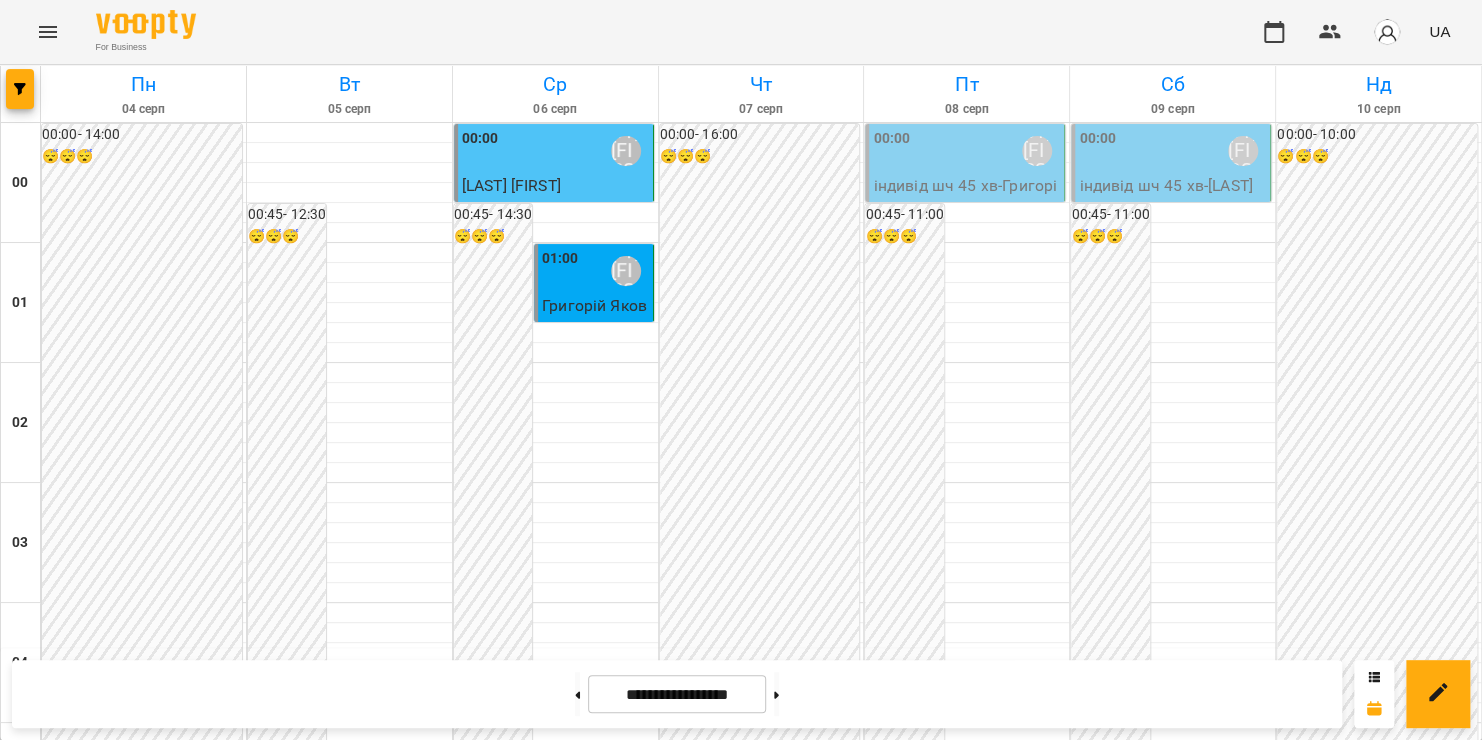 scroll, scrollTop: 2196, scrollLeft: 0, axis: vertical 